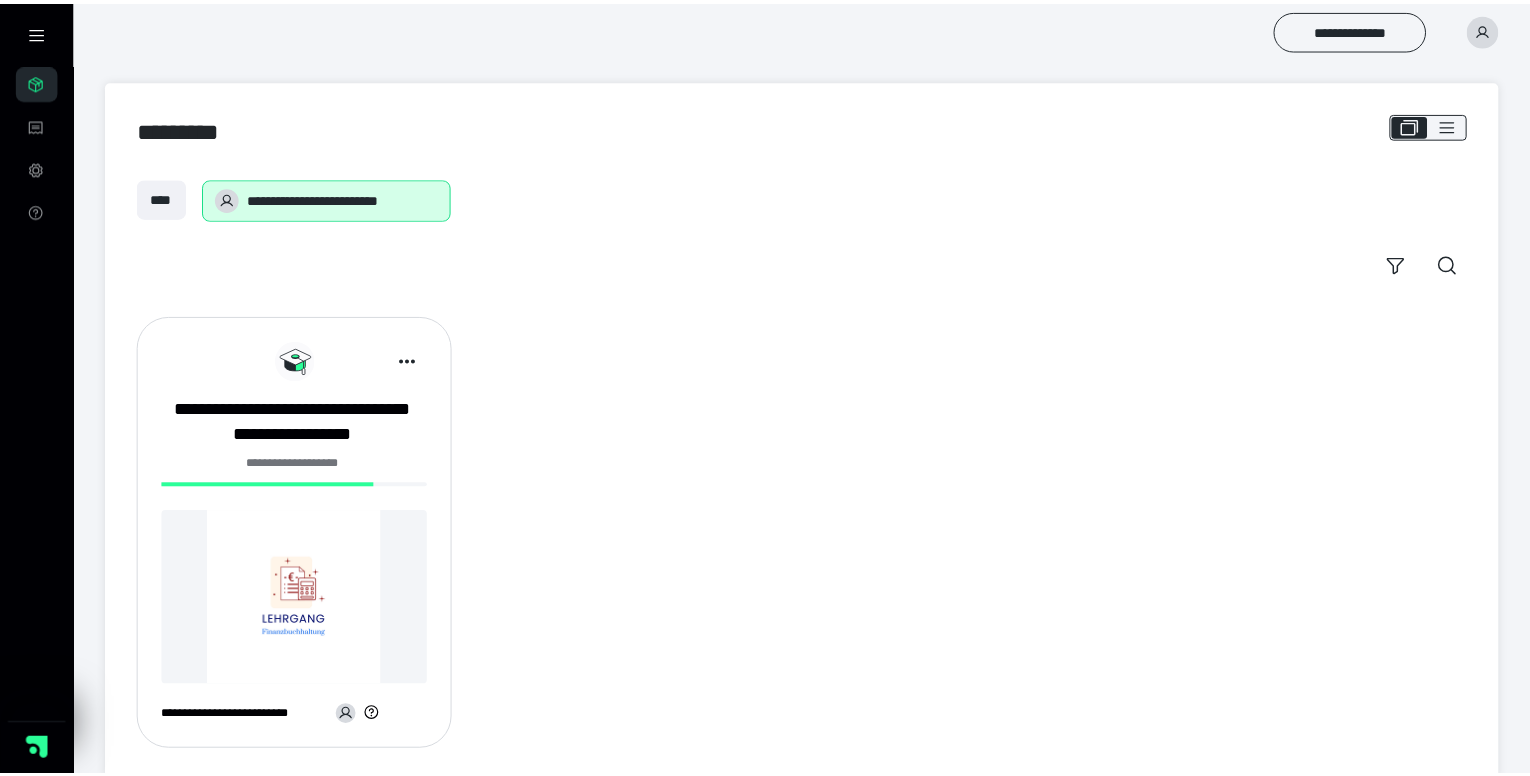 scroll, scrollTop: 0, scrollLeft: 0, axis: both 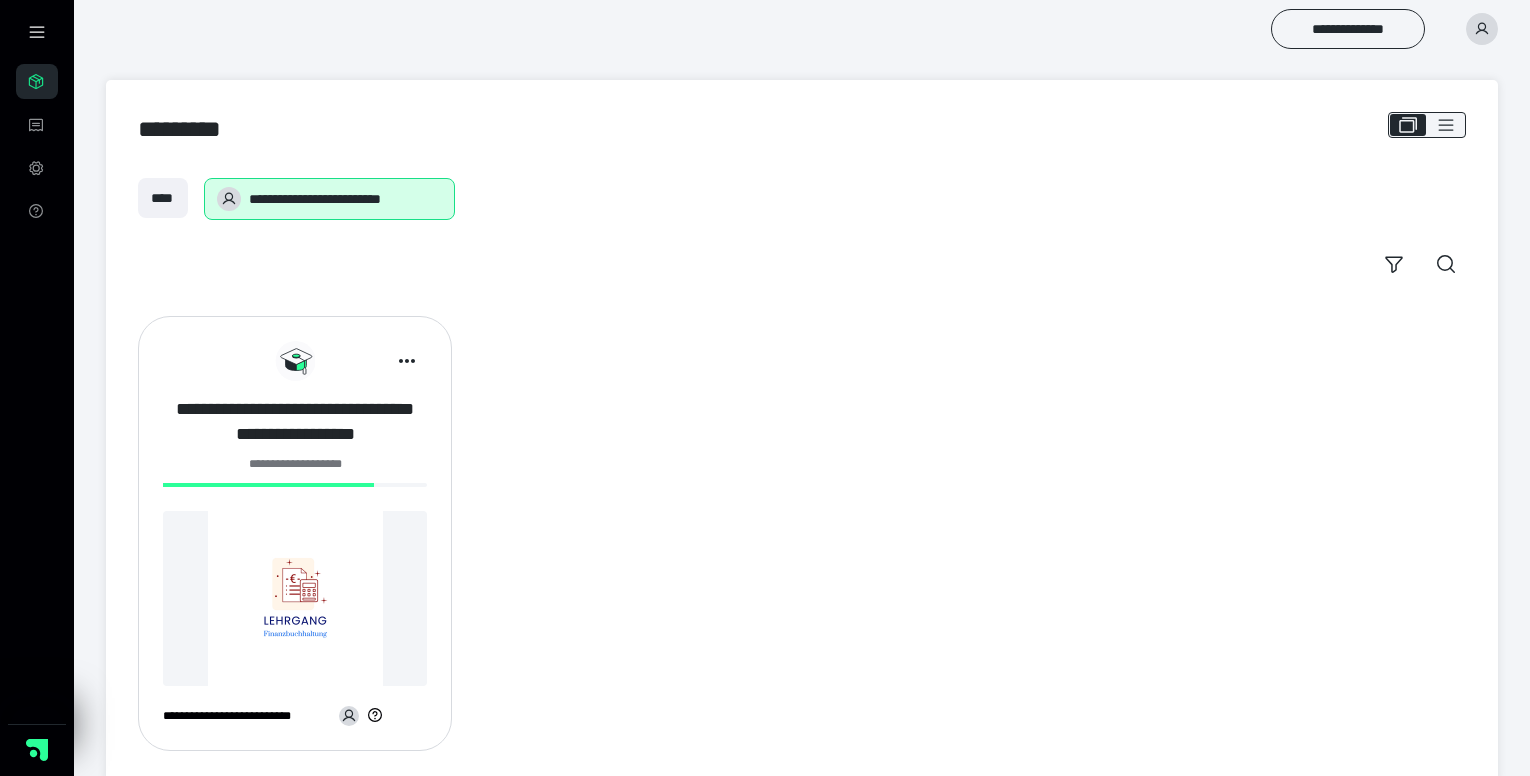 click on "**********" at bounding box center [295, 422] 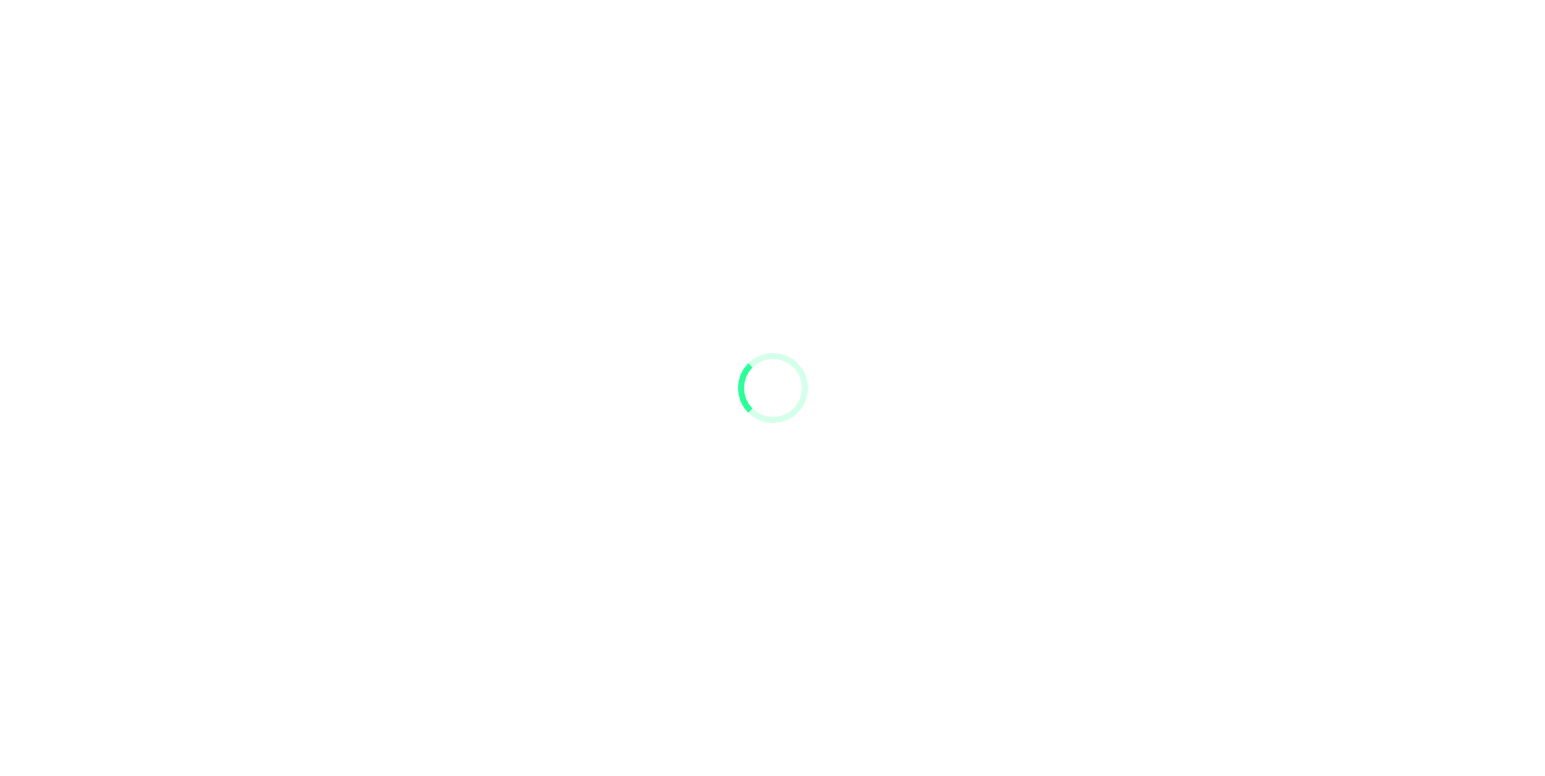 scroll, scrollTop: 0, scrollLeft: 0, axis: both 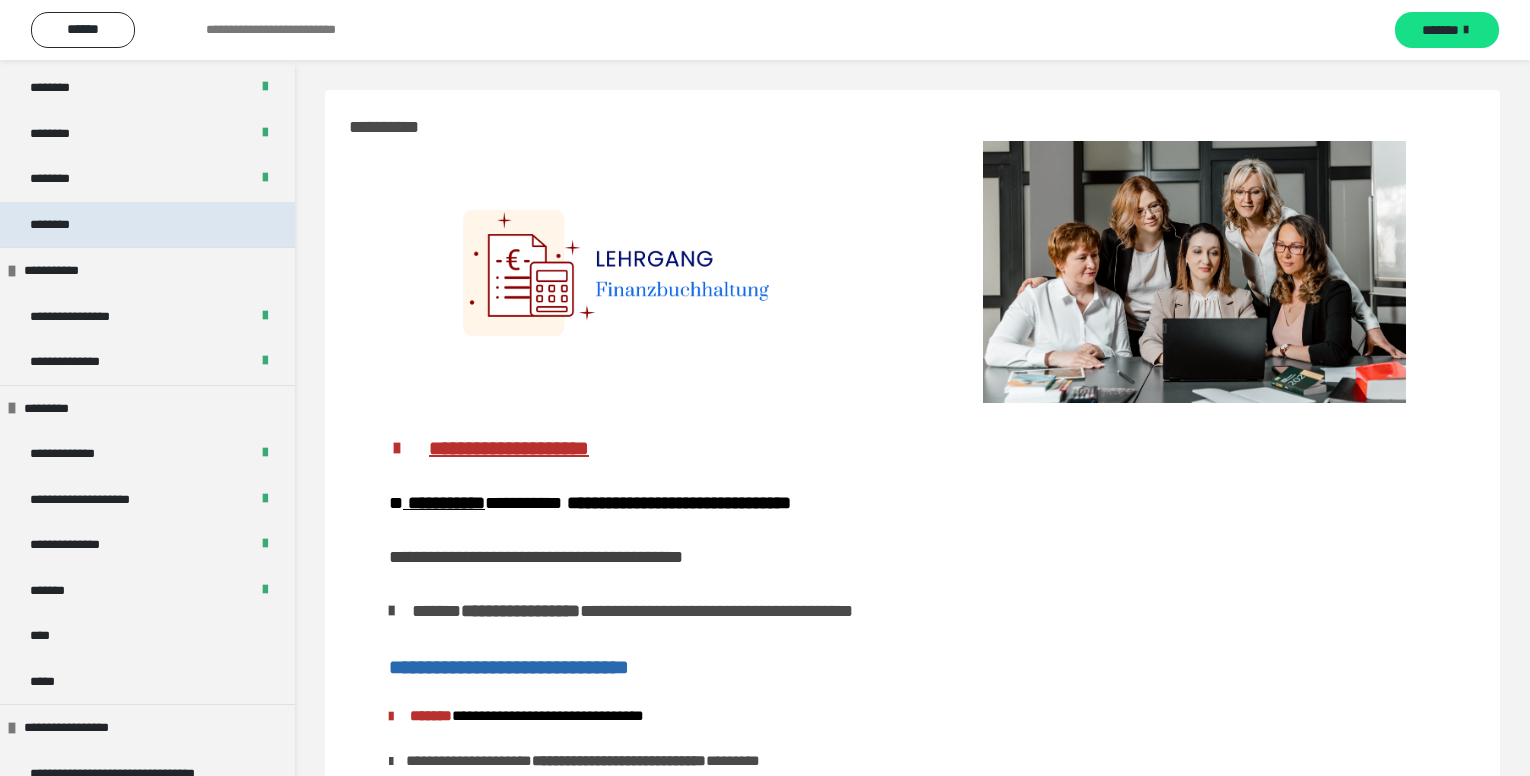 click on "********" at bounding box center [147, 225] 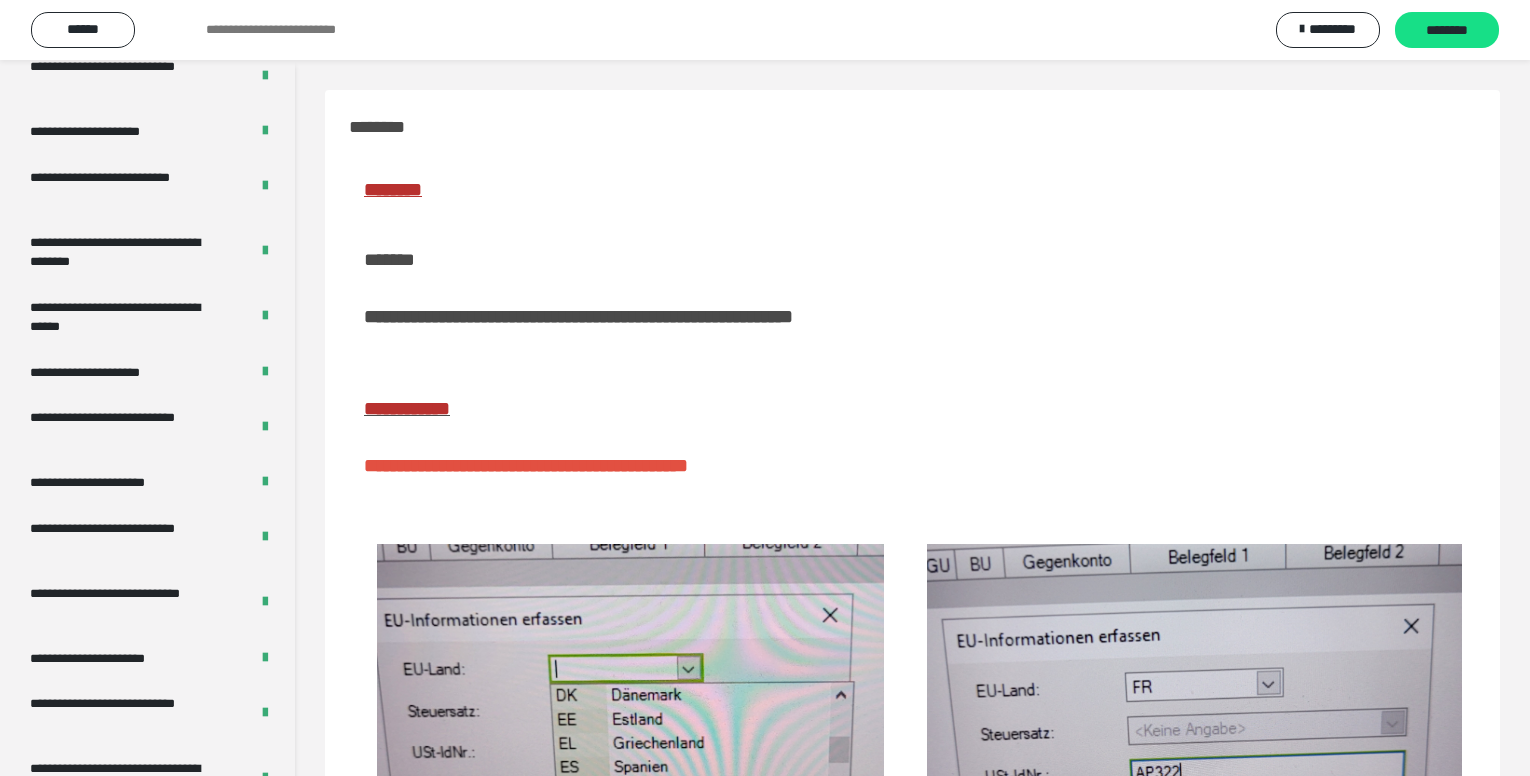 scroll, scrollTop: 3676, scrollLeft: 0, axis: vertical 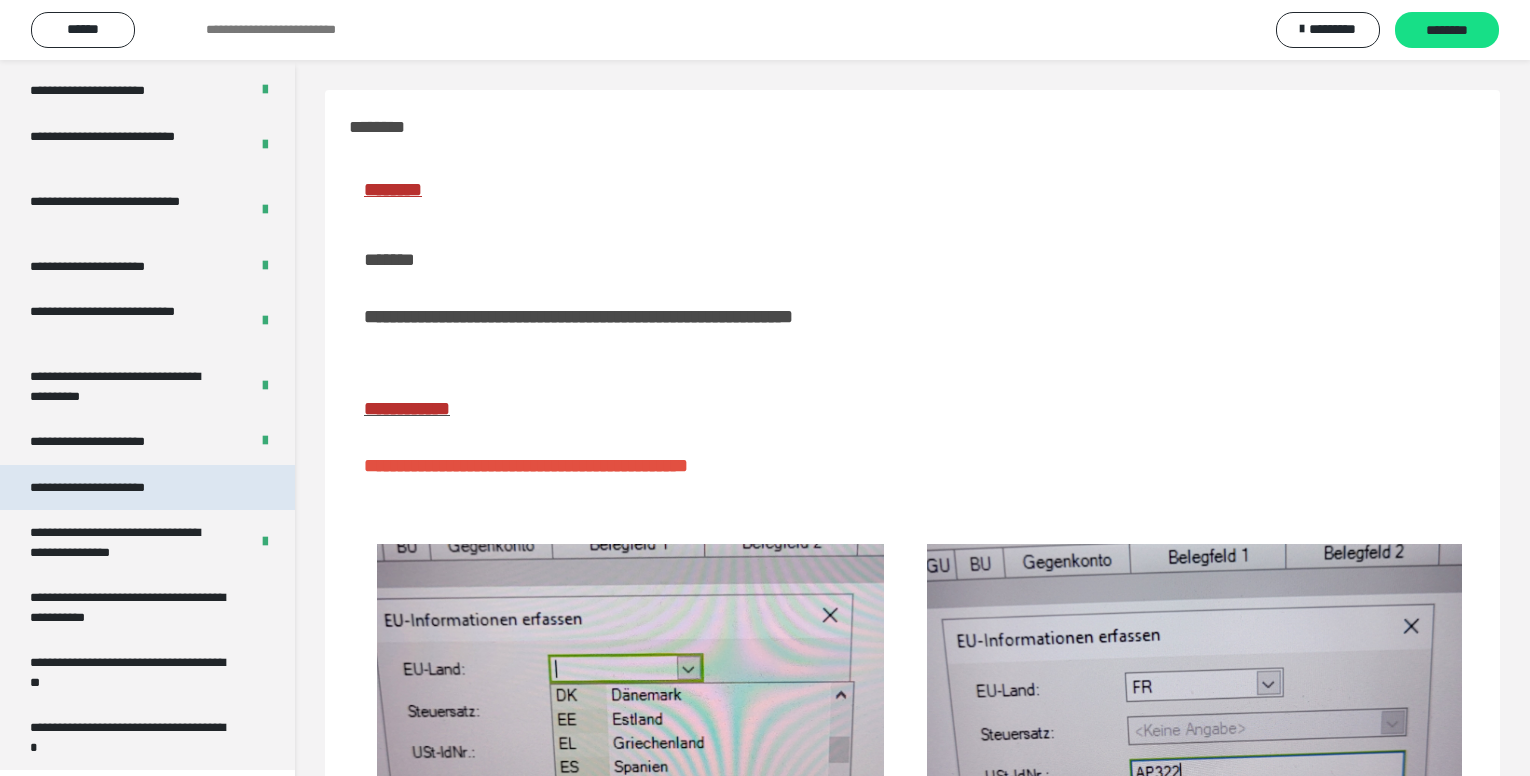 click on "**********" at bounding box center [147, 488] 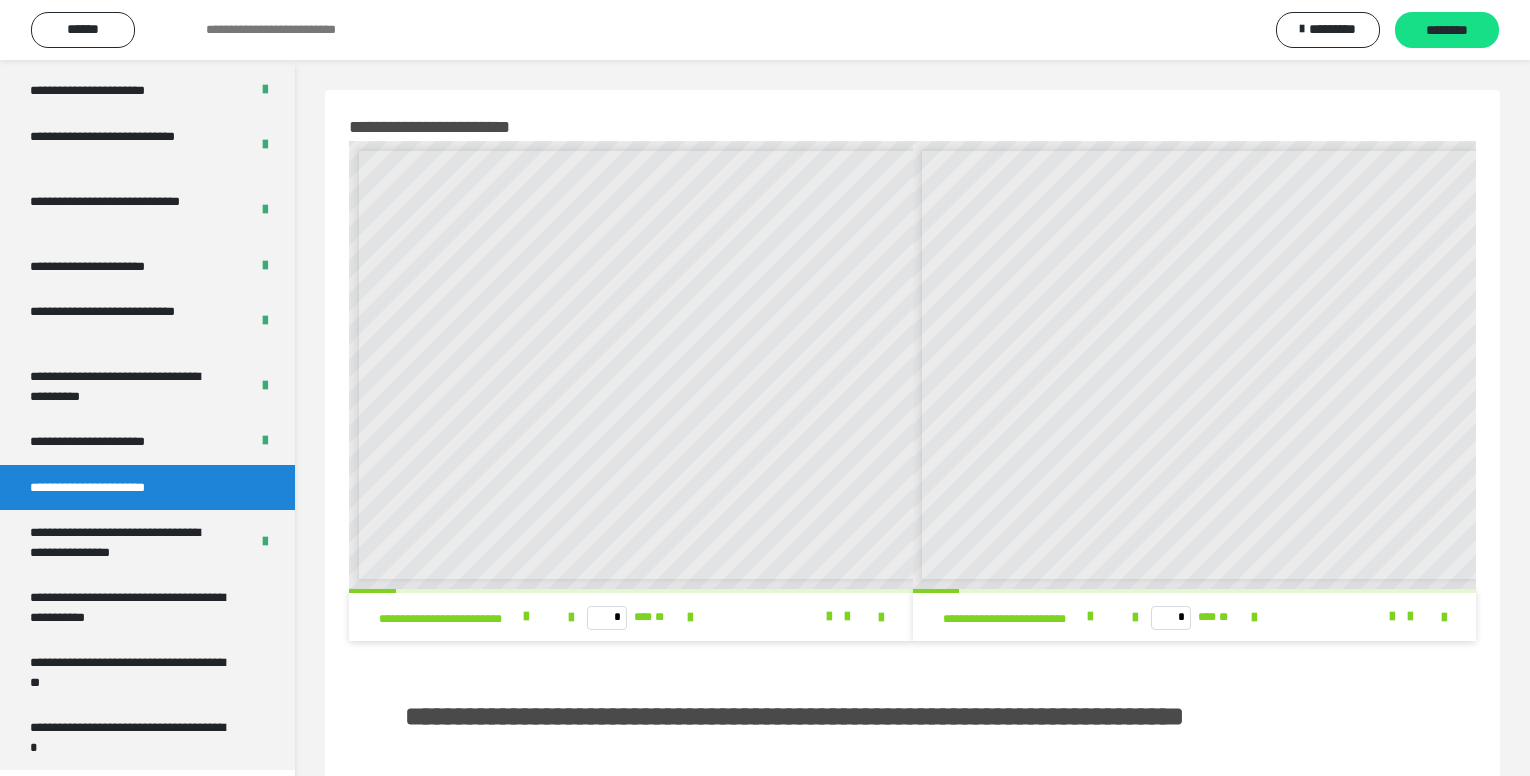 scroll, scrollTop: 8, scrollLeft: 0, axis: vertical 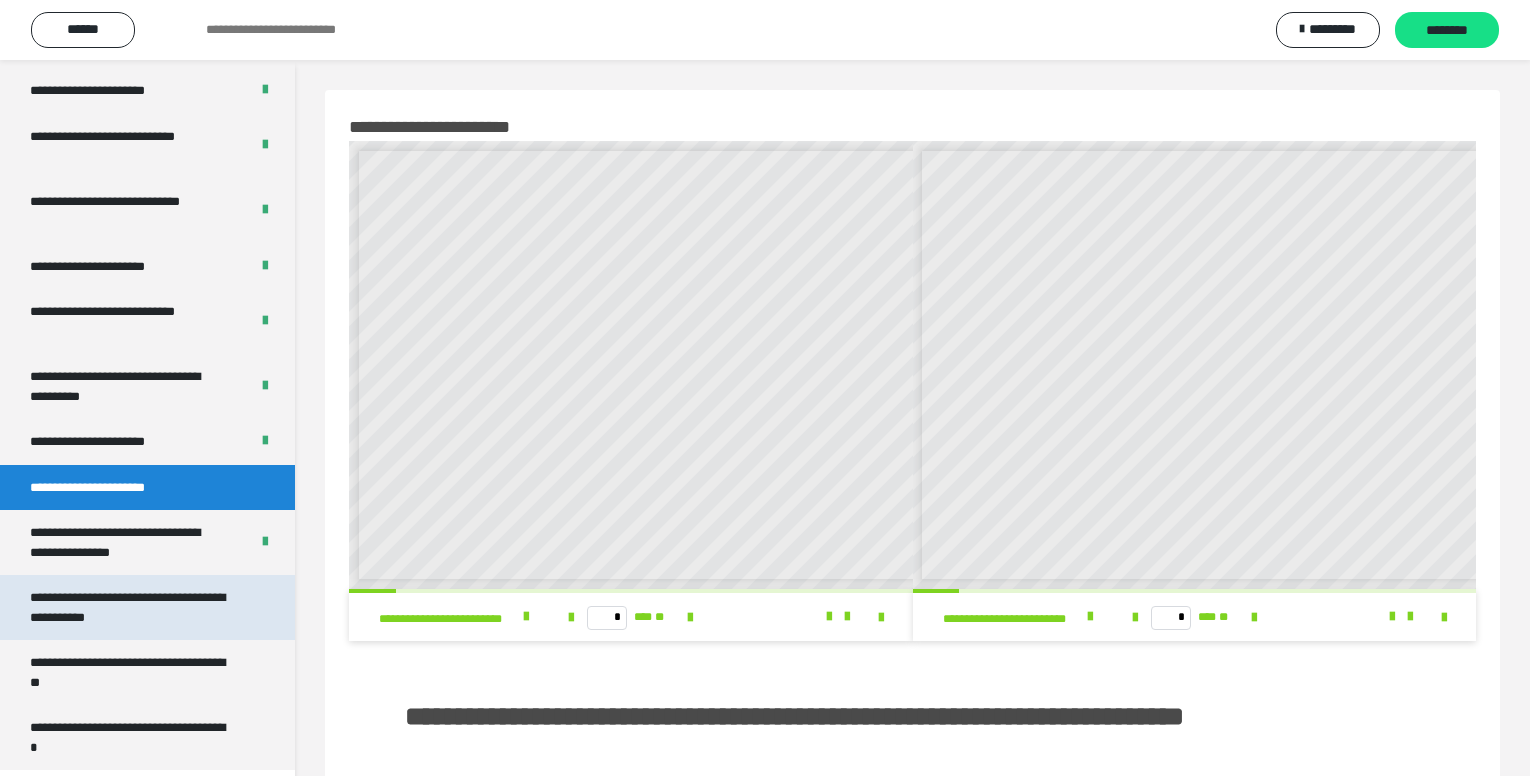 click on "**********" at bounding box center (132, 607) 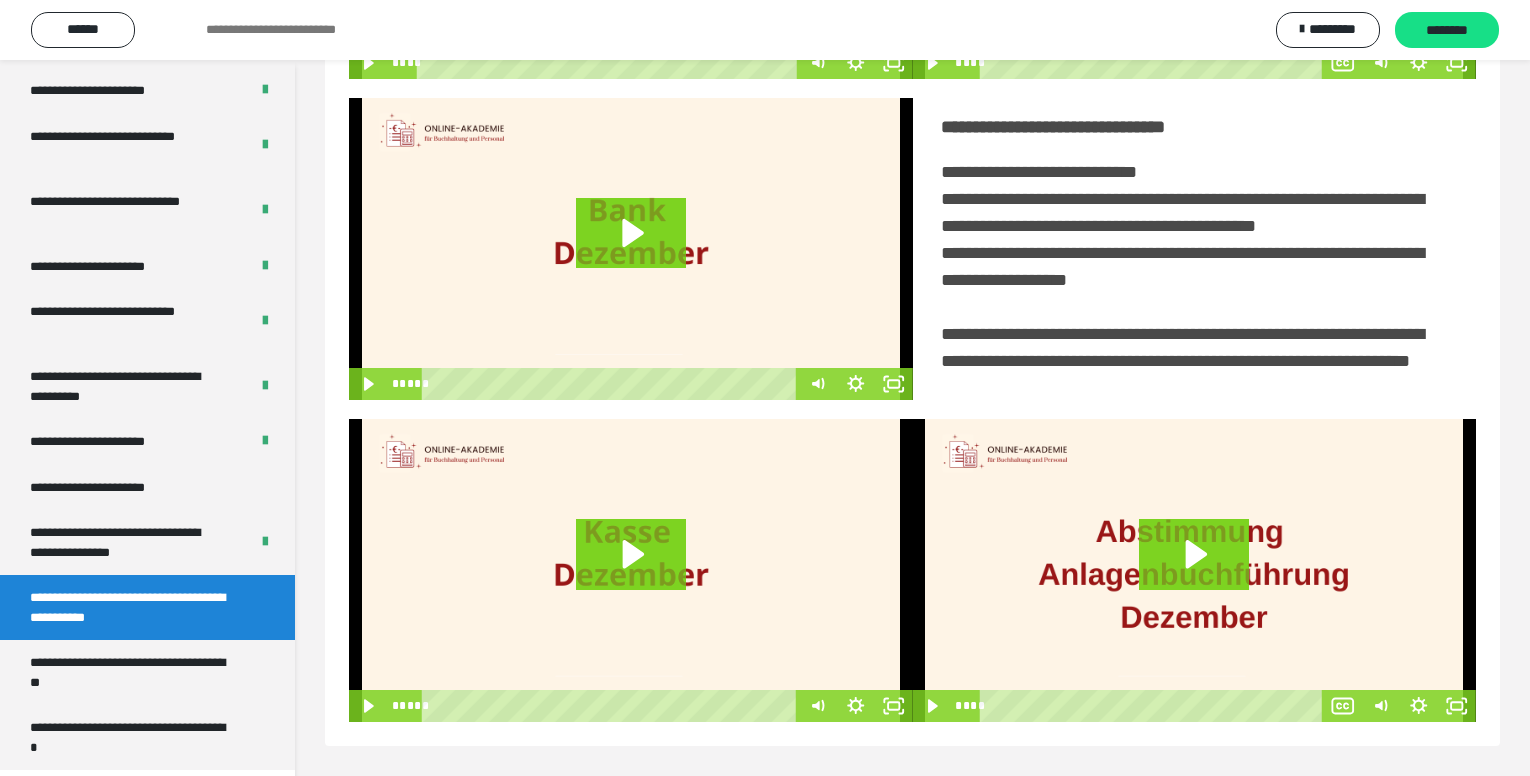 scroll, scrollTop: 419, scrollLeft: 0, axis: vertical 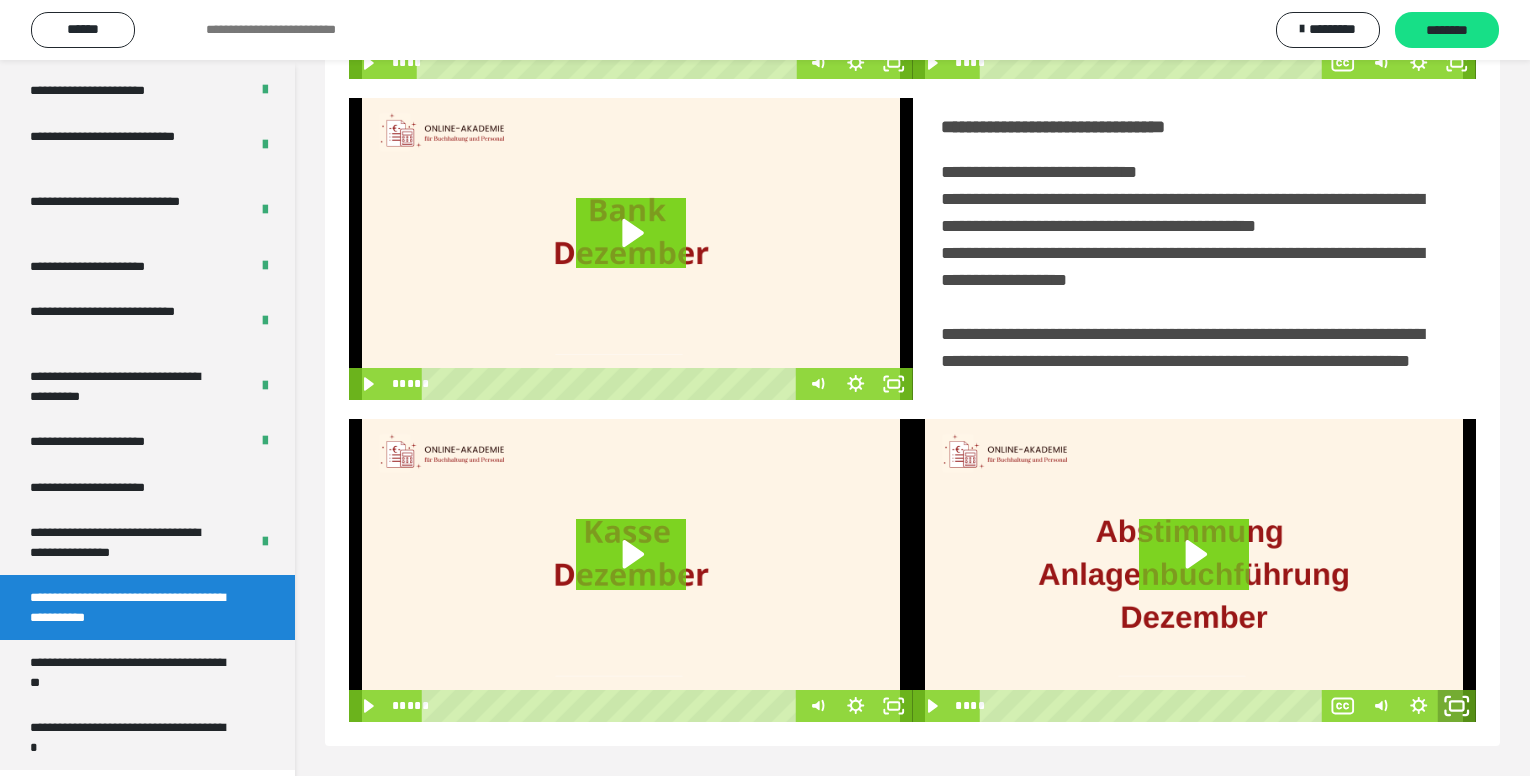 click 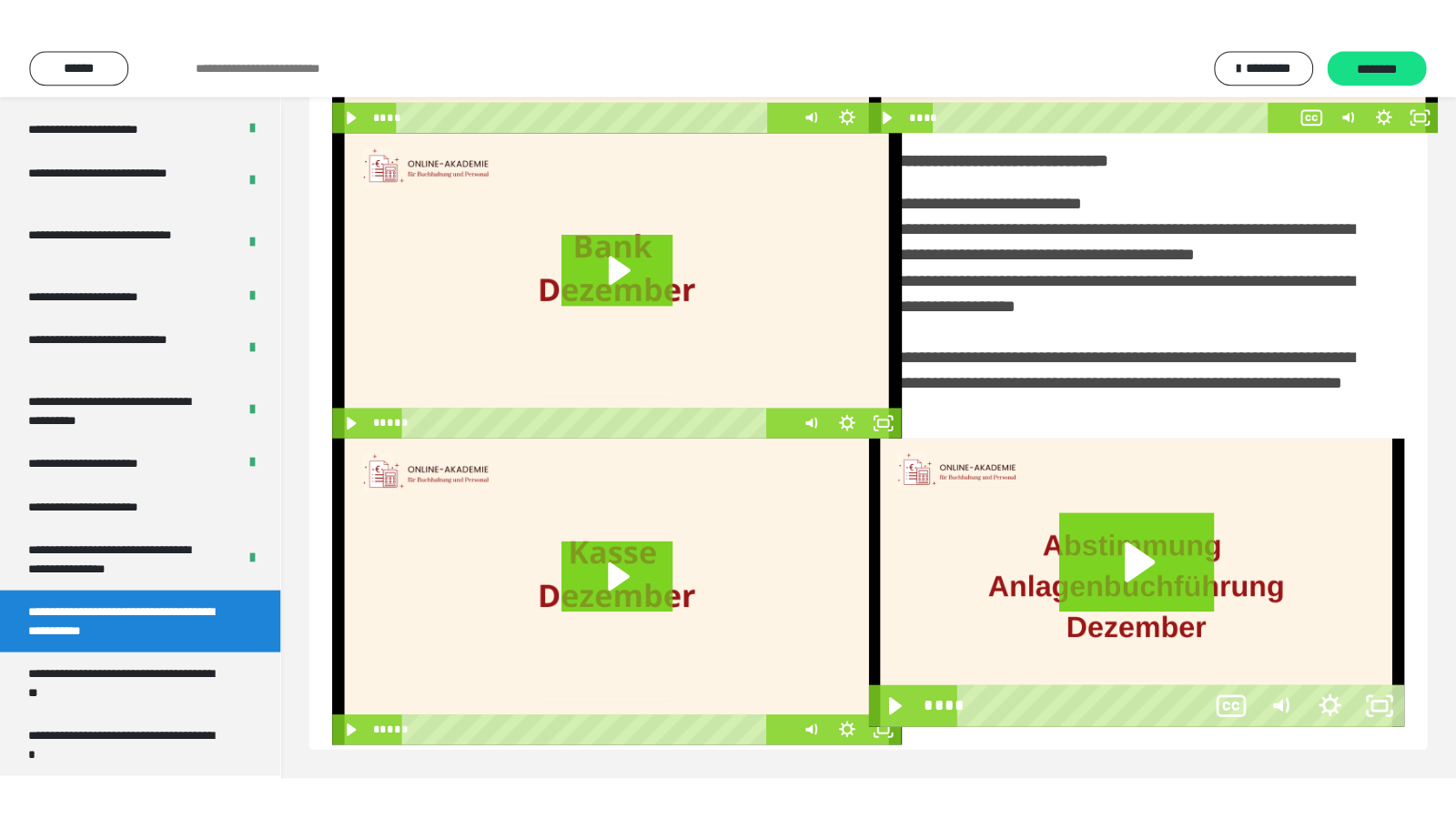 scroll, scrollTop: 281, scrollLeft: 0, axis: vertical 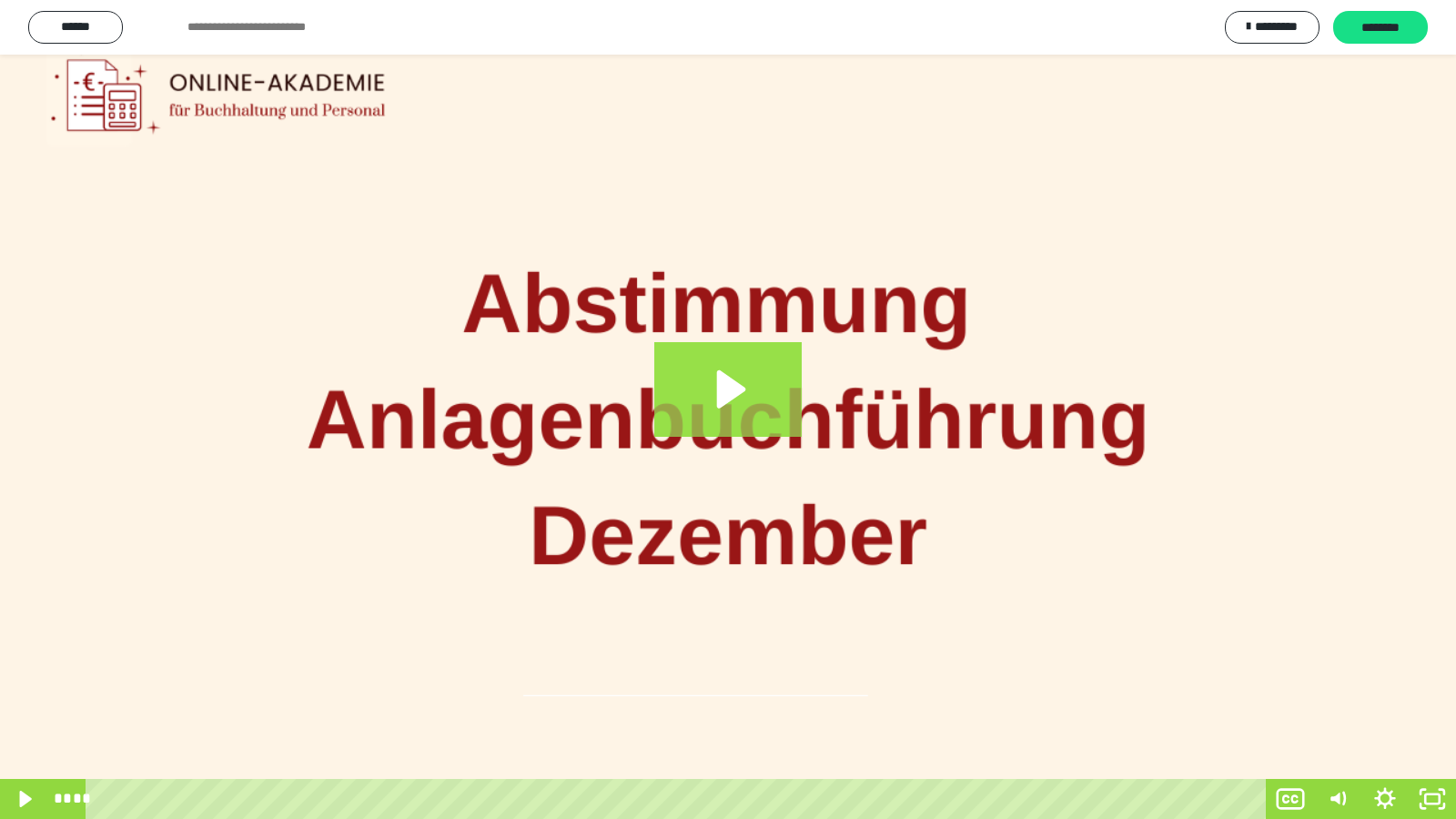 click 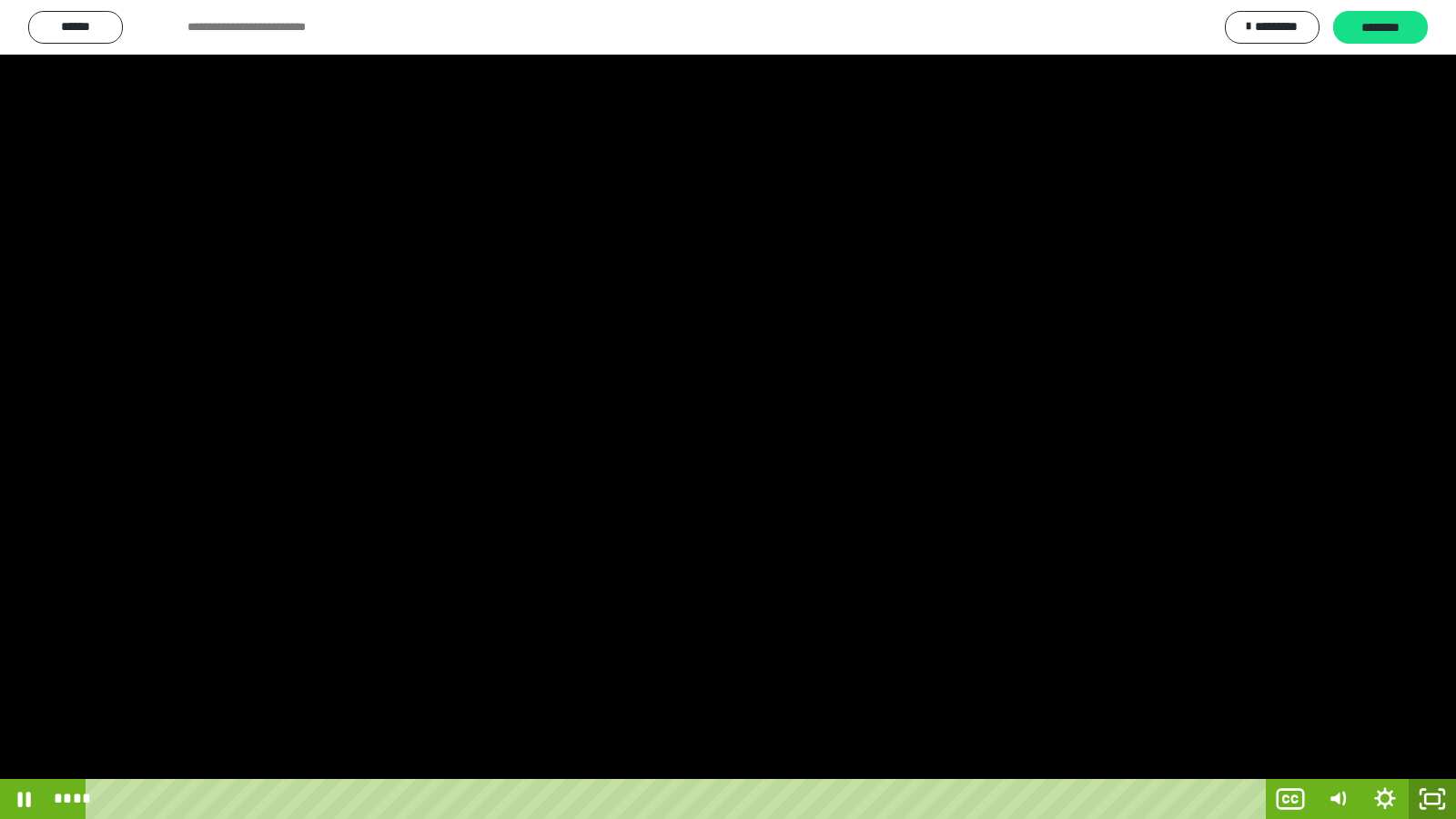 click 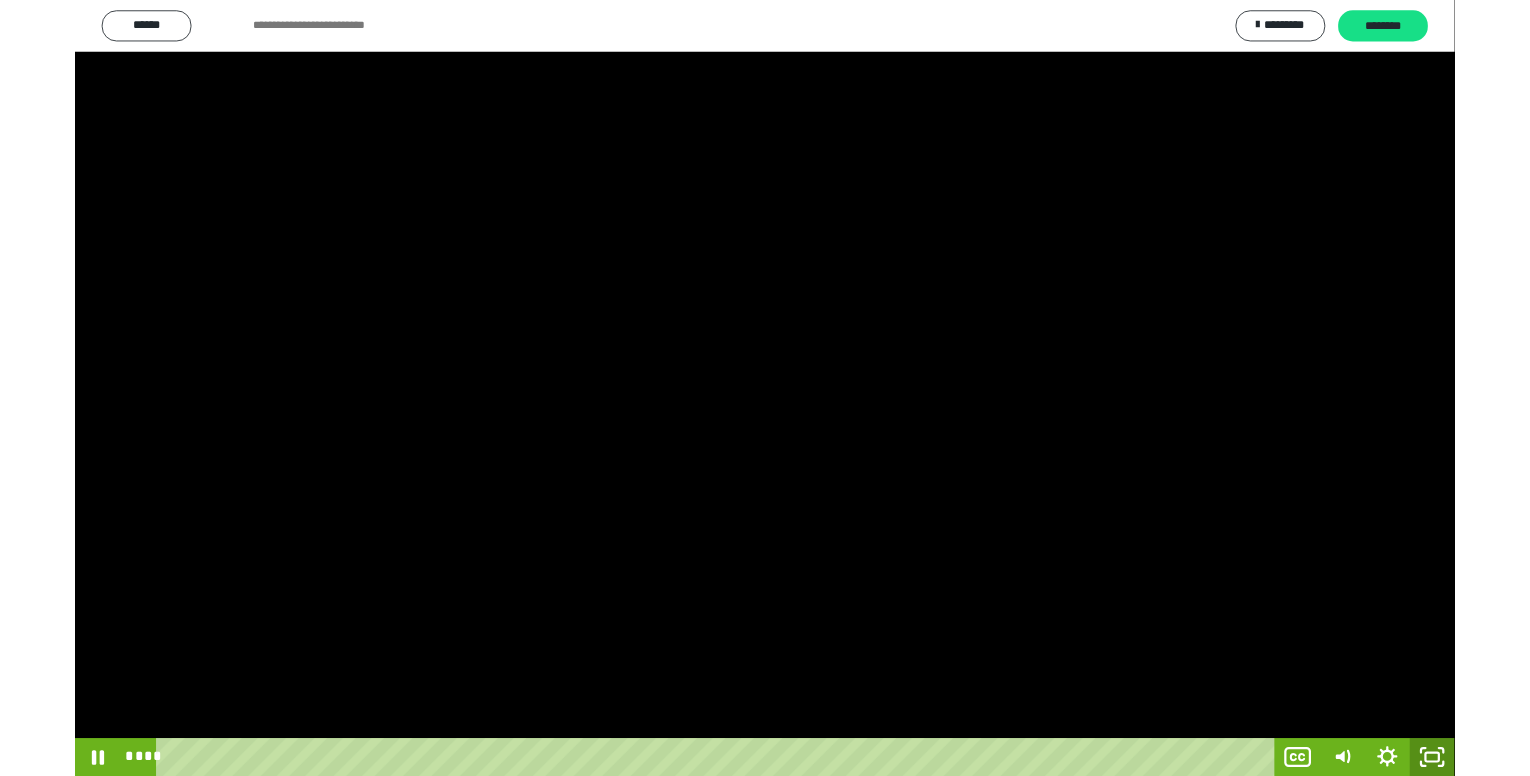 scroll, scrollTop: 301, scrollLeft: 0, axis: vertical 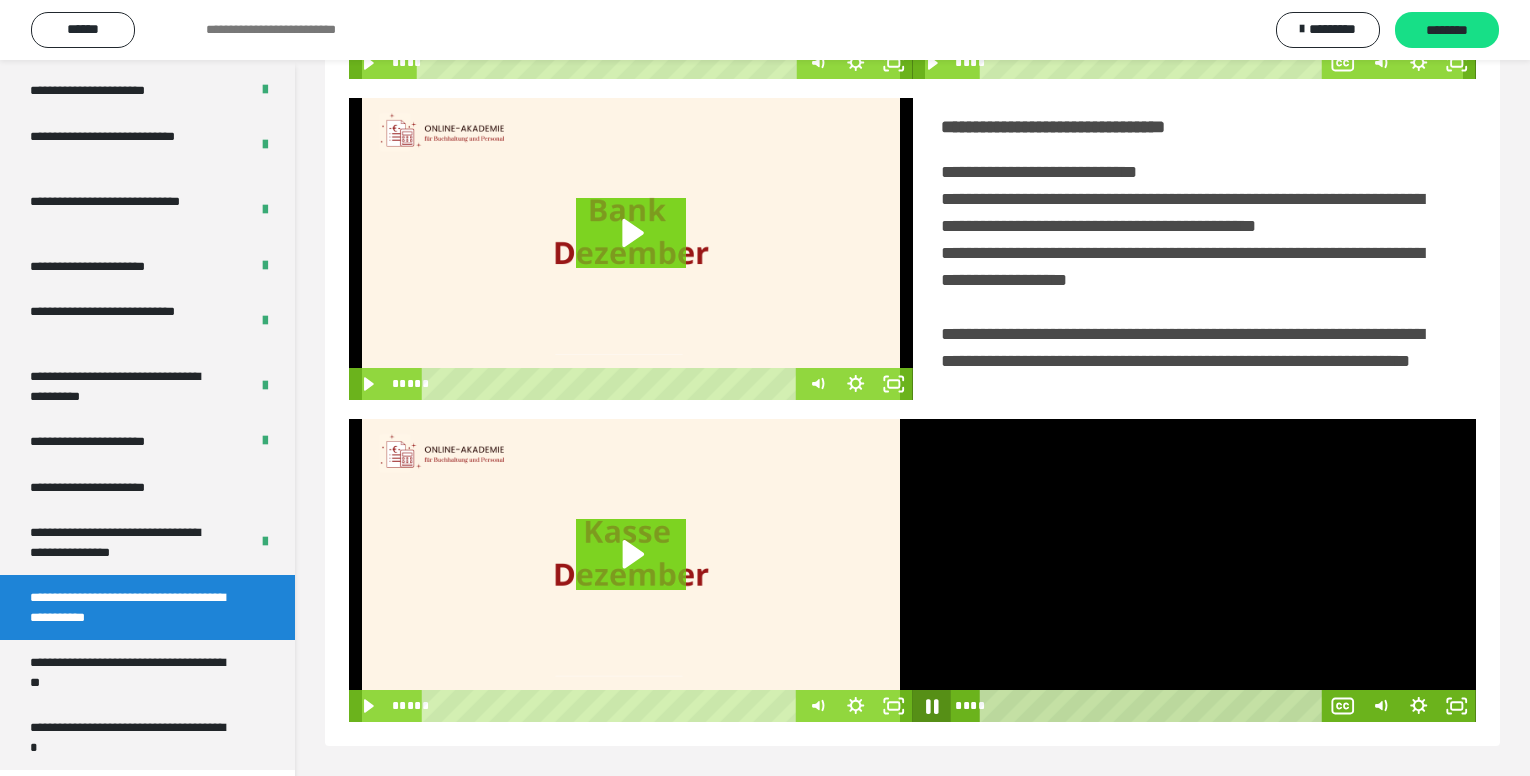 click 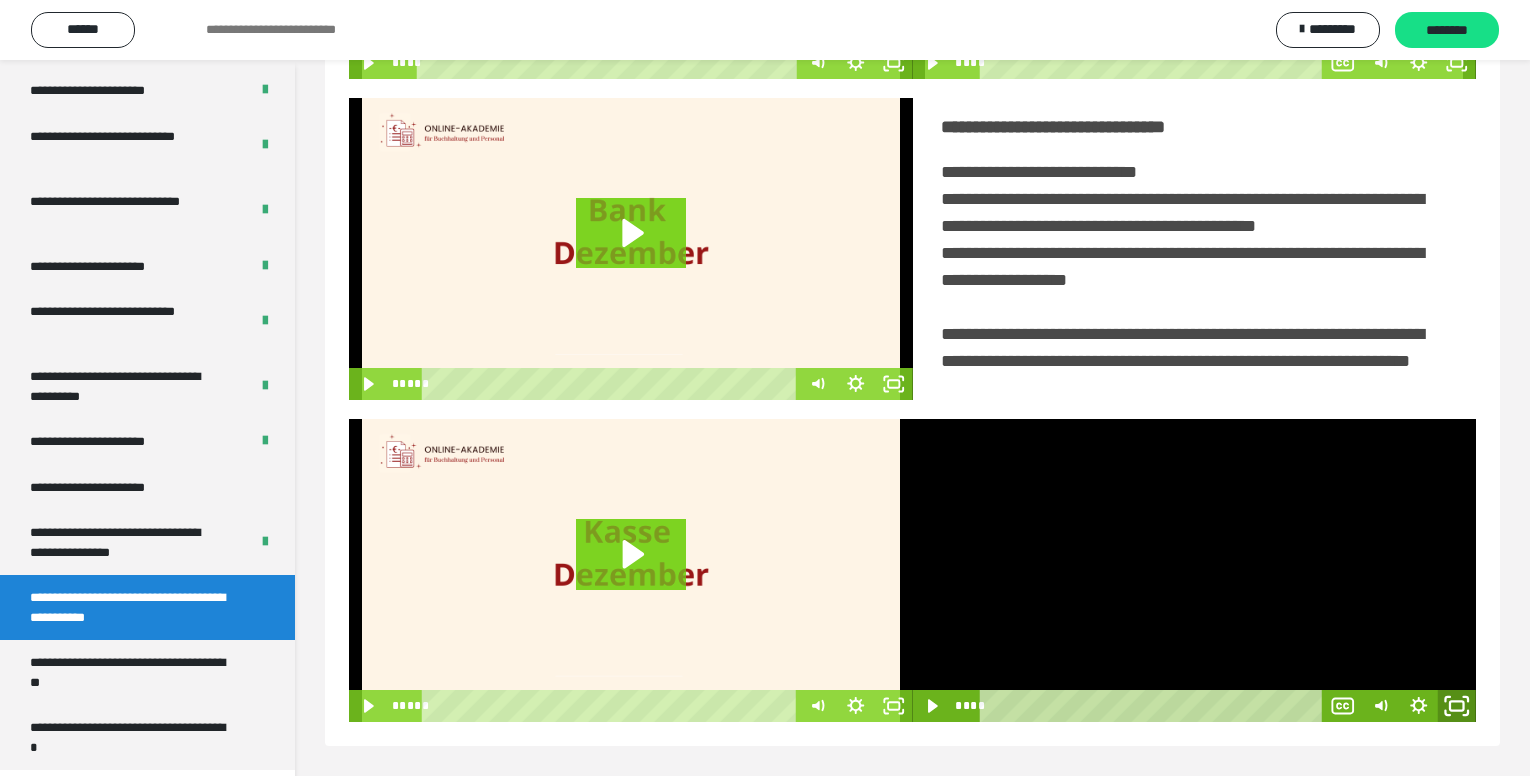click 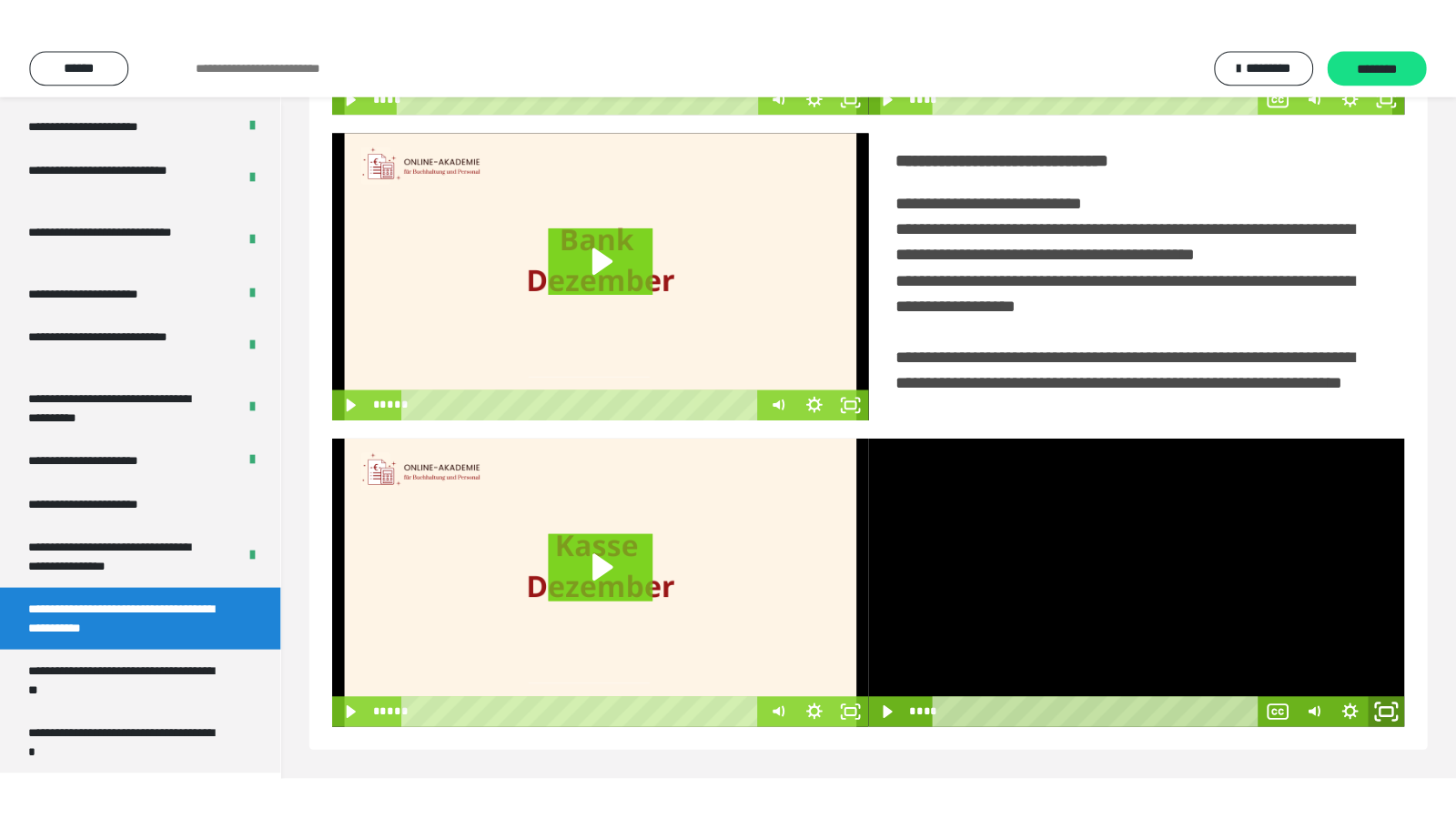 scroll, scrollTop: 281, scrollLeft: 0, axis: vertical 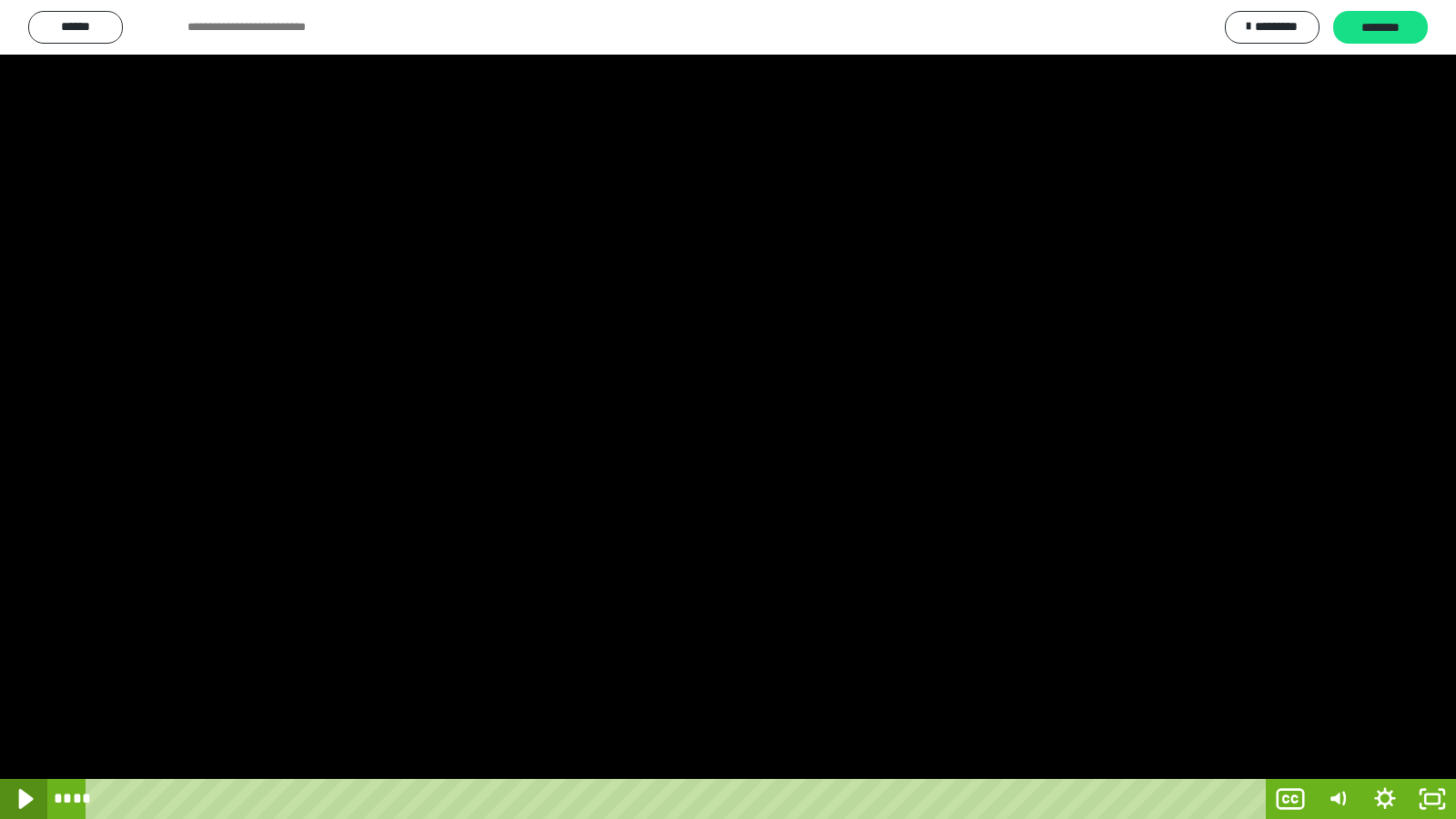 click 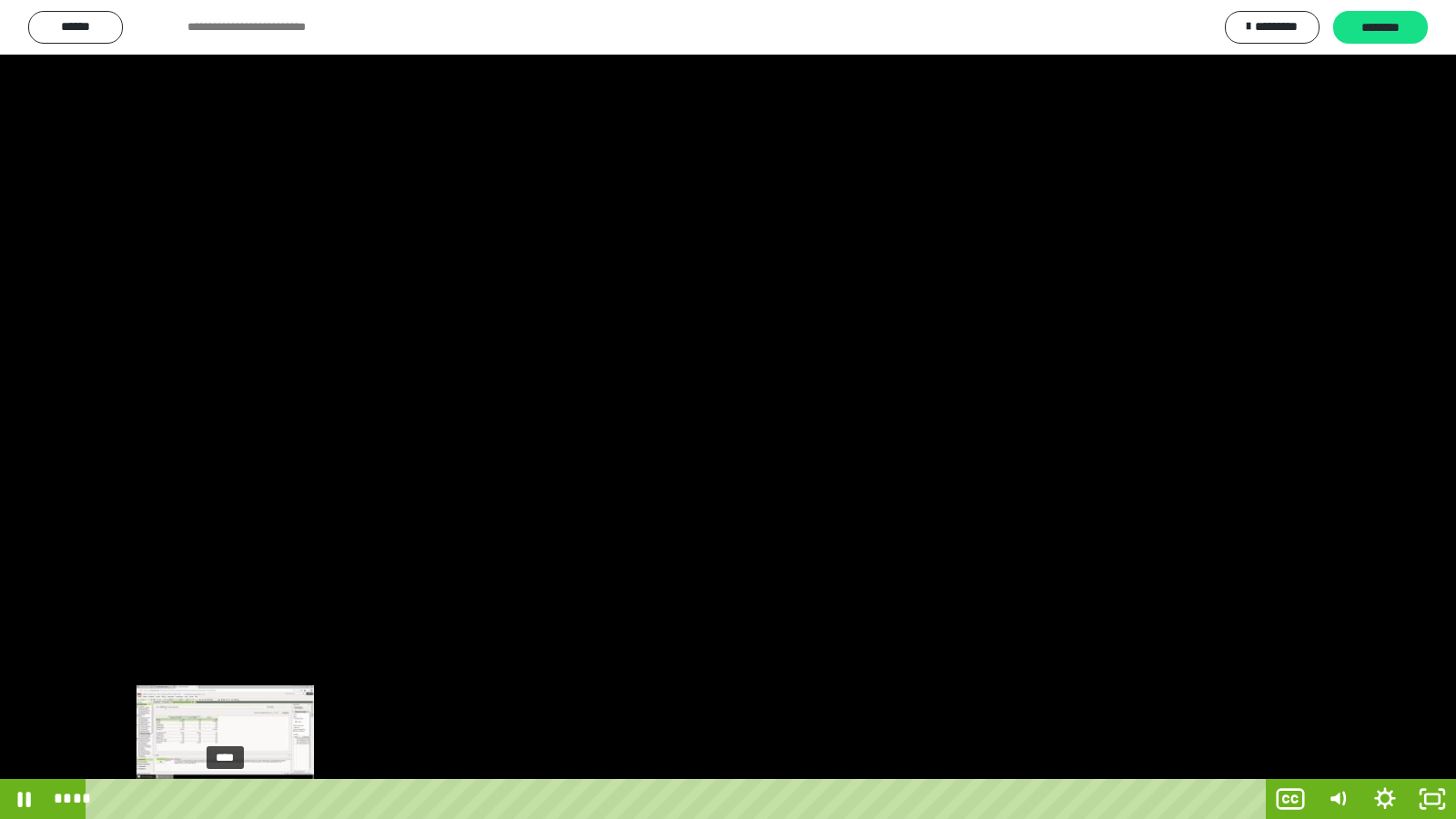 click on "****" at bounding box center (679, 799) 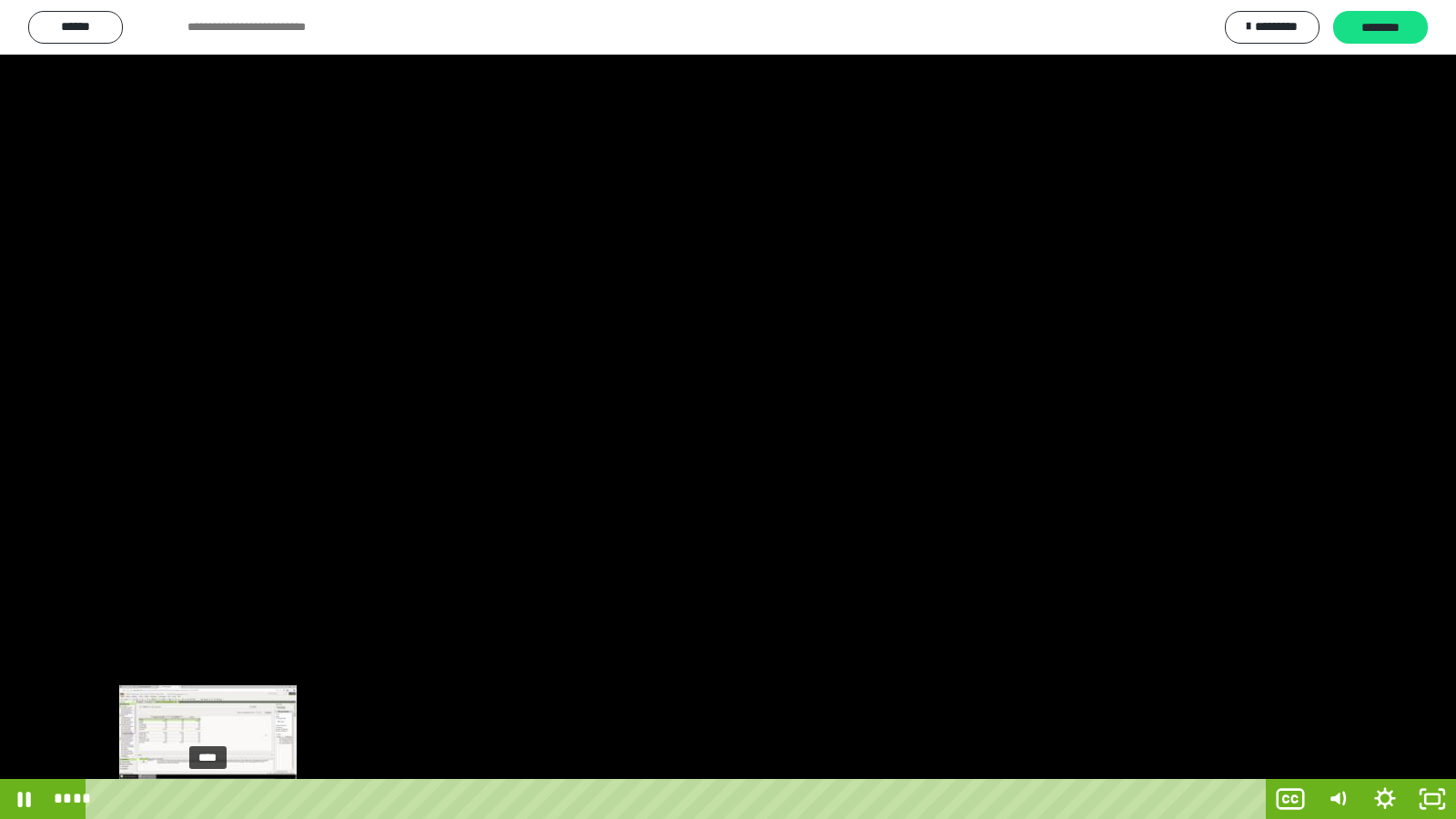 click on "****" at bounding box center (679, 799) 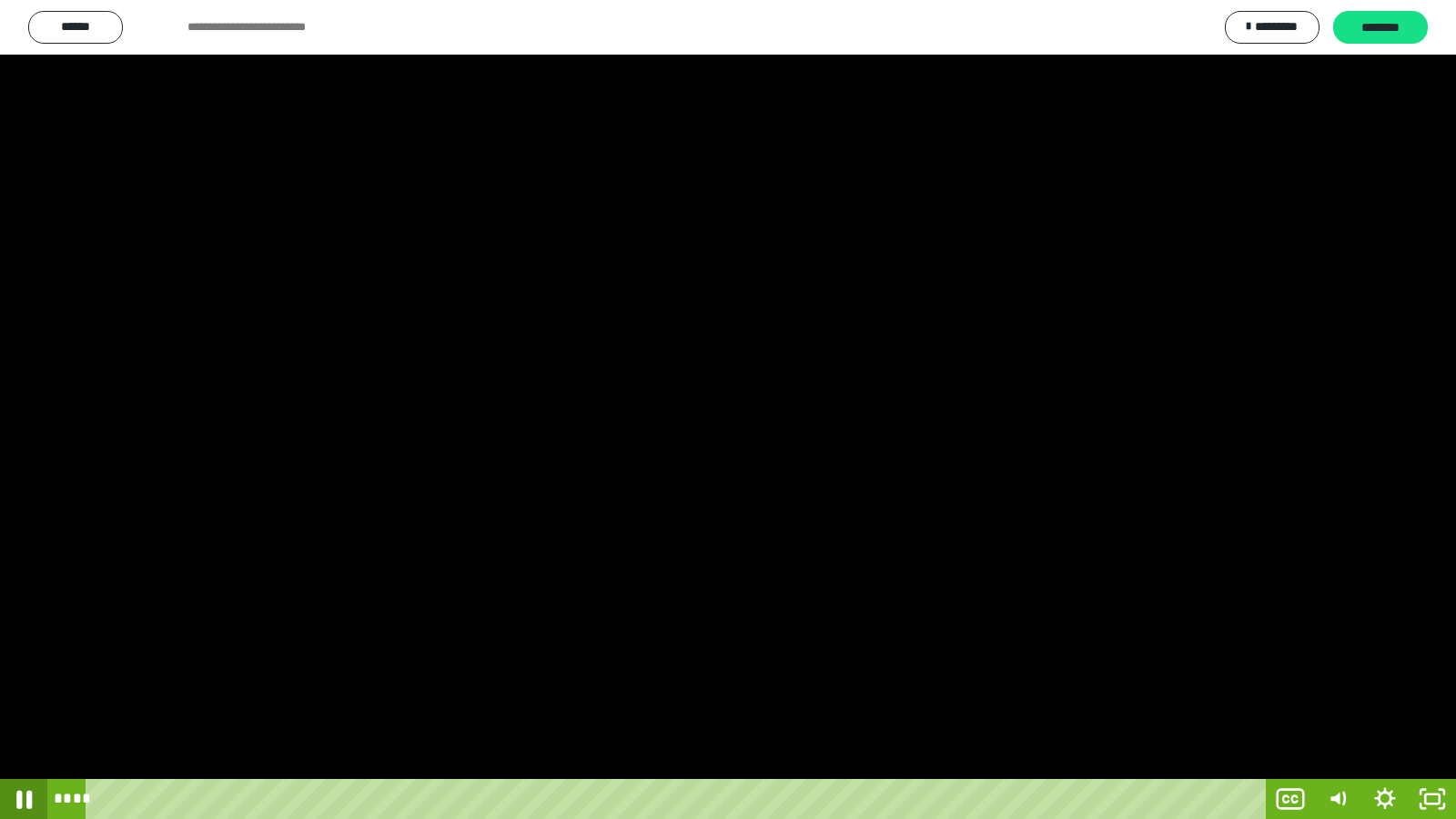 click 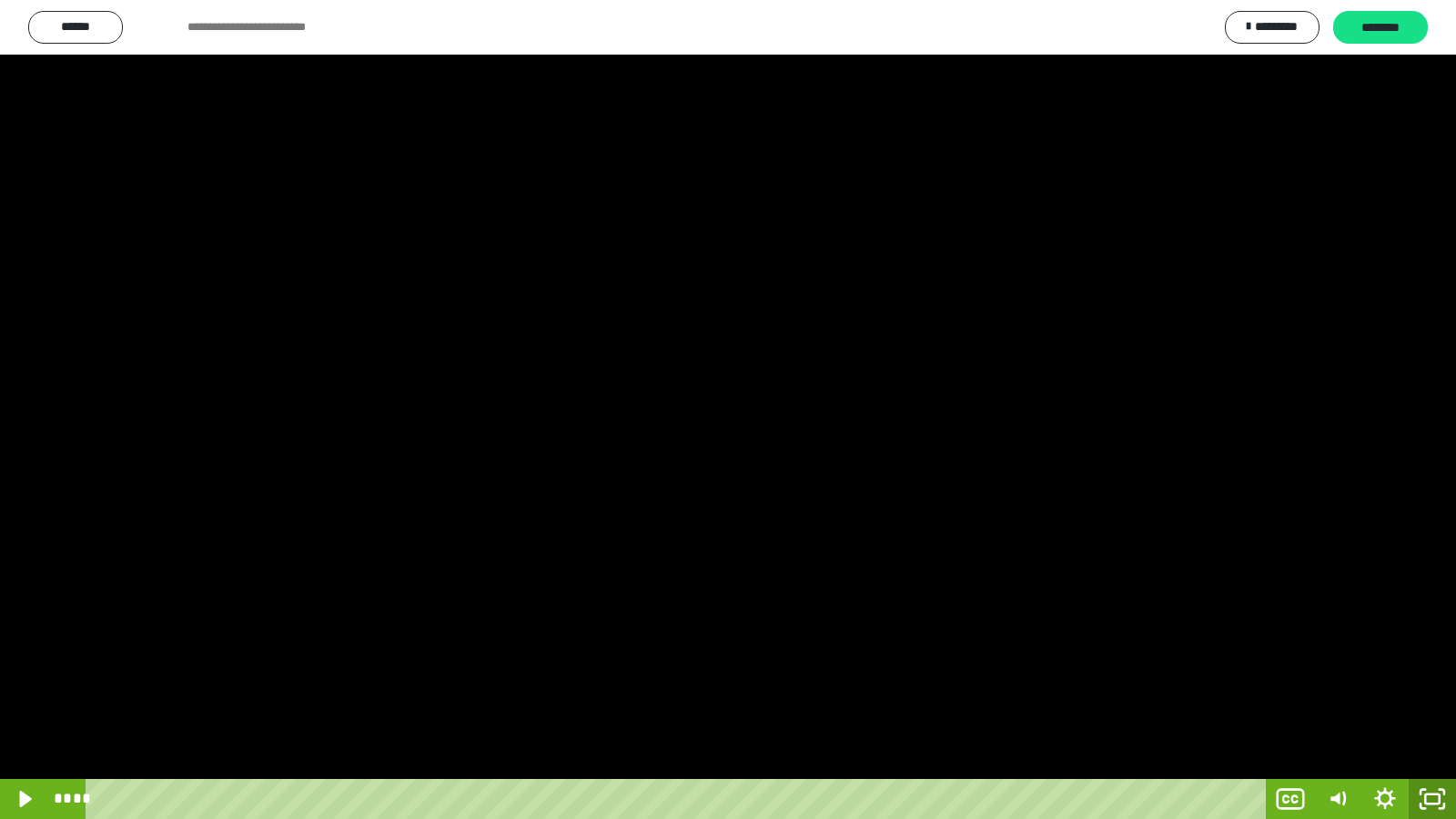click 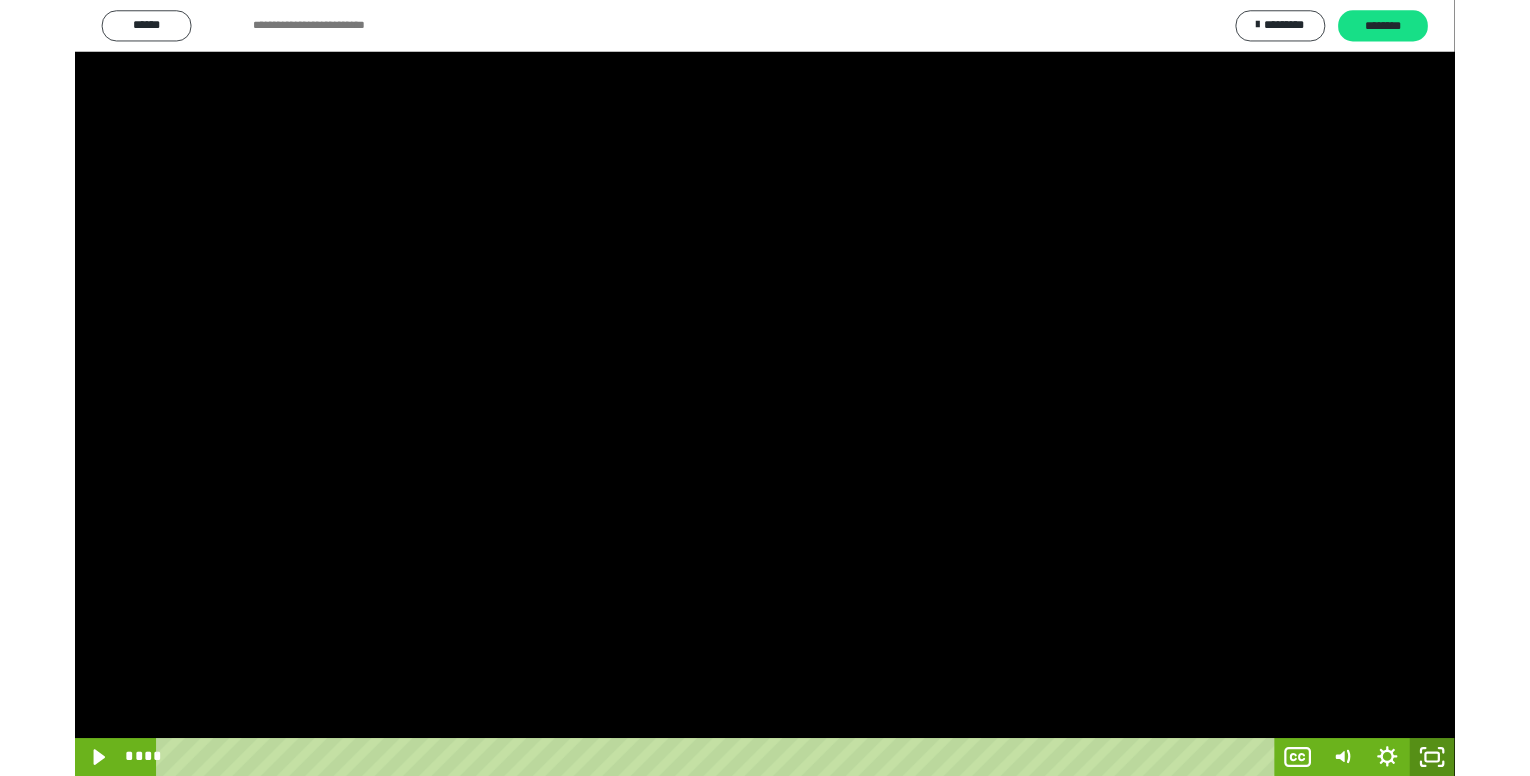 scroll, scrollTop: 301, scrollLeft: 0, axis: vertical 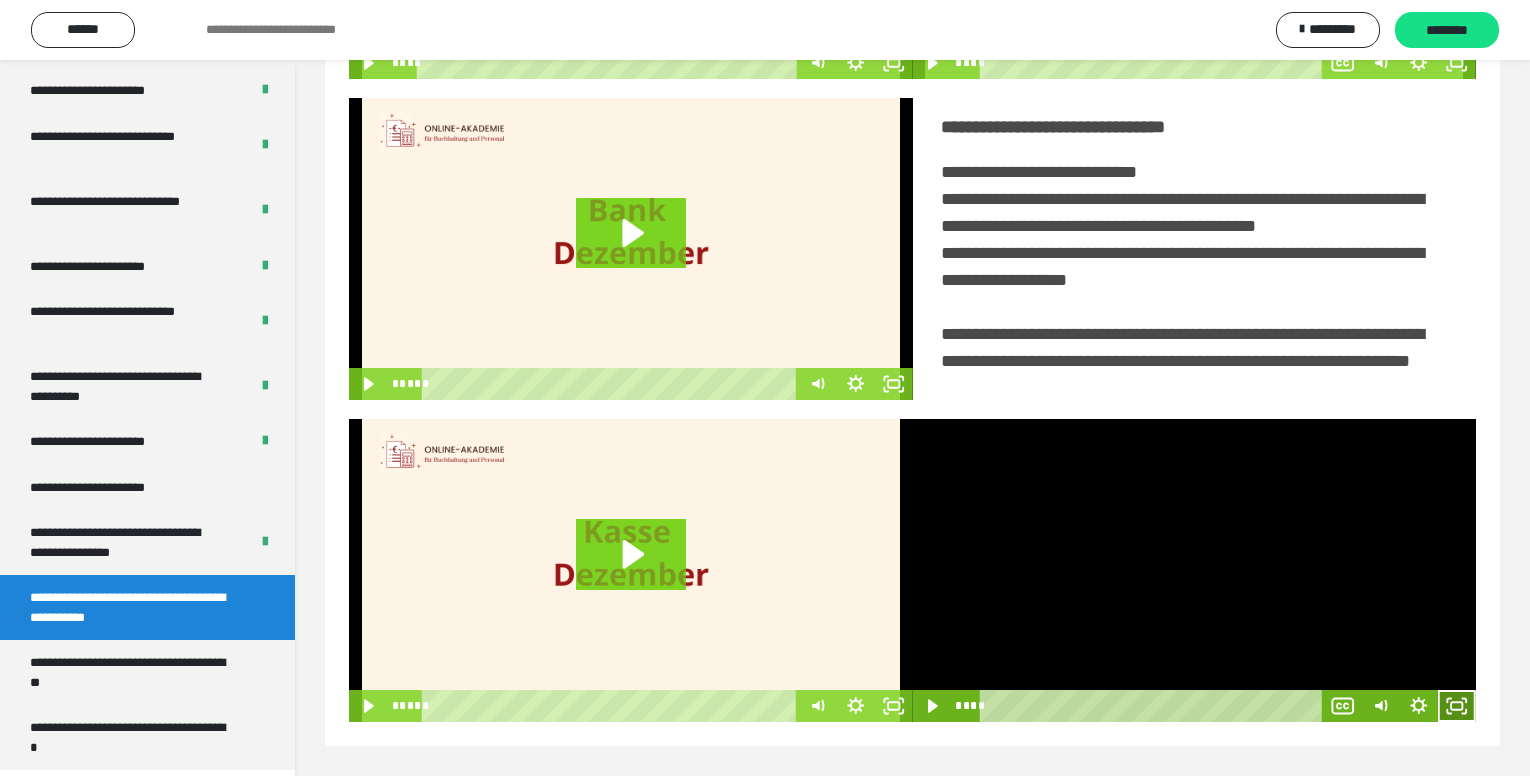 click 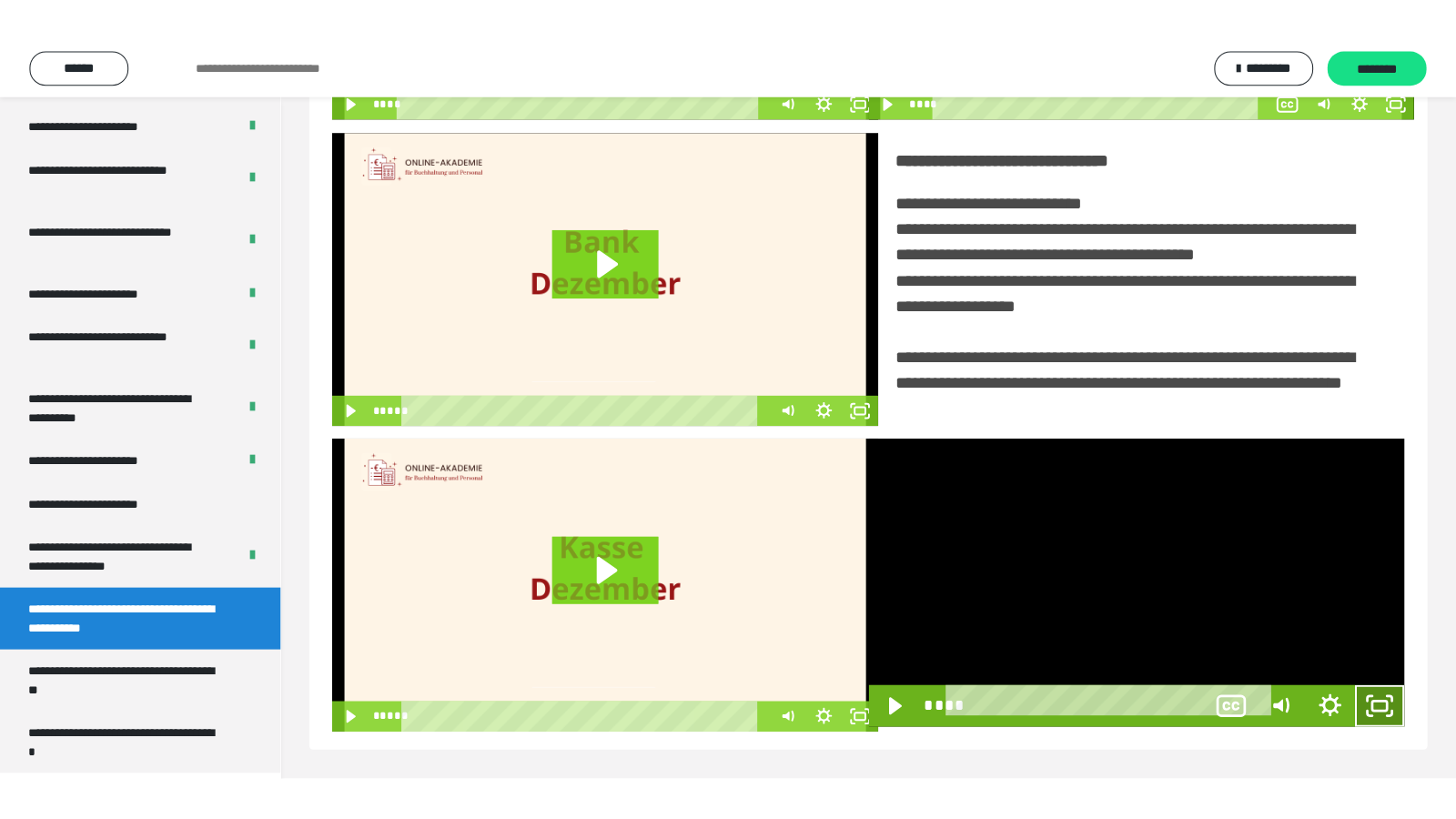 scroll, scrollTop: 281, scrollLeft: 0, axis: vertical 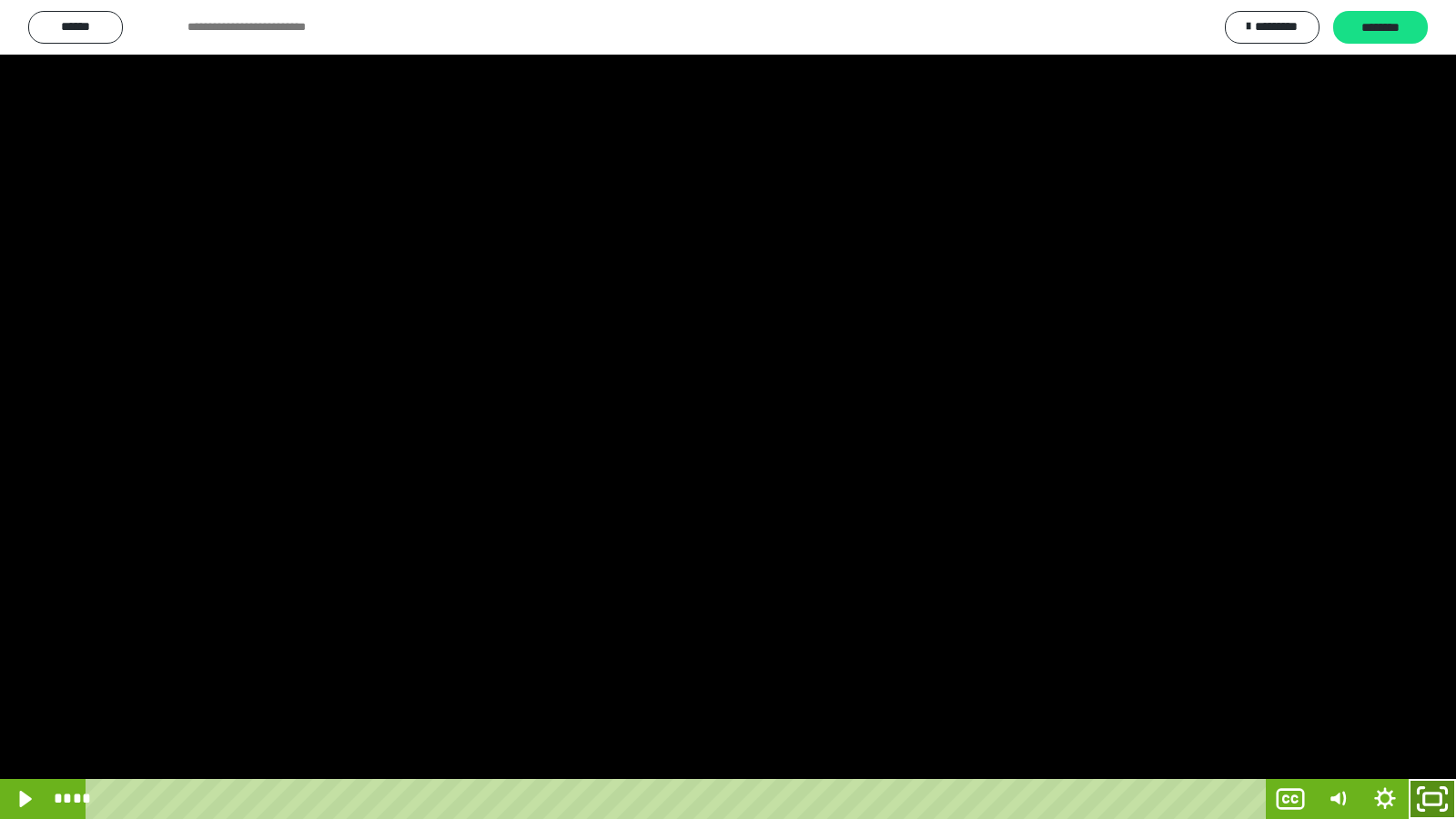 click 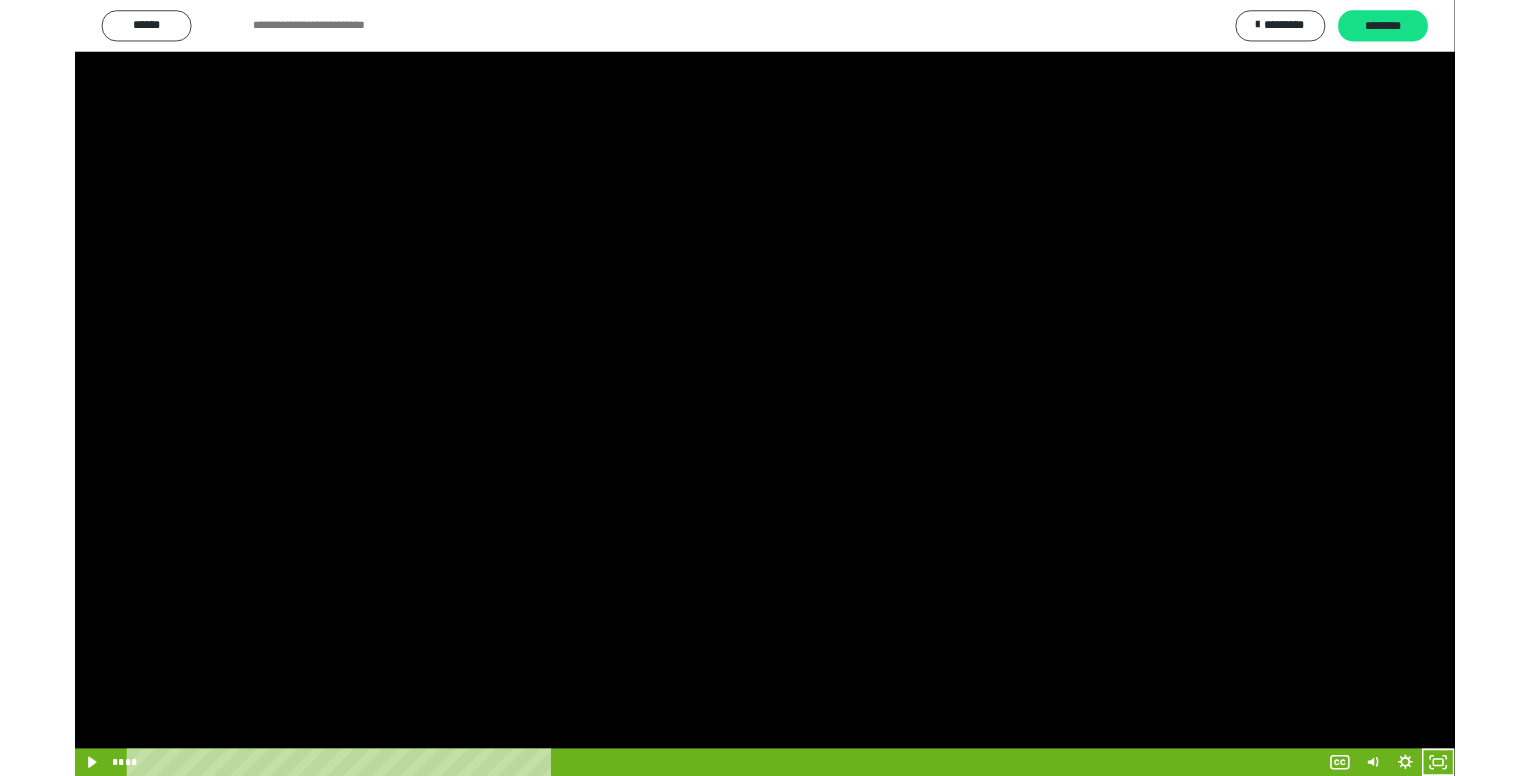 scroll, scrollTop: 301, scrollLeft: 0, axis: vertical 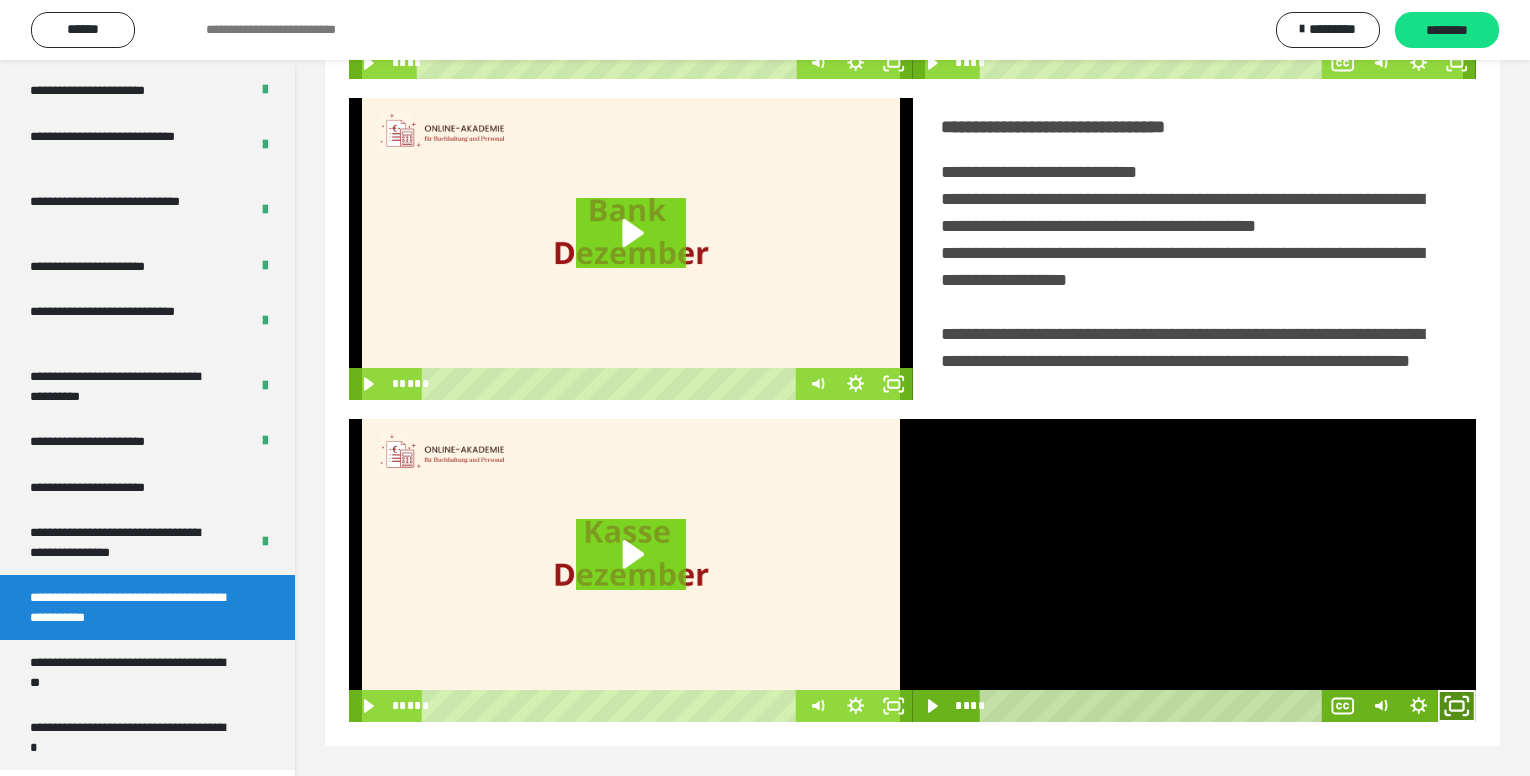 click 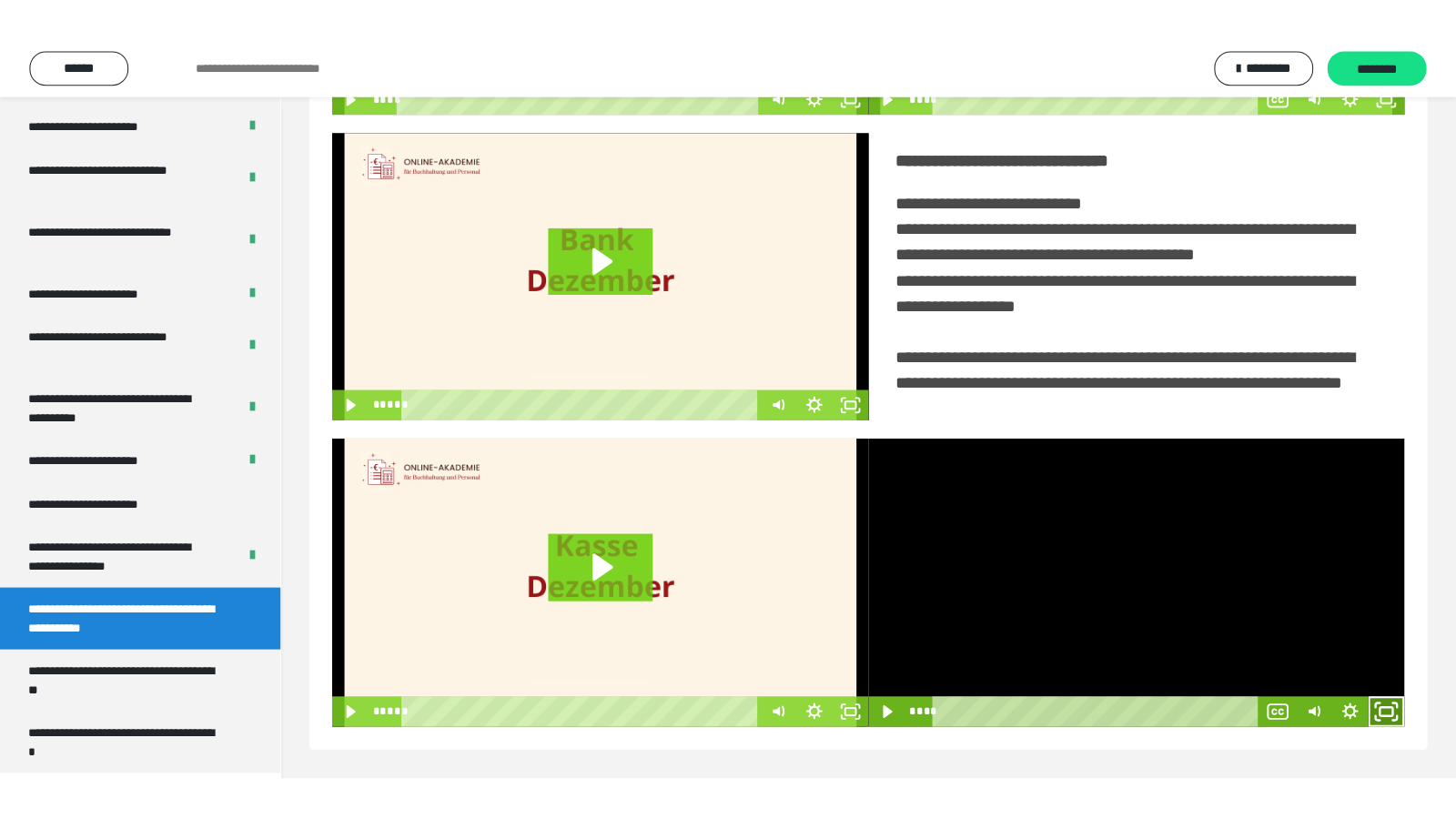 scroll, scrollTop: 281, scrollLeft: 0, axis: vertical 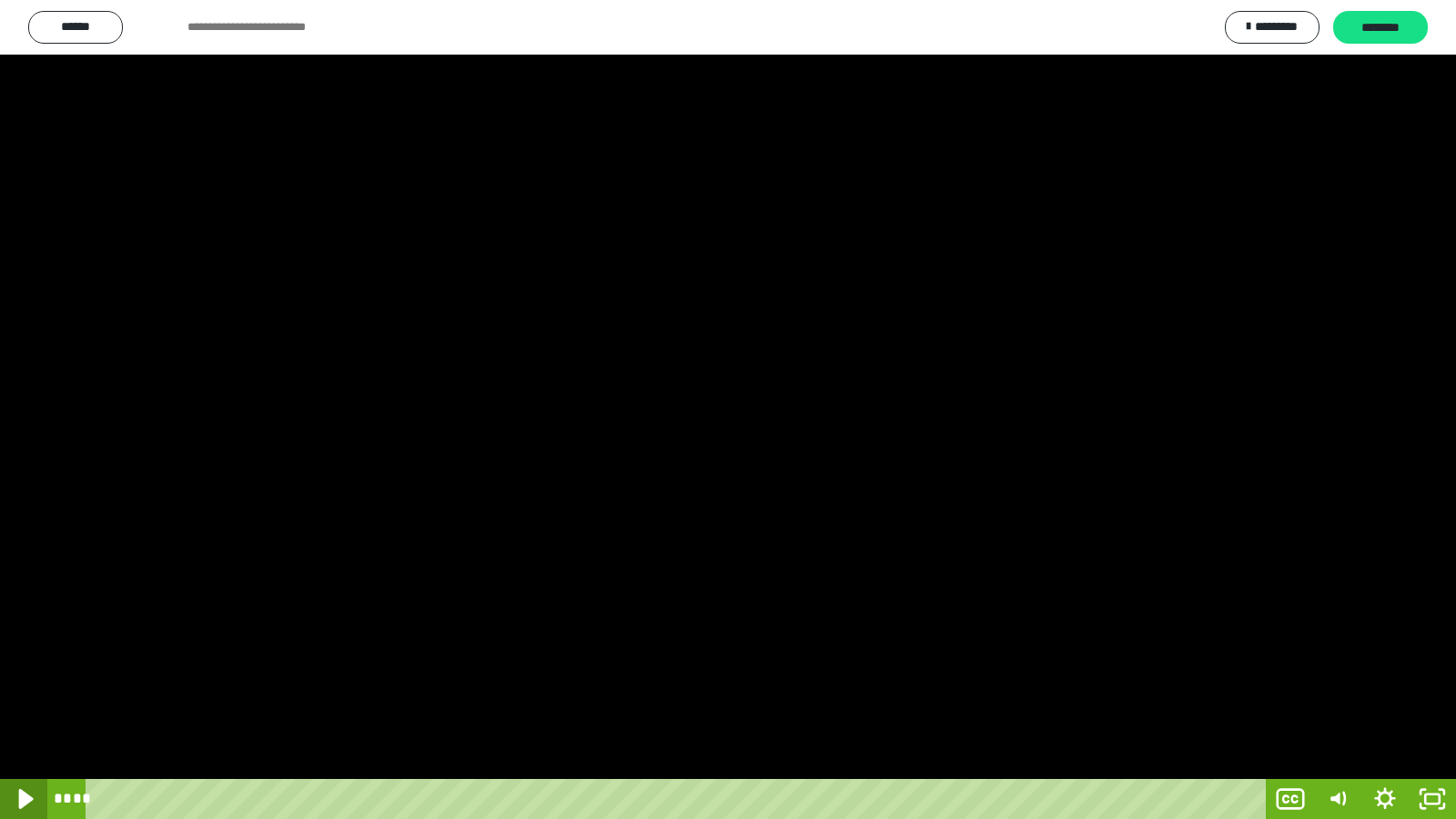click 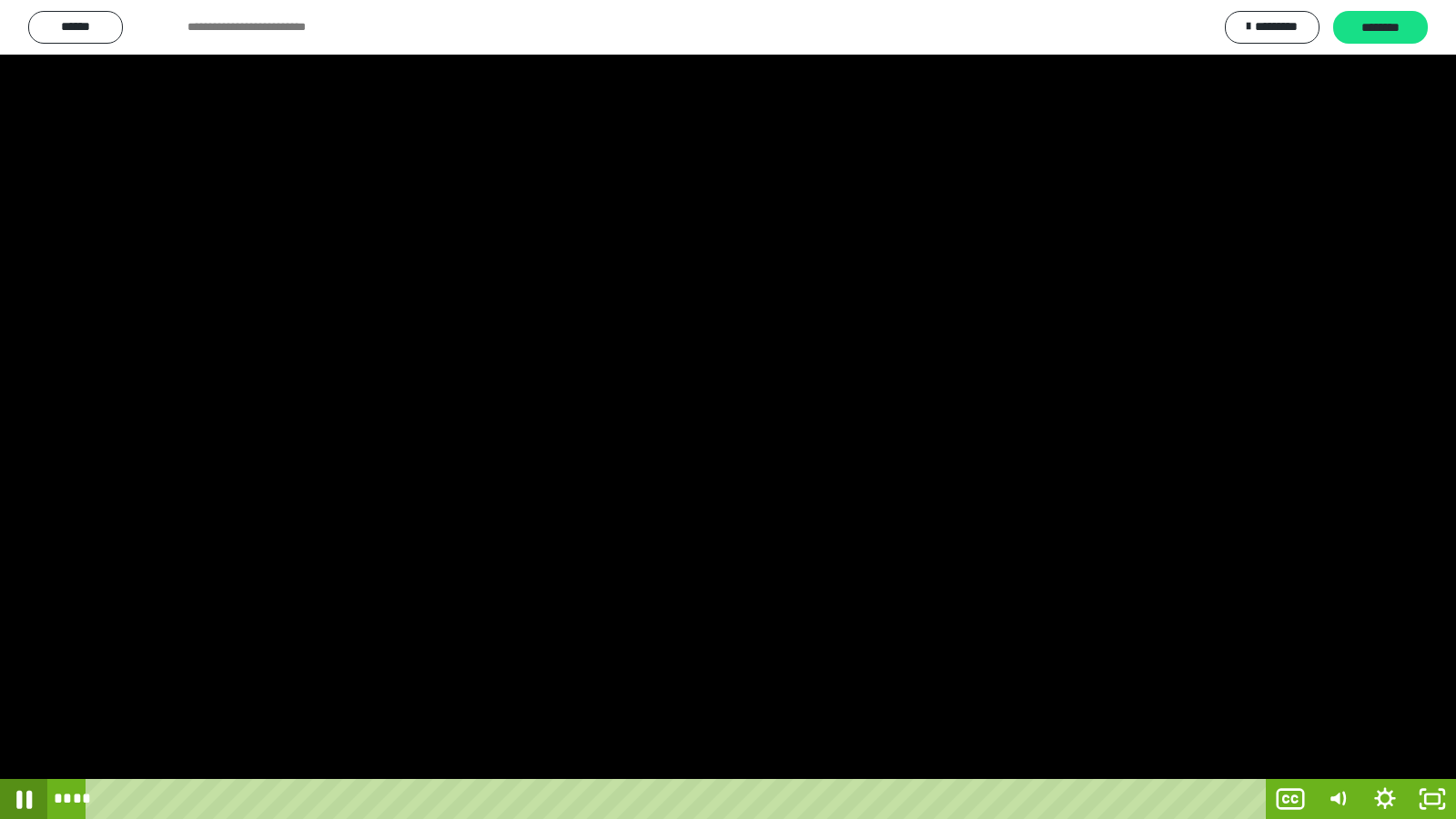 click 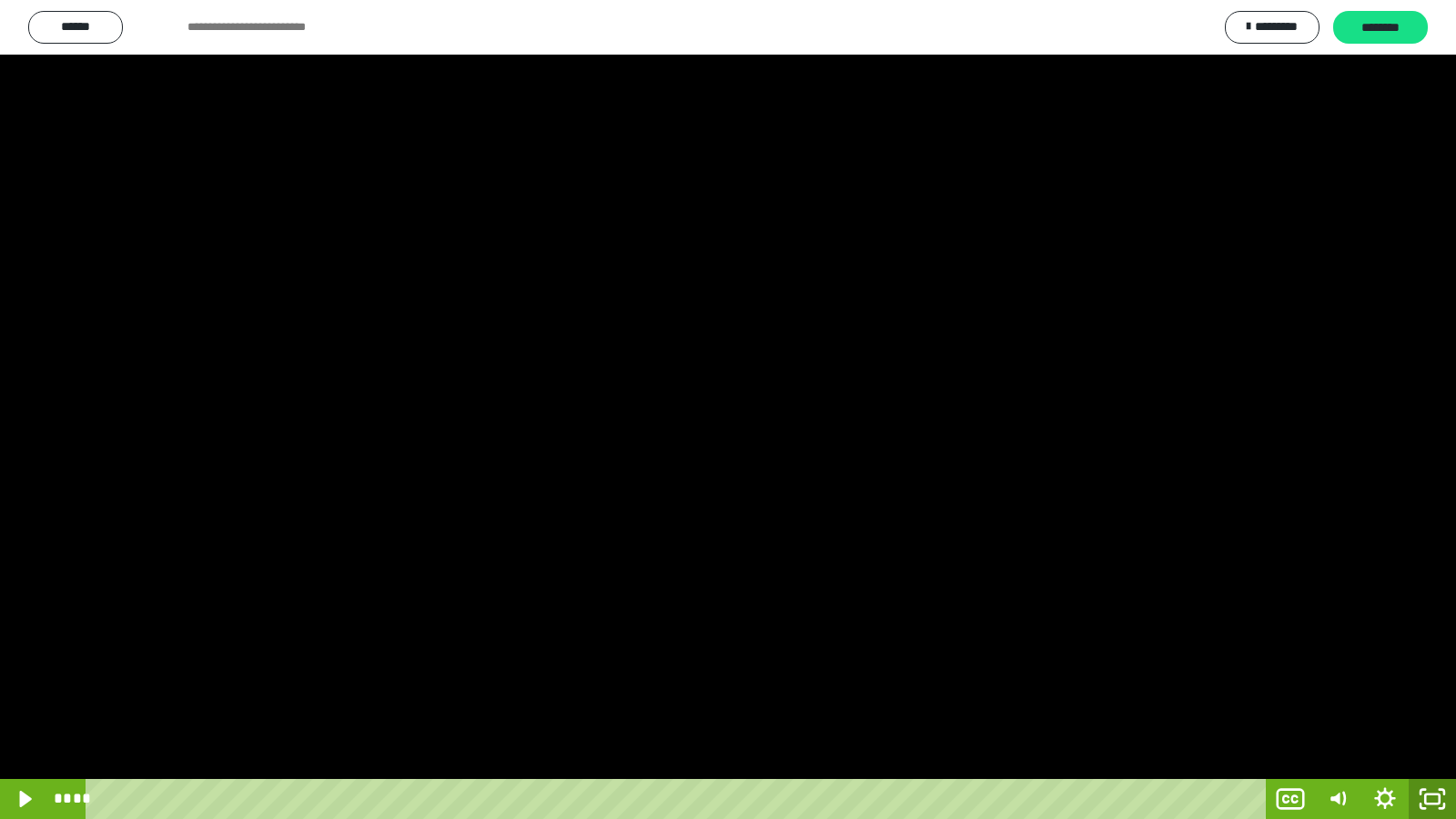 click 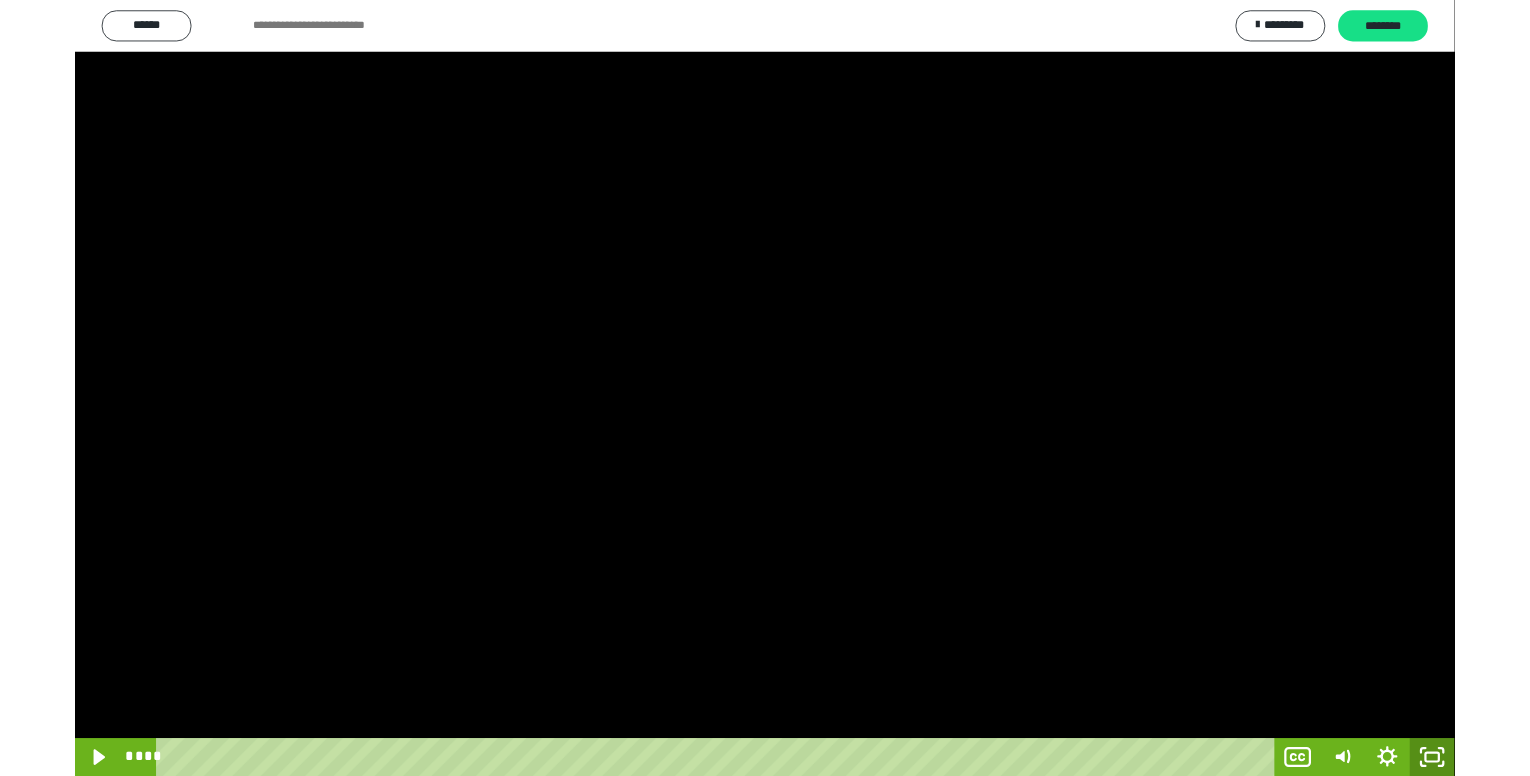 scroll, scrollTop: 301, scrollLeft: 0, axis: vertical 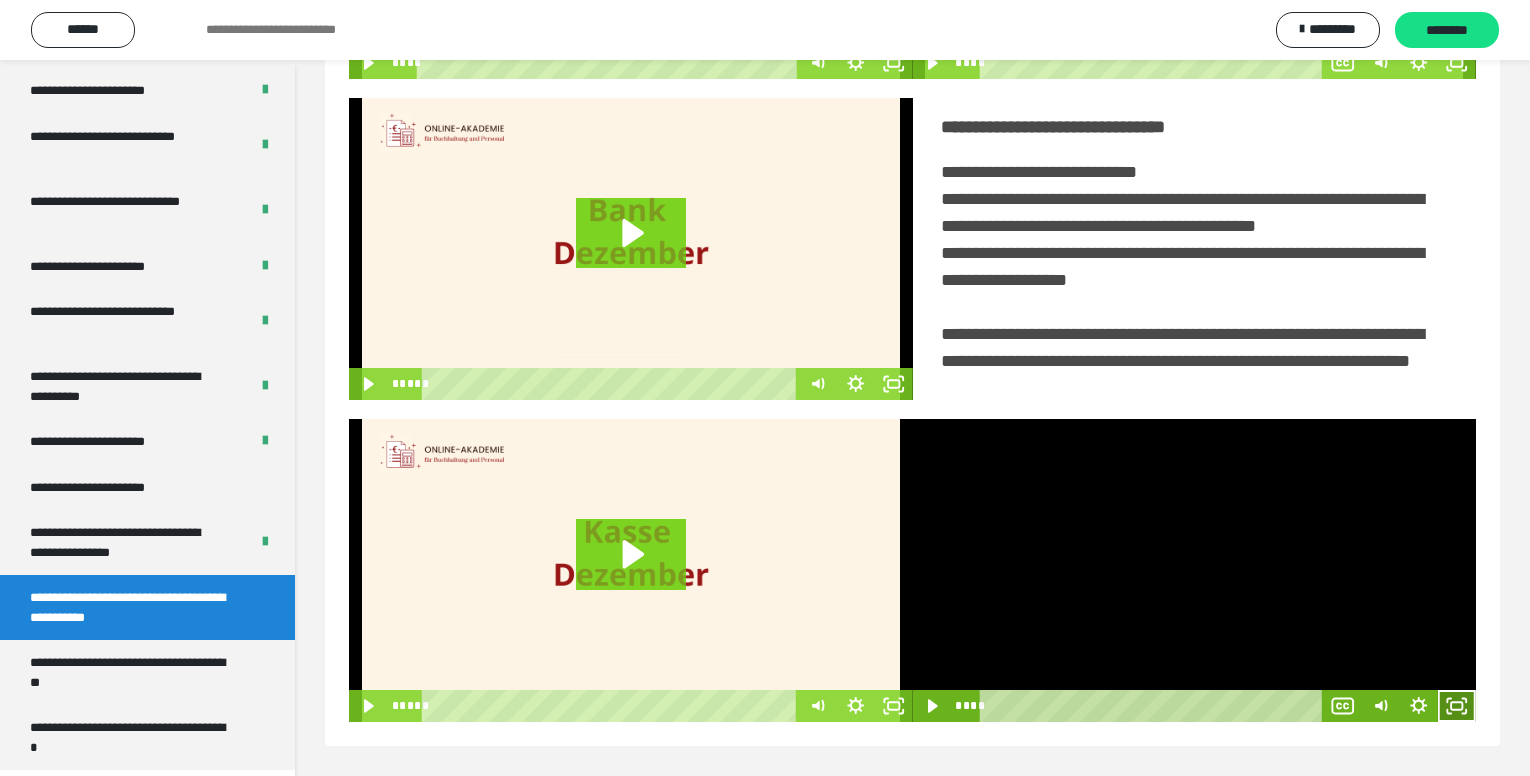 click 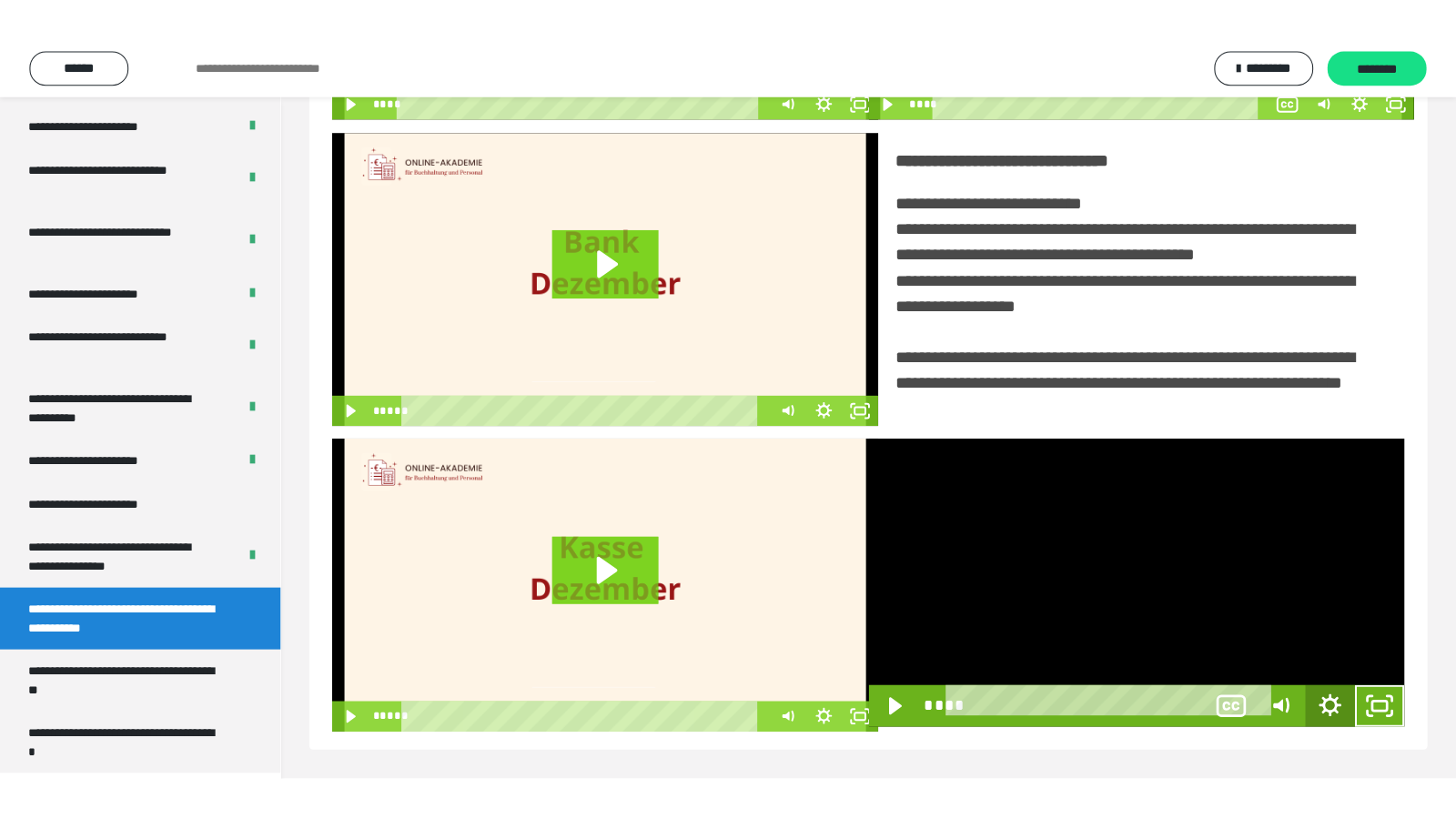 scroll, scrollTop: 281, scrollLeft: 0, axis: vertical 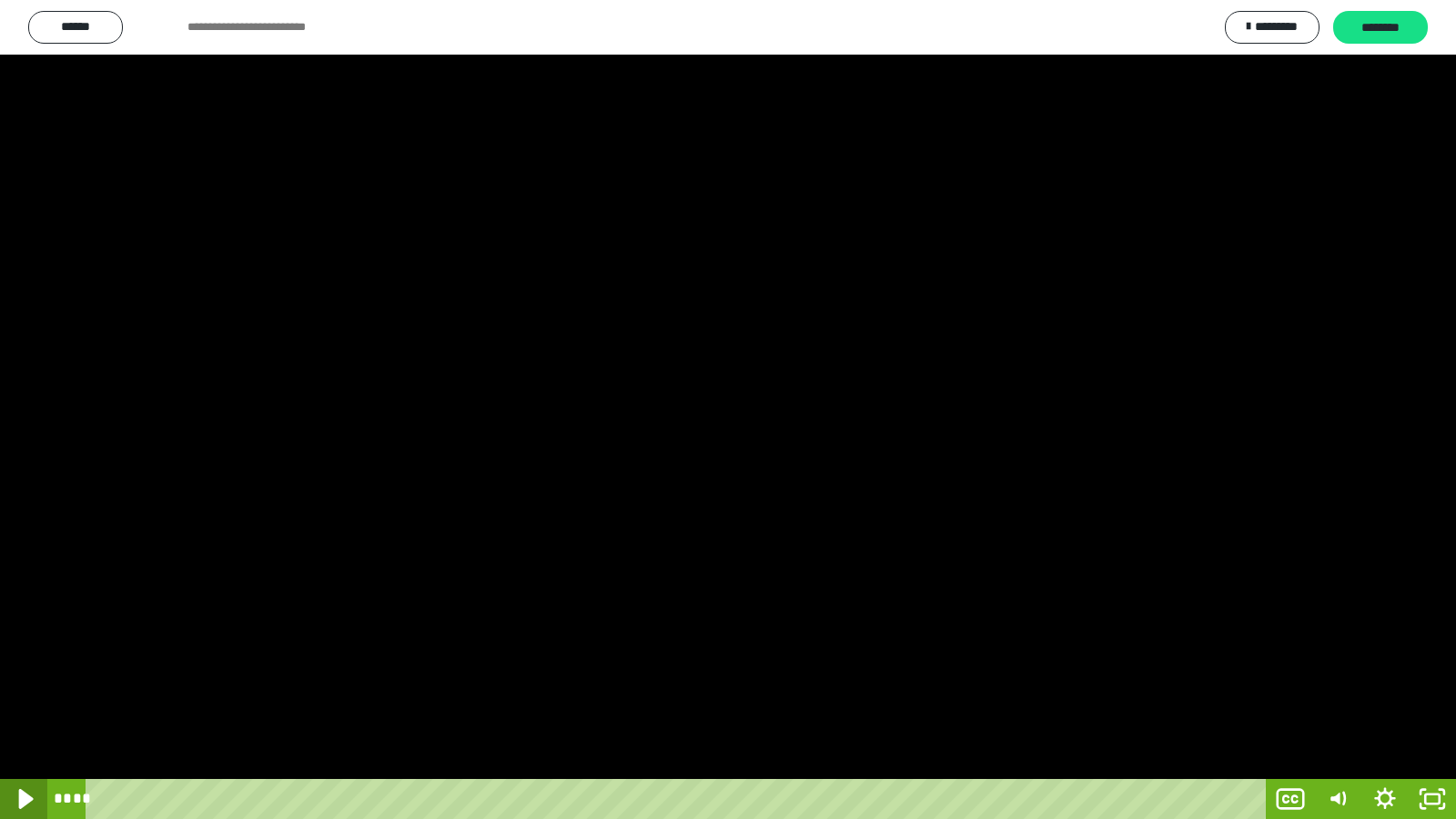 click 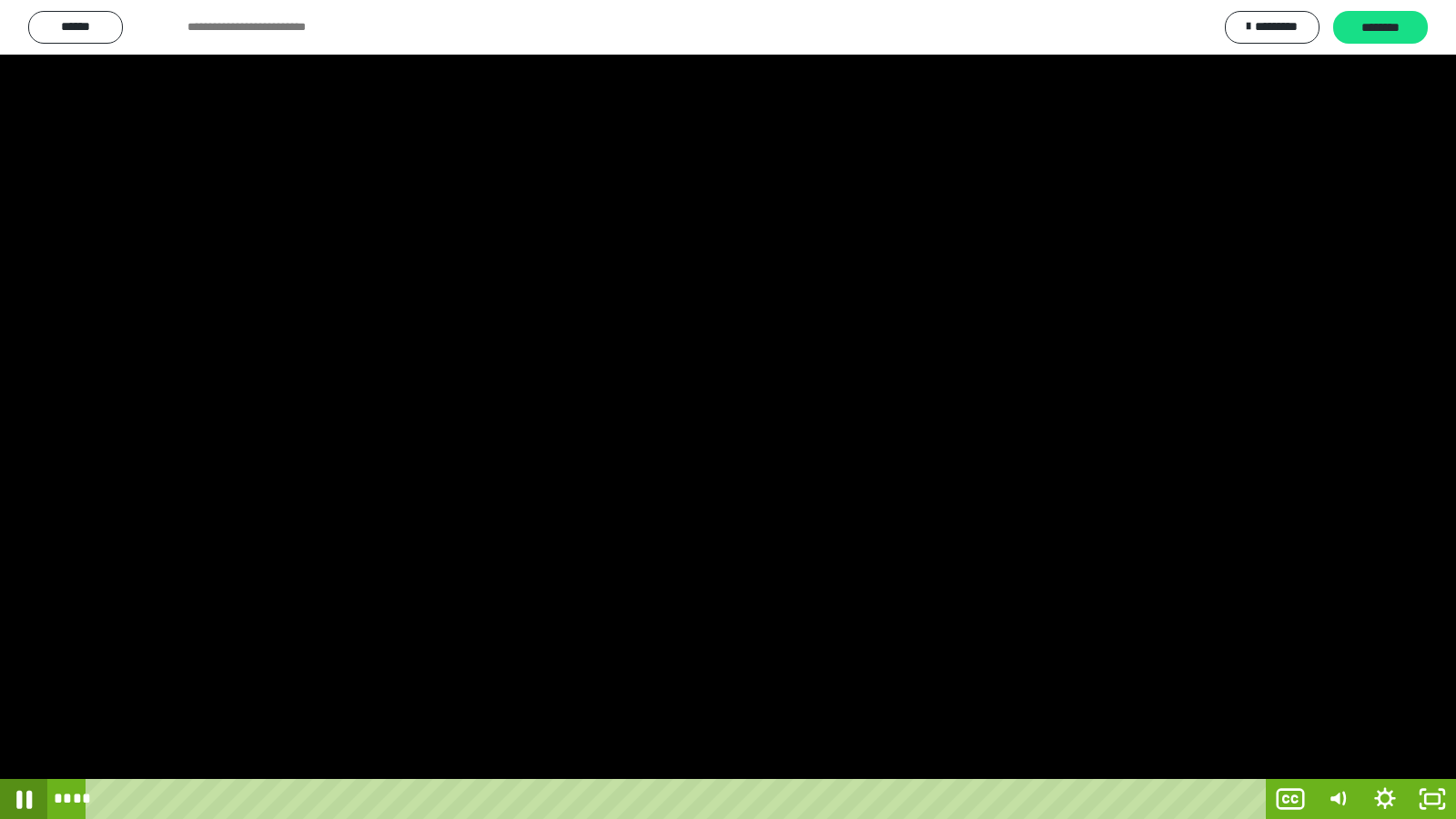 click 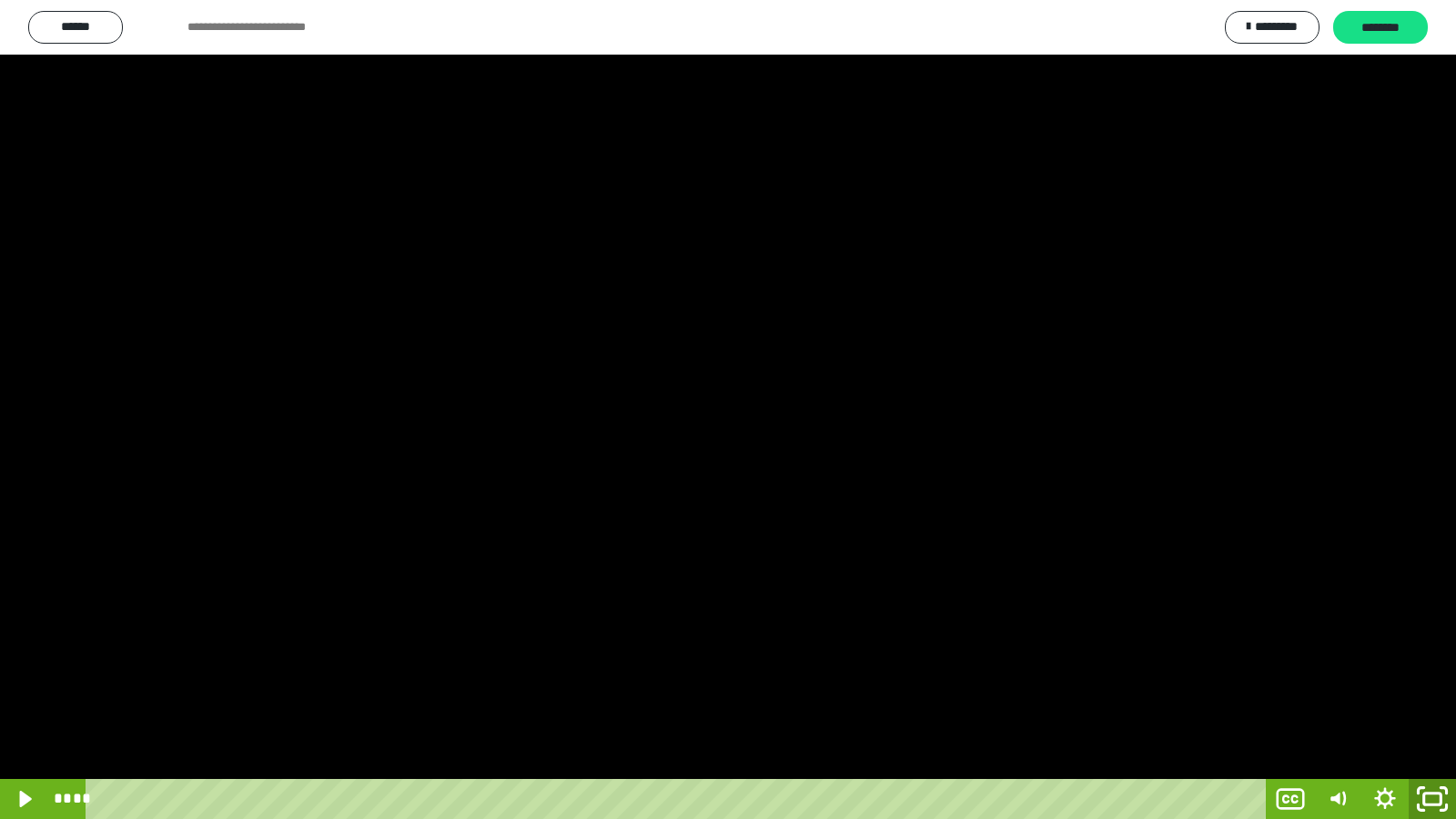 click 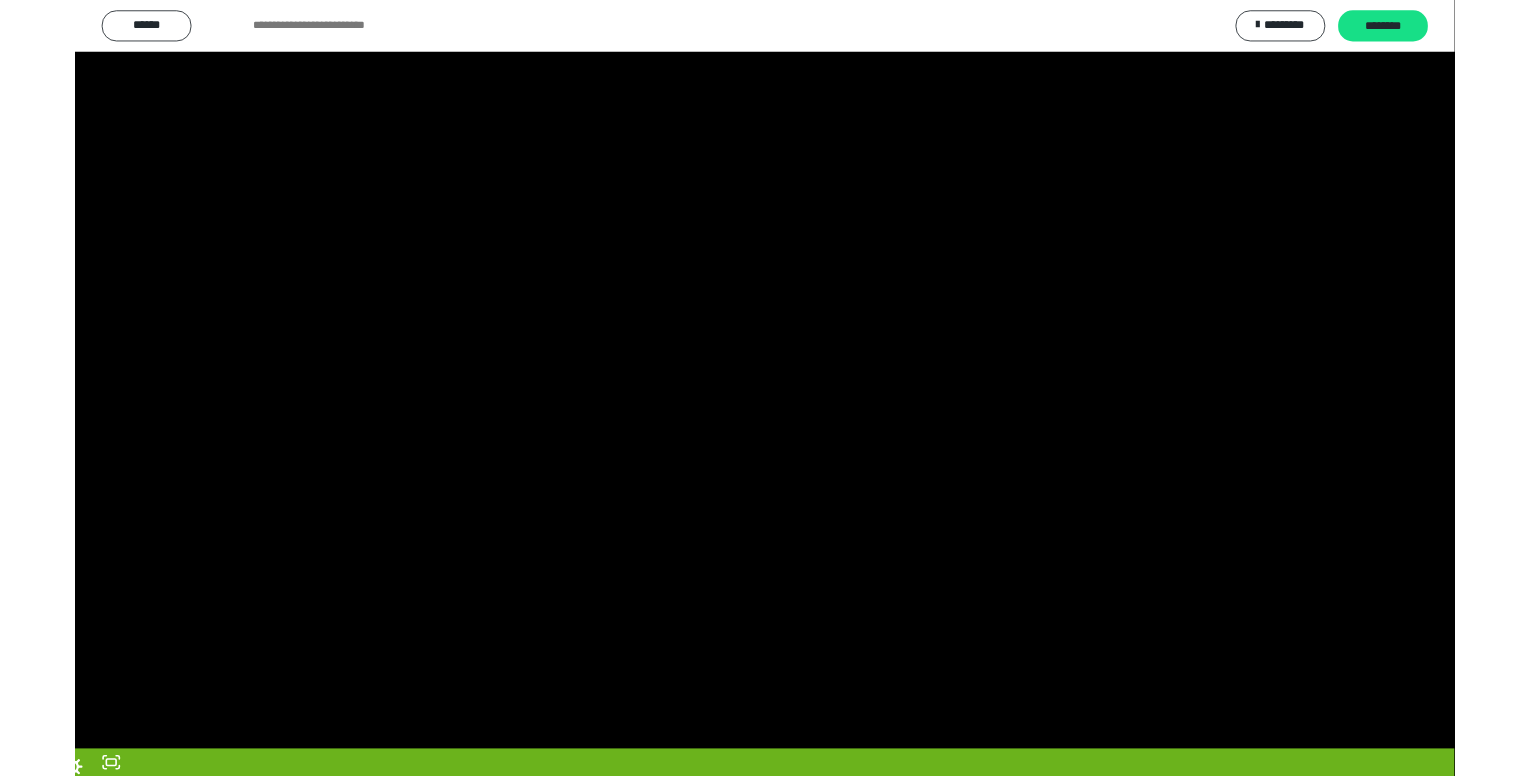 scroll, scrollTop: 301, scrollLeft: 0, axis: vertical 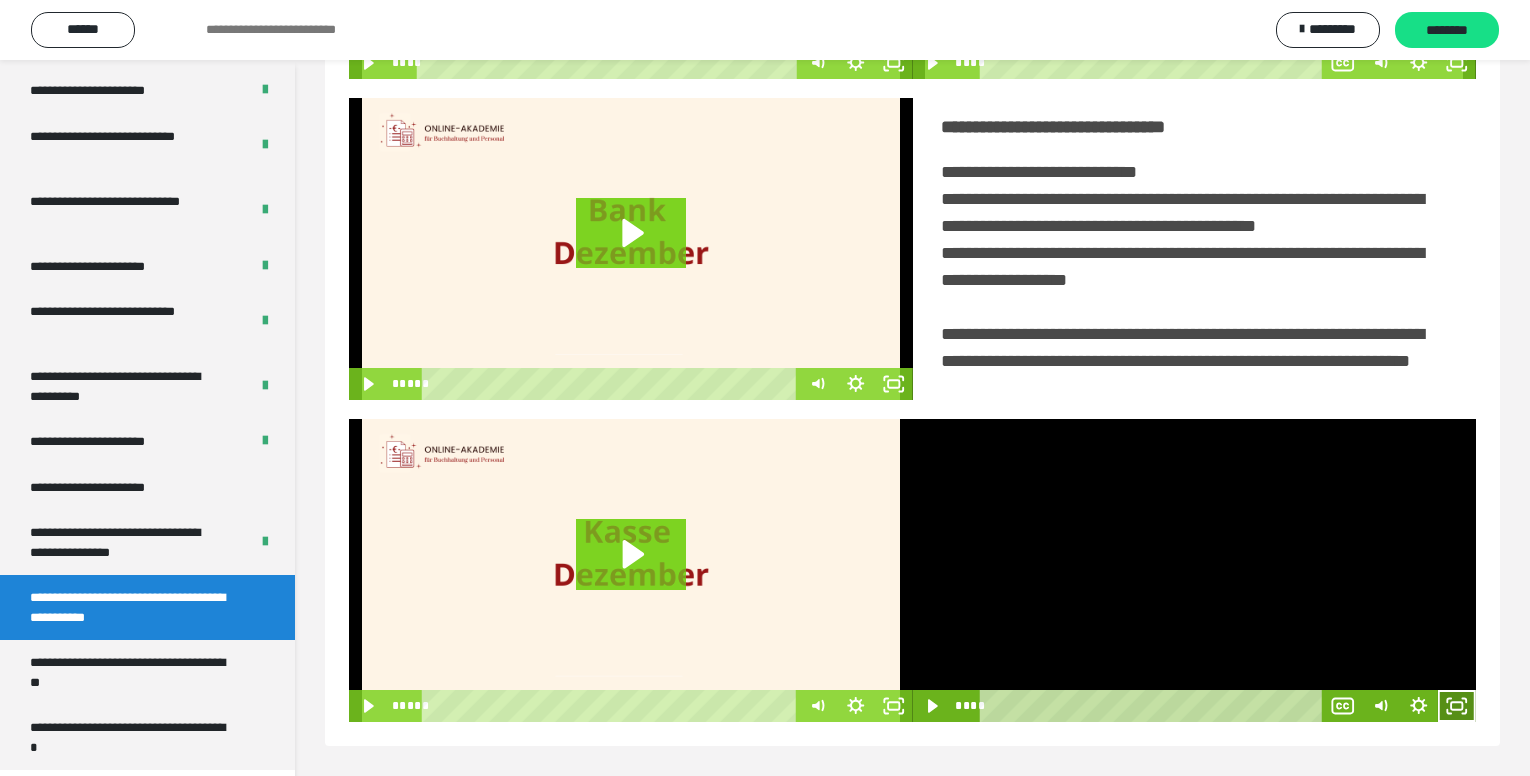 click 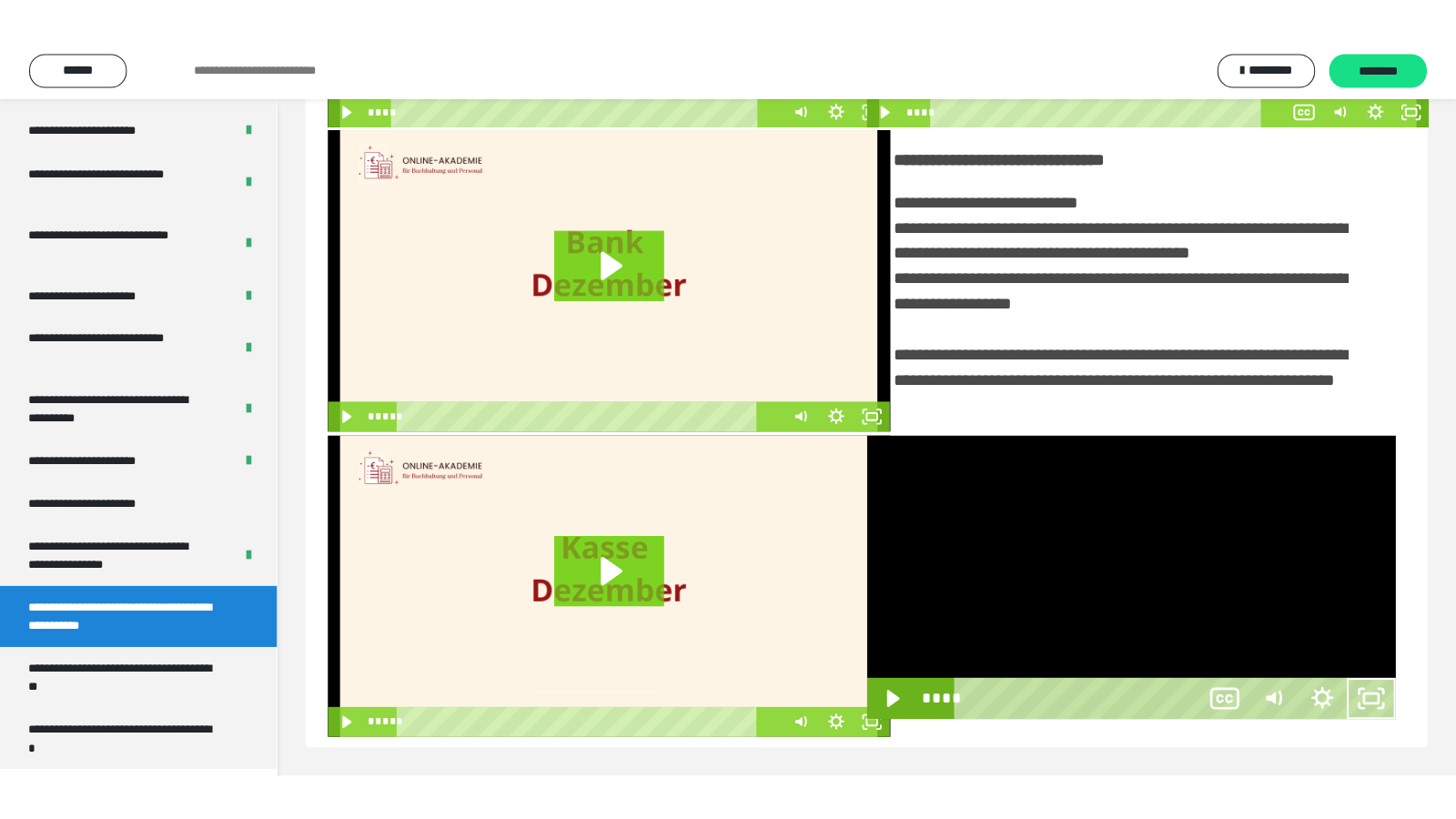 scroll, scrollTop: 281, scrollLeft: 0, axis: vertical 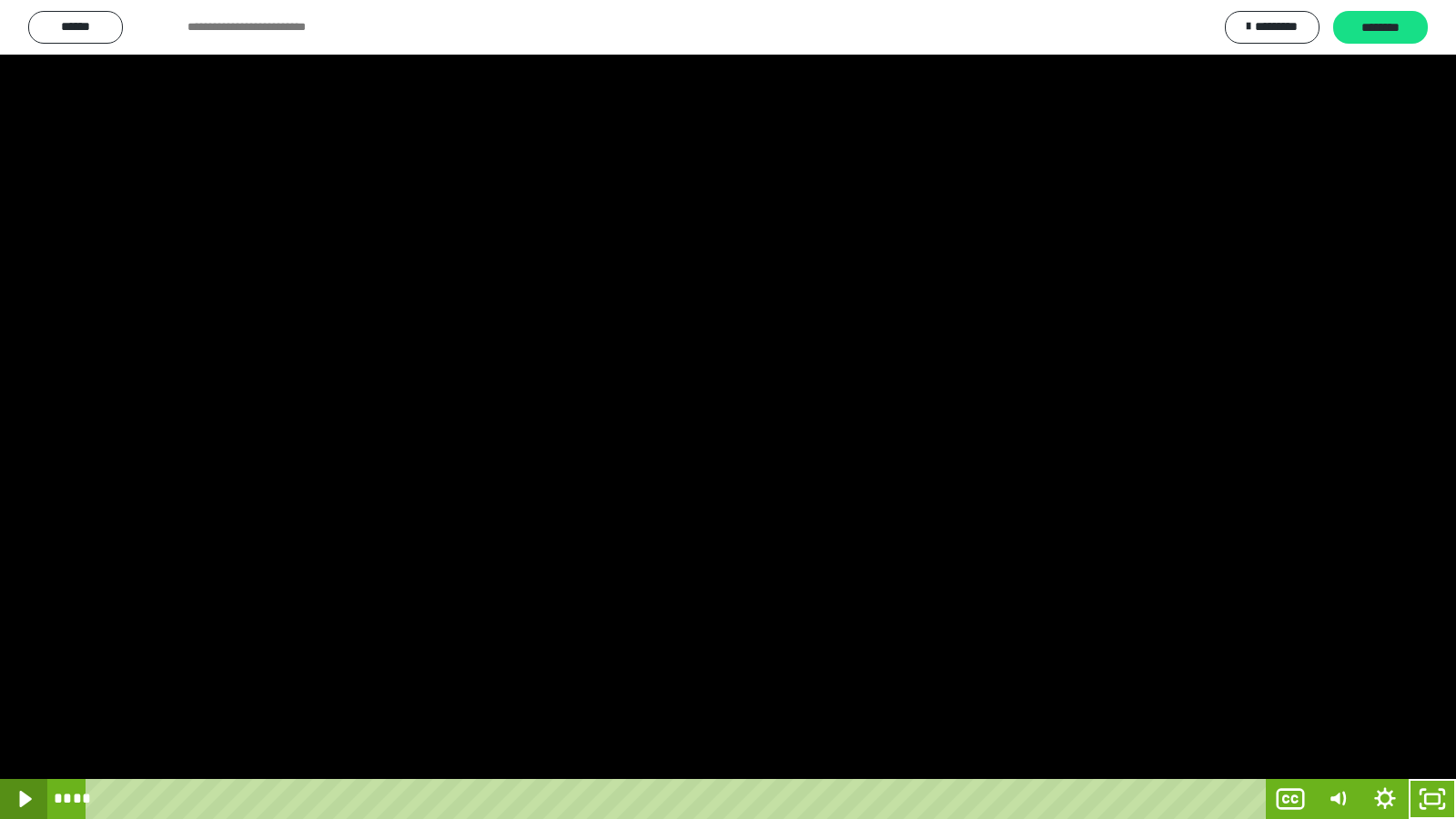 click 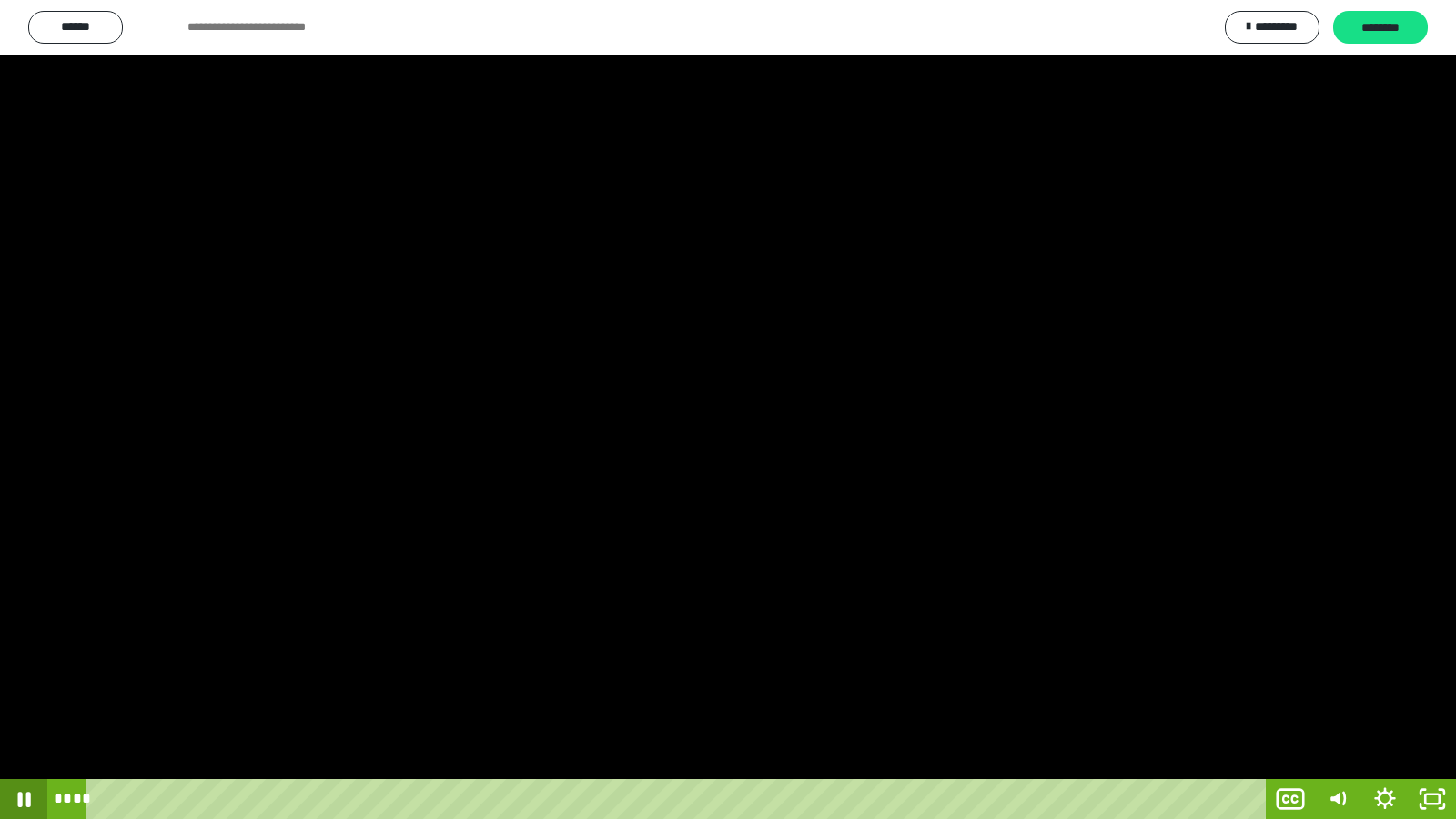click 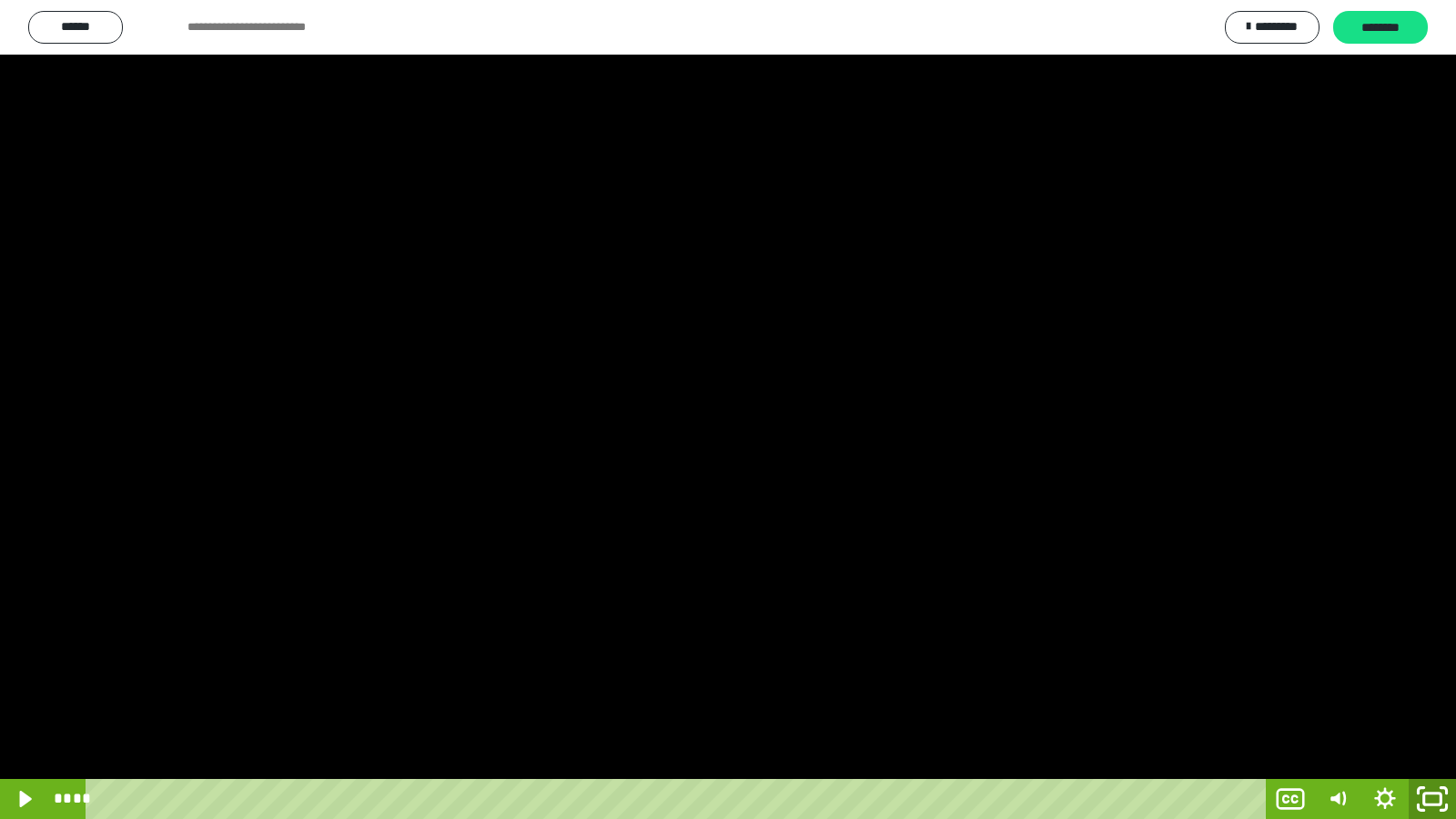 click 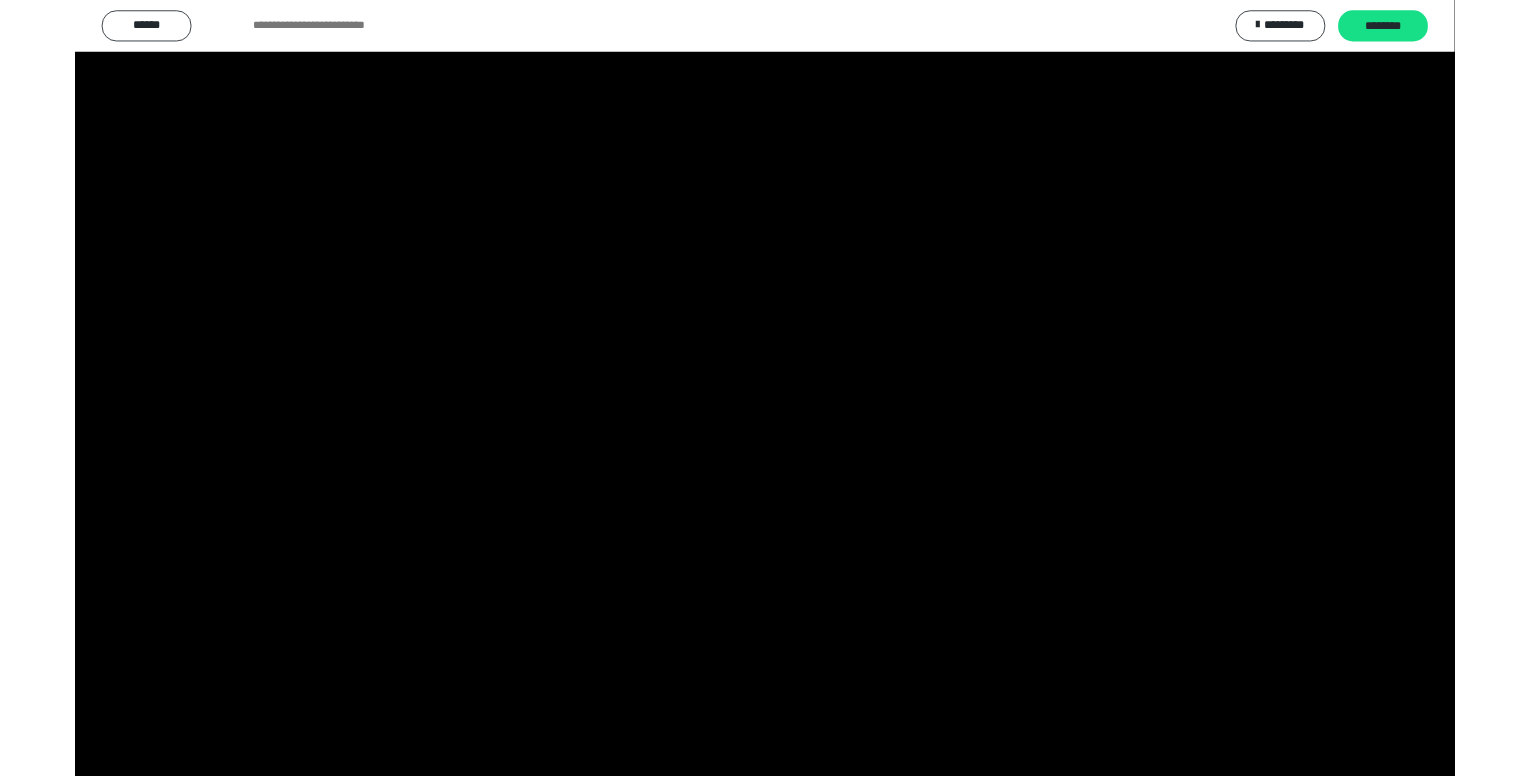 scroll, scrollTop: 301, scrollLeft: 0, axis: vertical 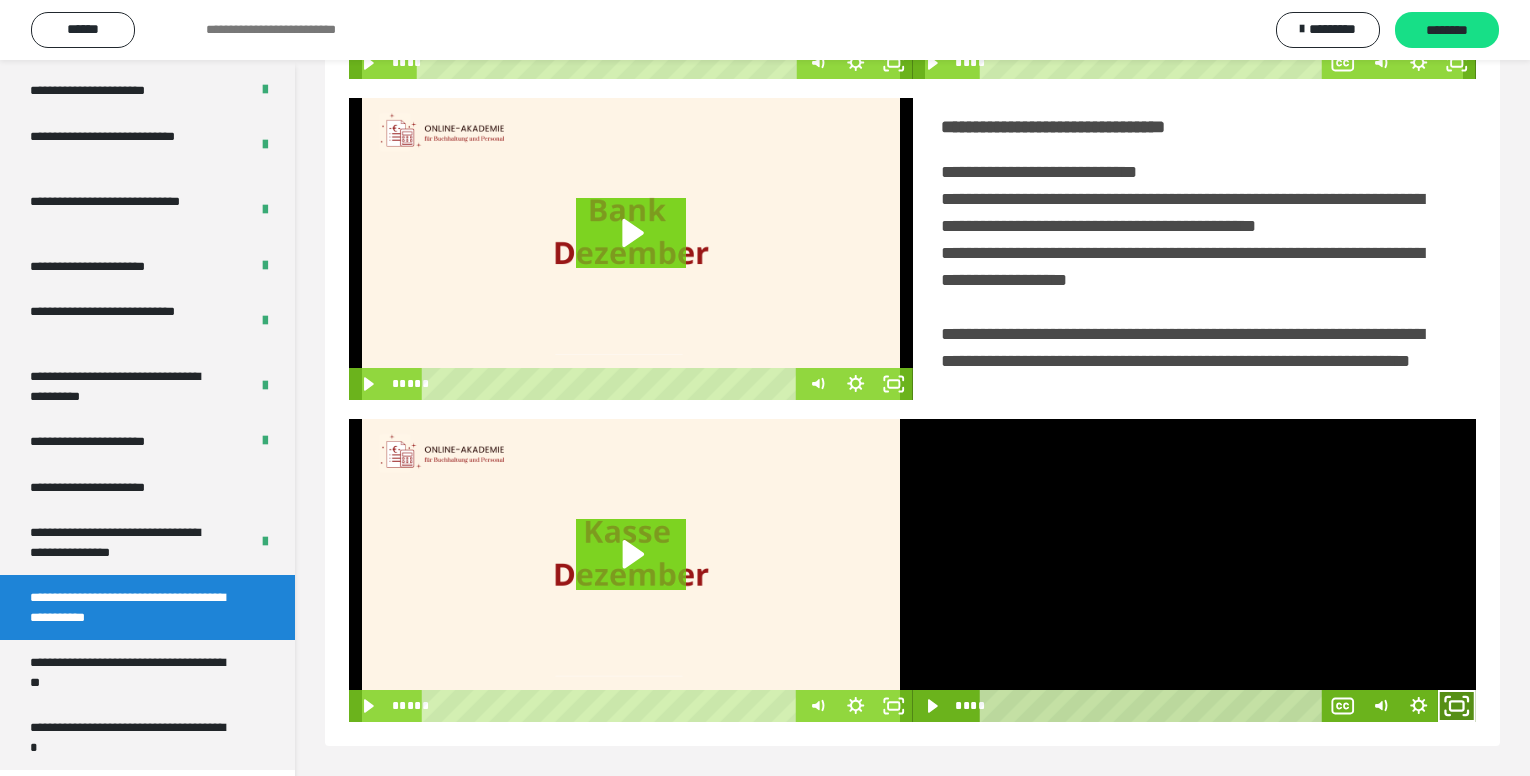 click 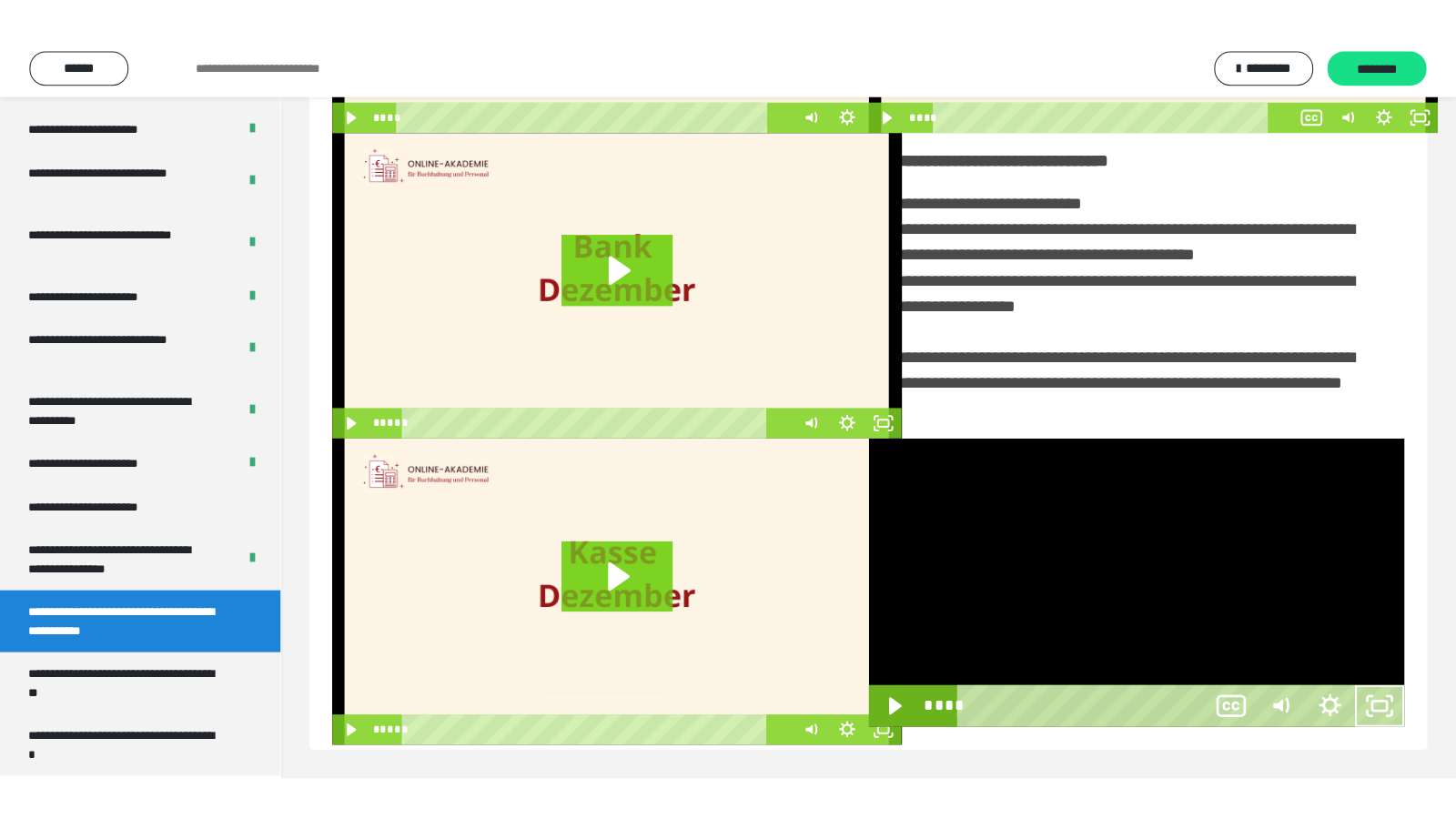 scroll, scrollTop: 281, scrollLeft: 0, axis: vertical 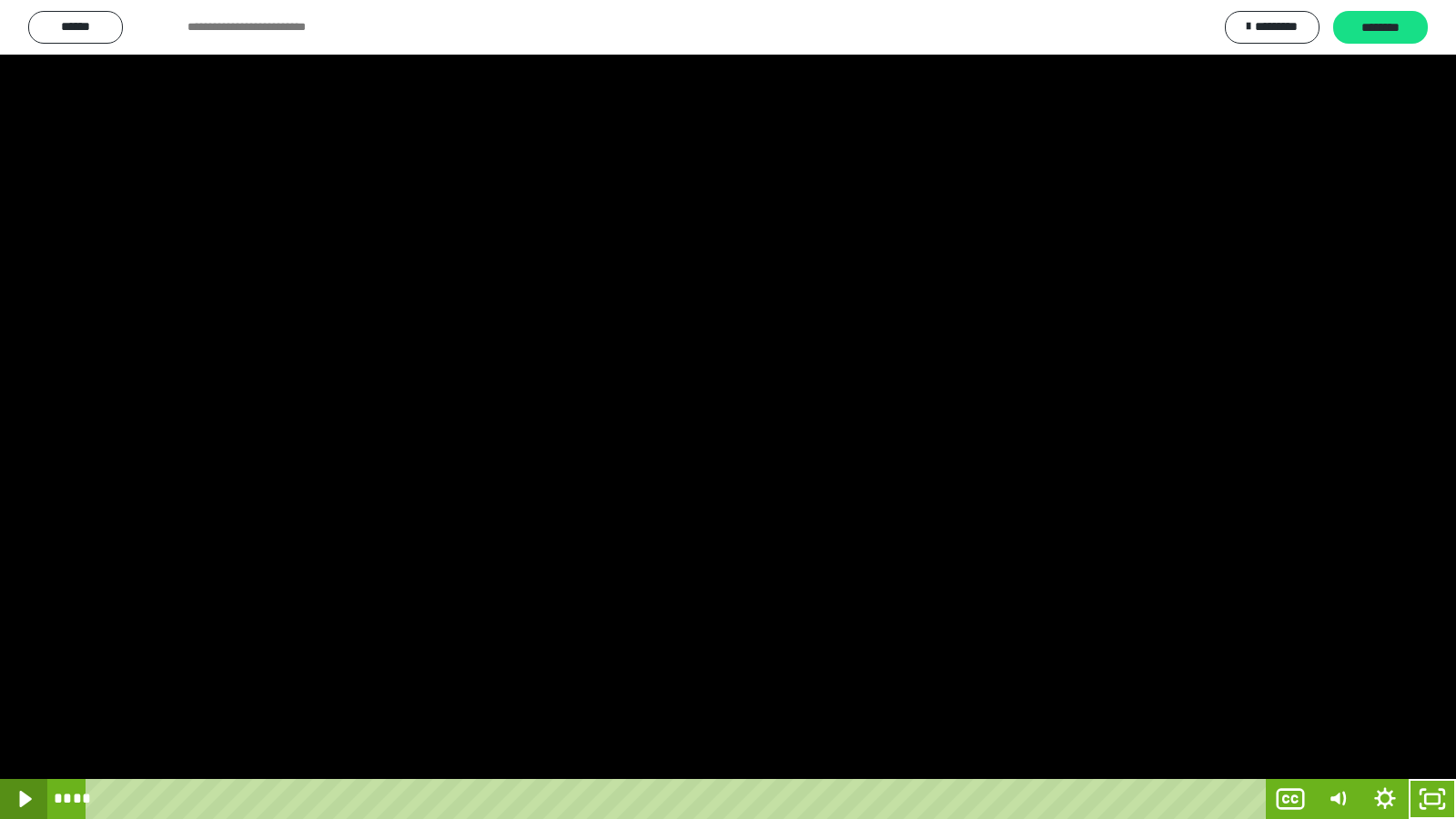 click 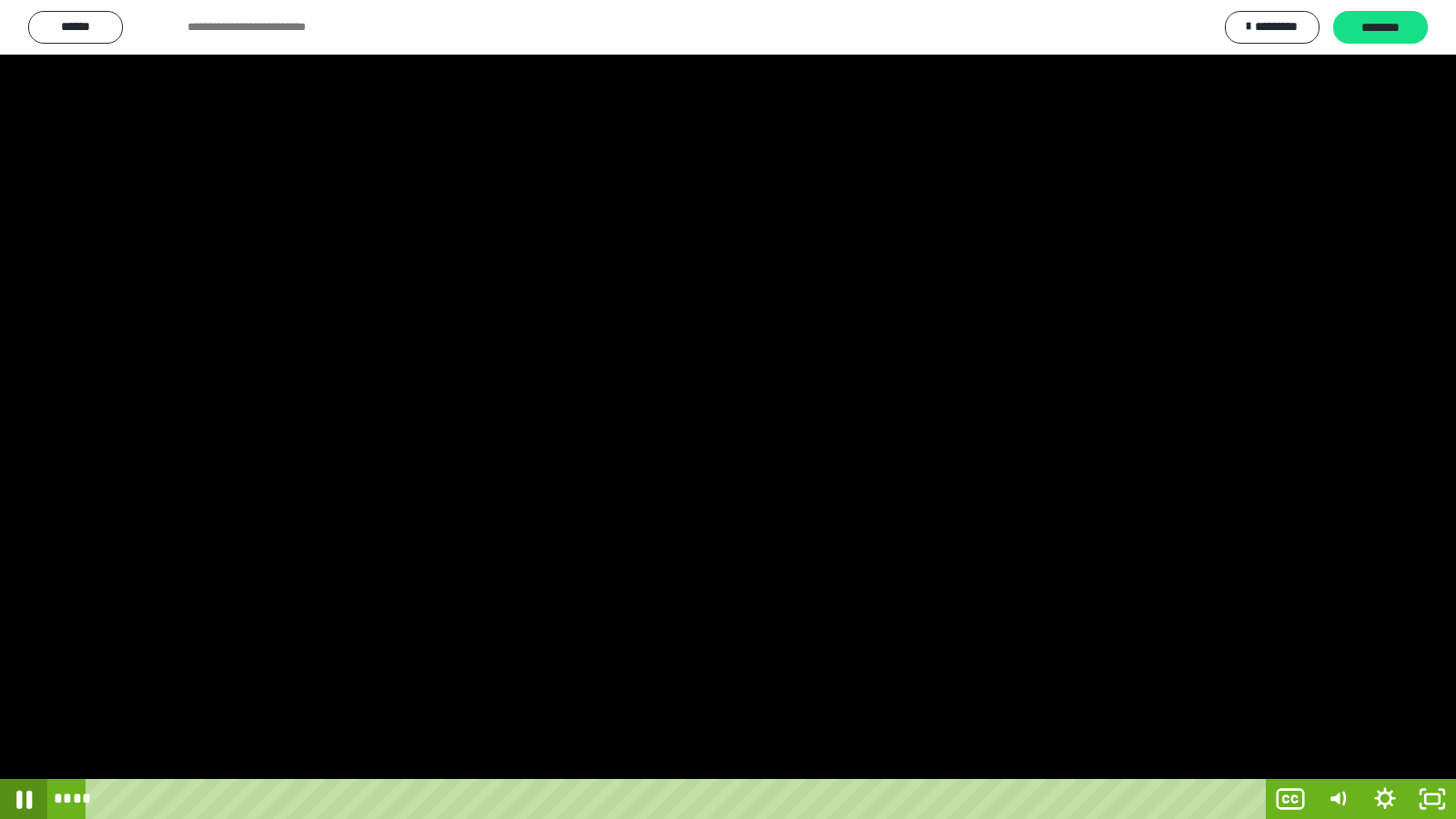 click 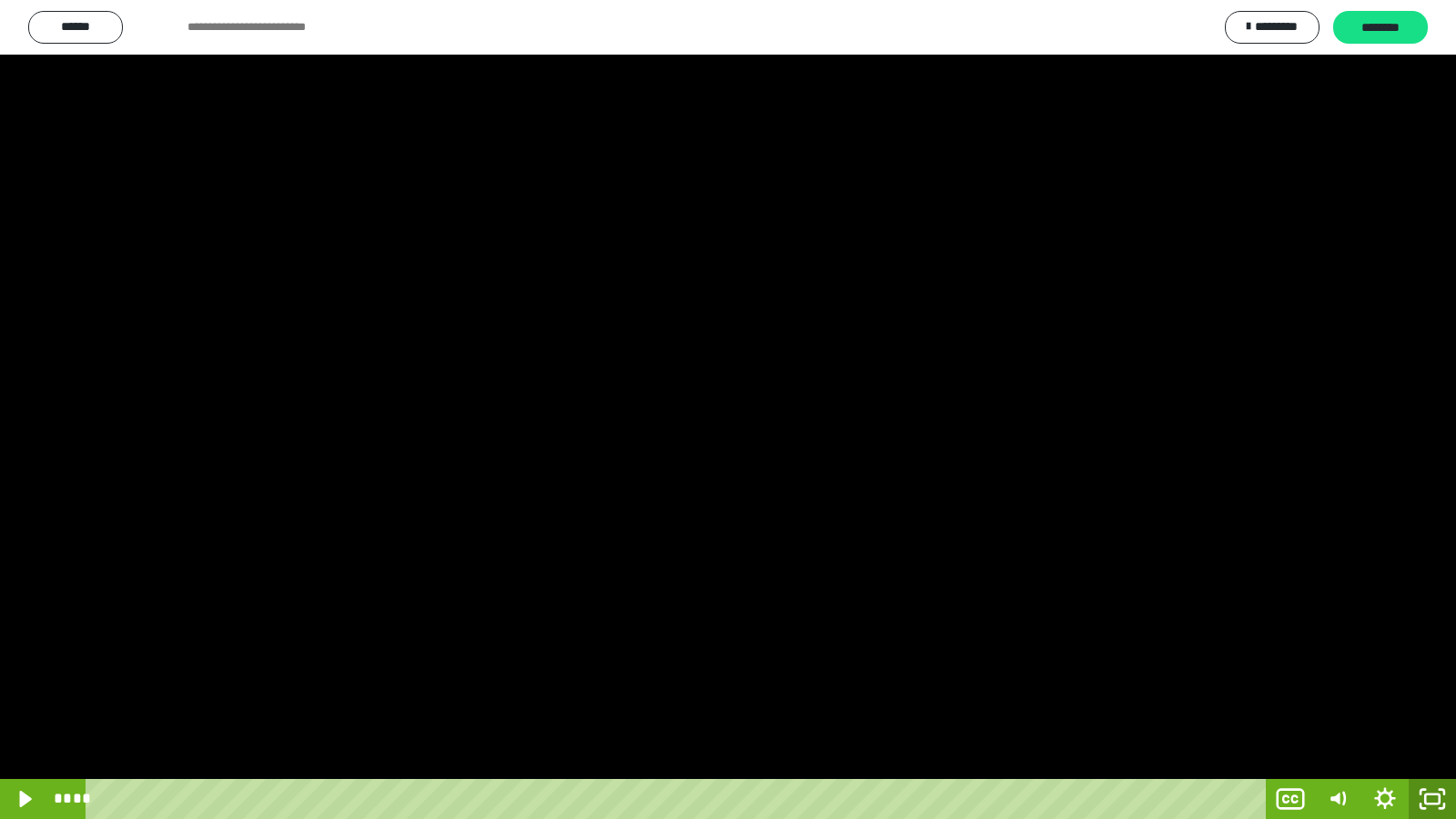 click 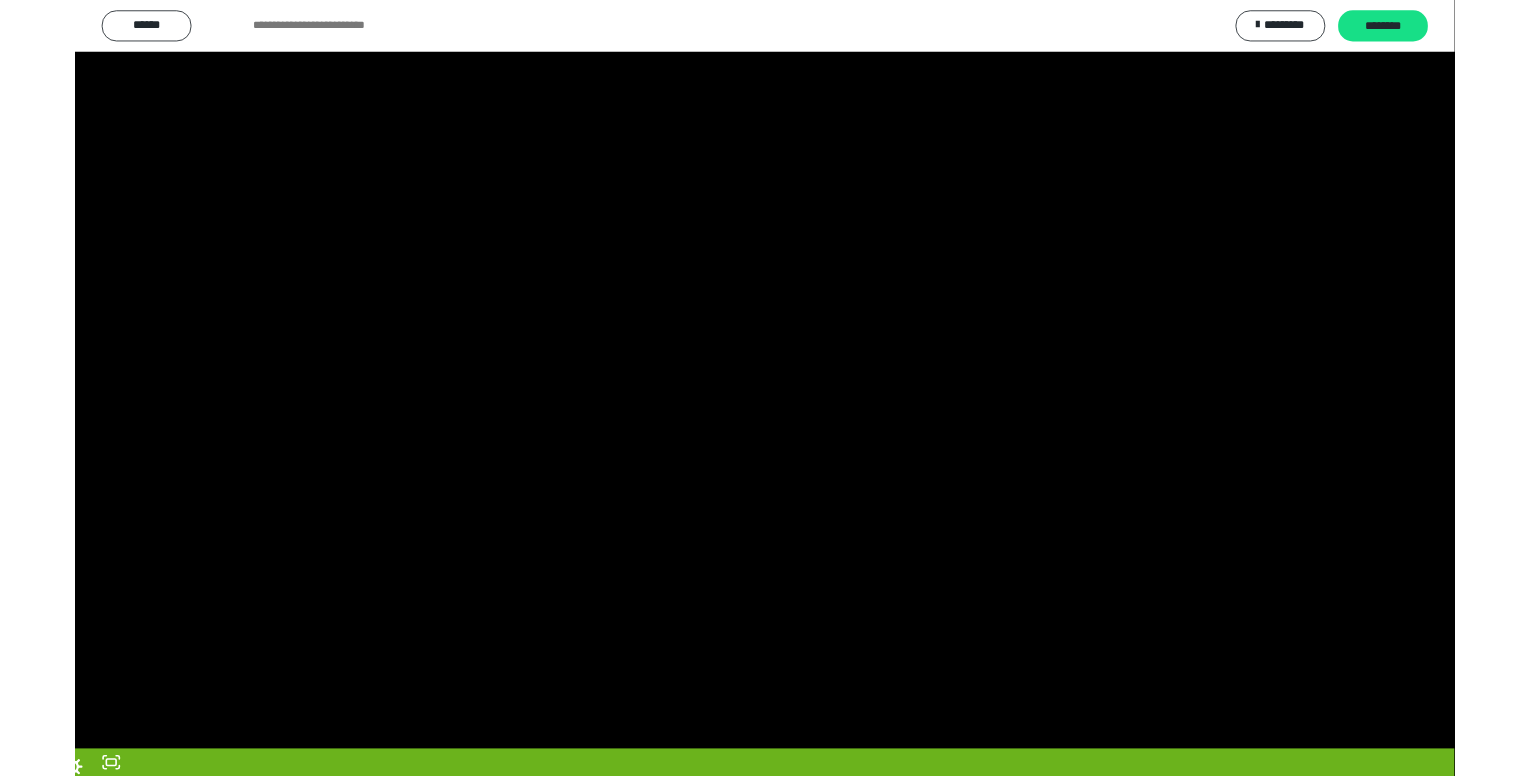 scroll, scrollTop: 301, scrollLeft: 0, axis: vertical 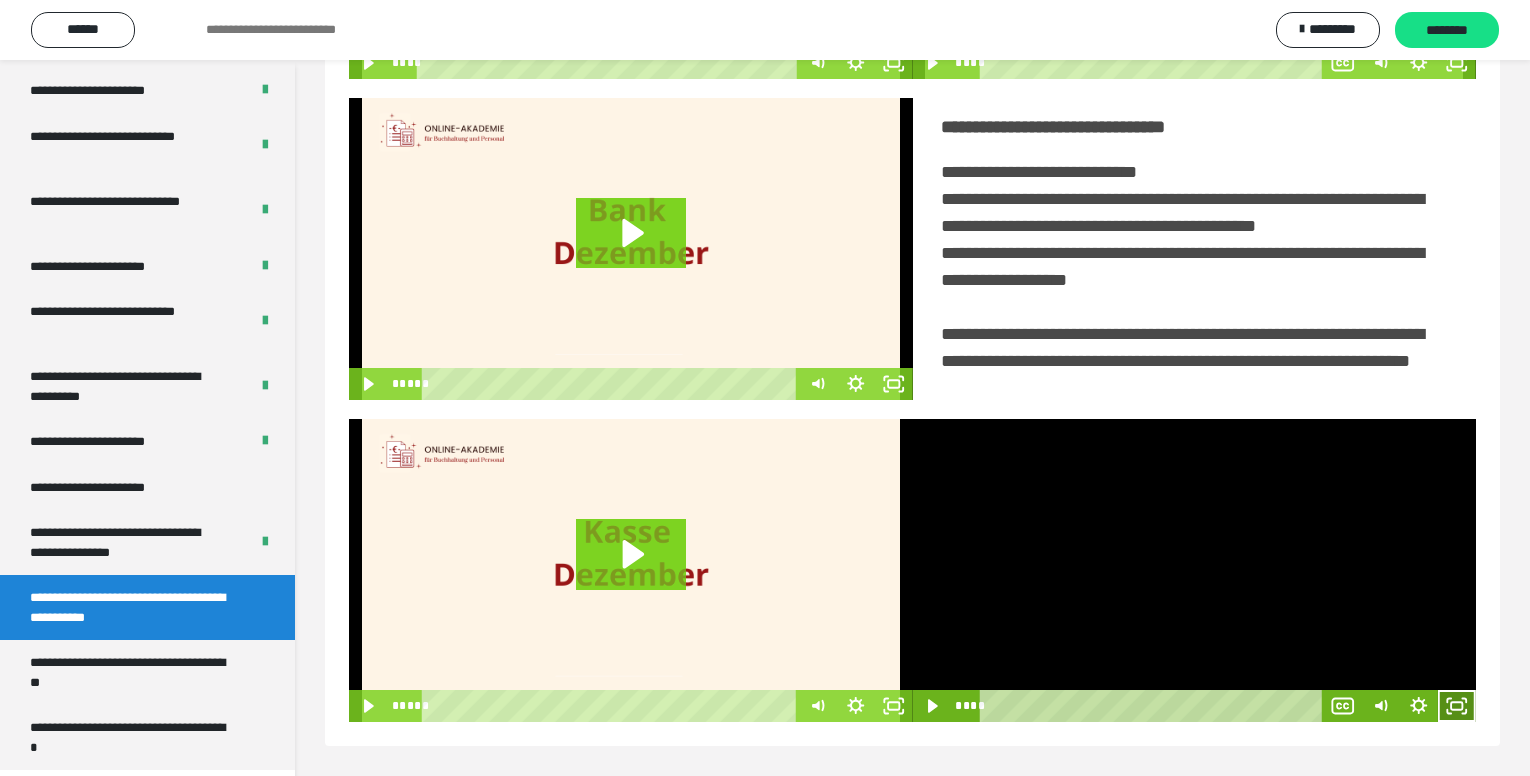 click 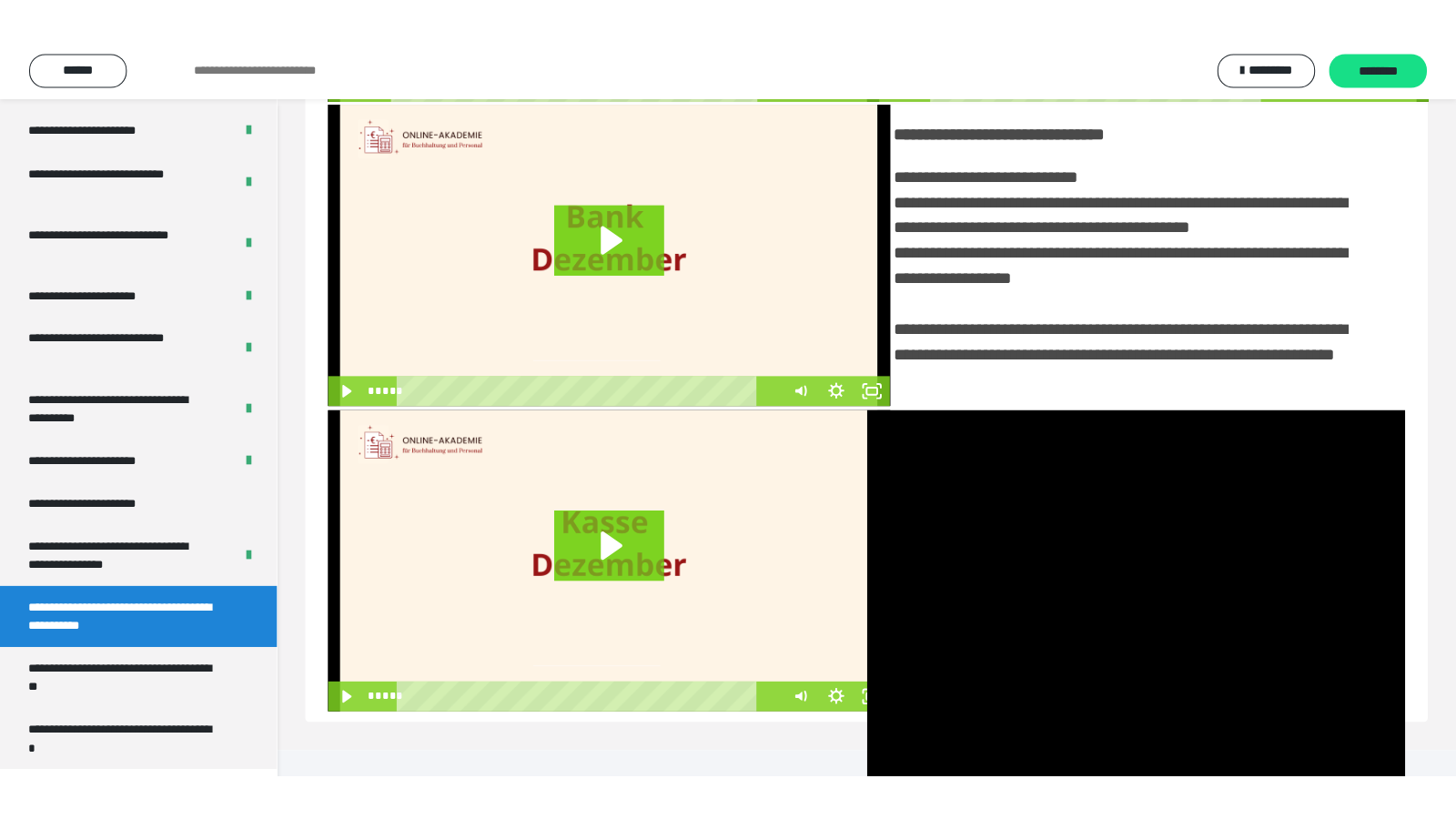 scroll, scrollTop: 281, scrollLeft: 0, axis: vertical 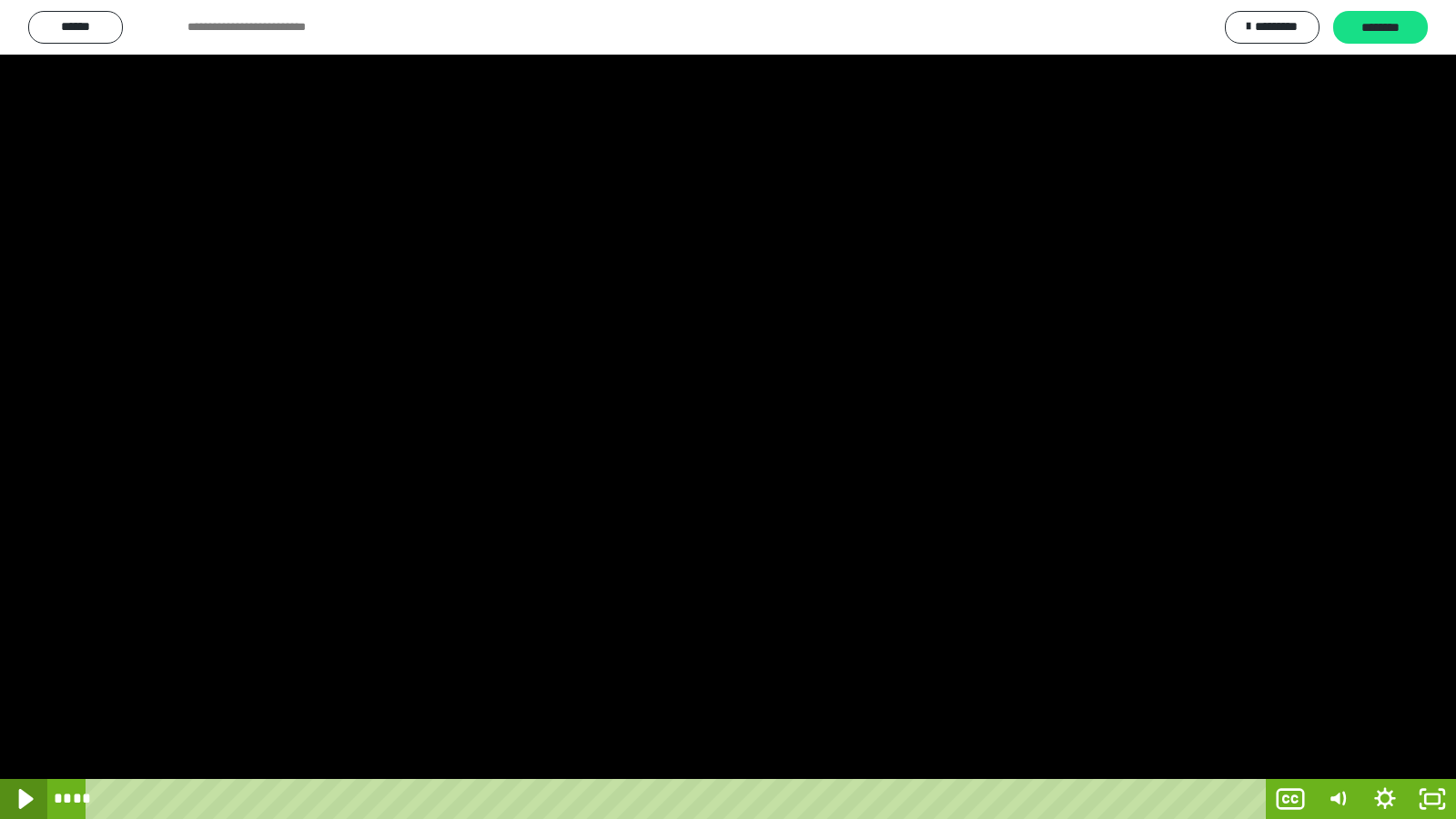 click 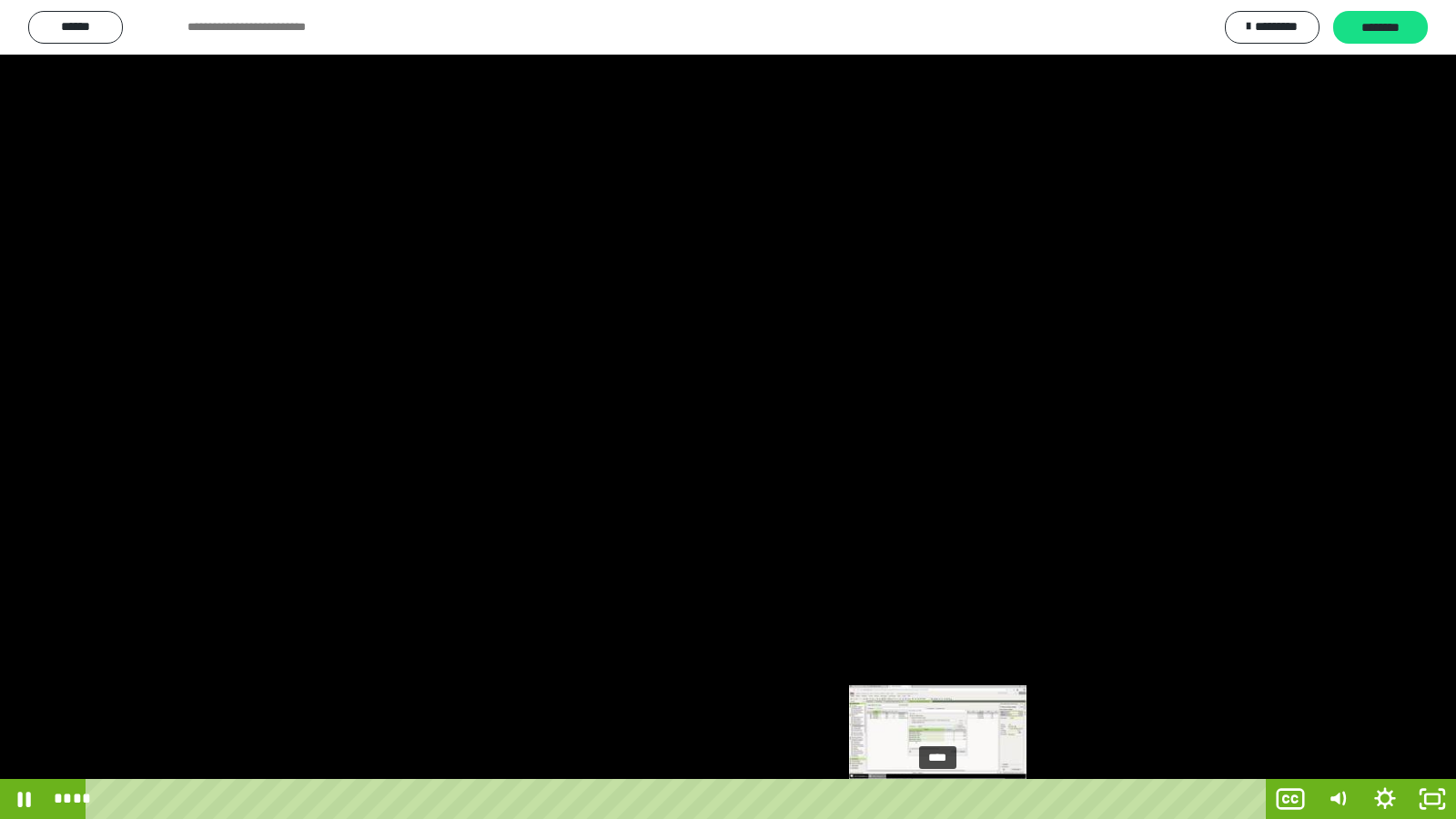 click on "****" at bounding box center [679, 799] 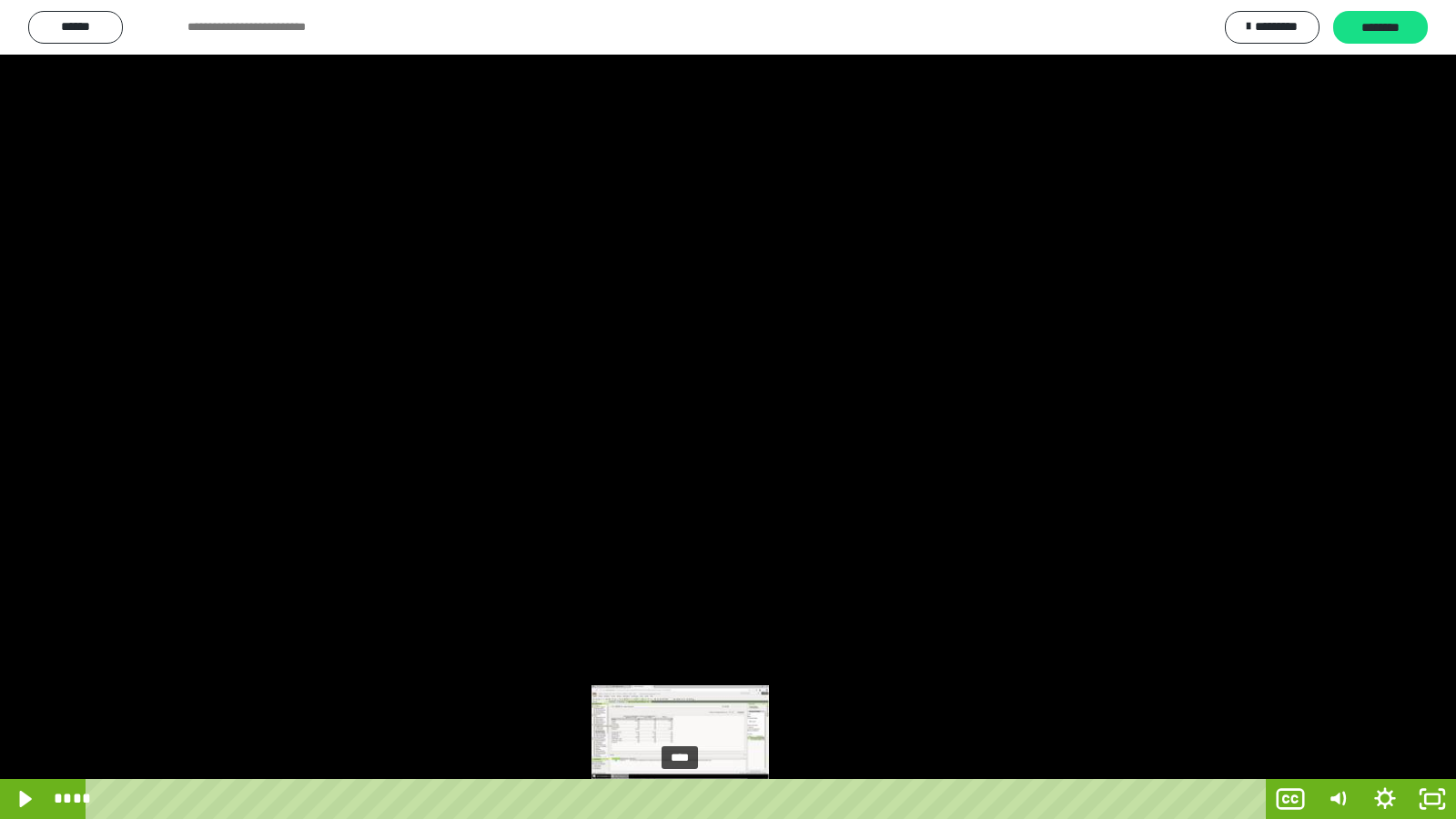 click on "****" at bounding box center [679, 799] 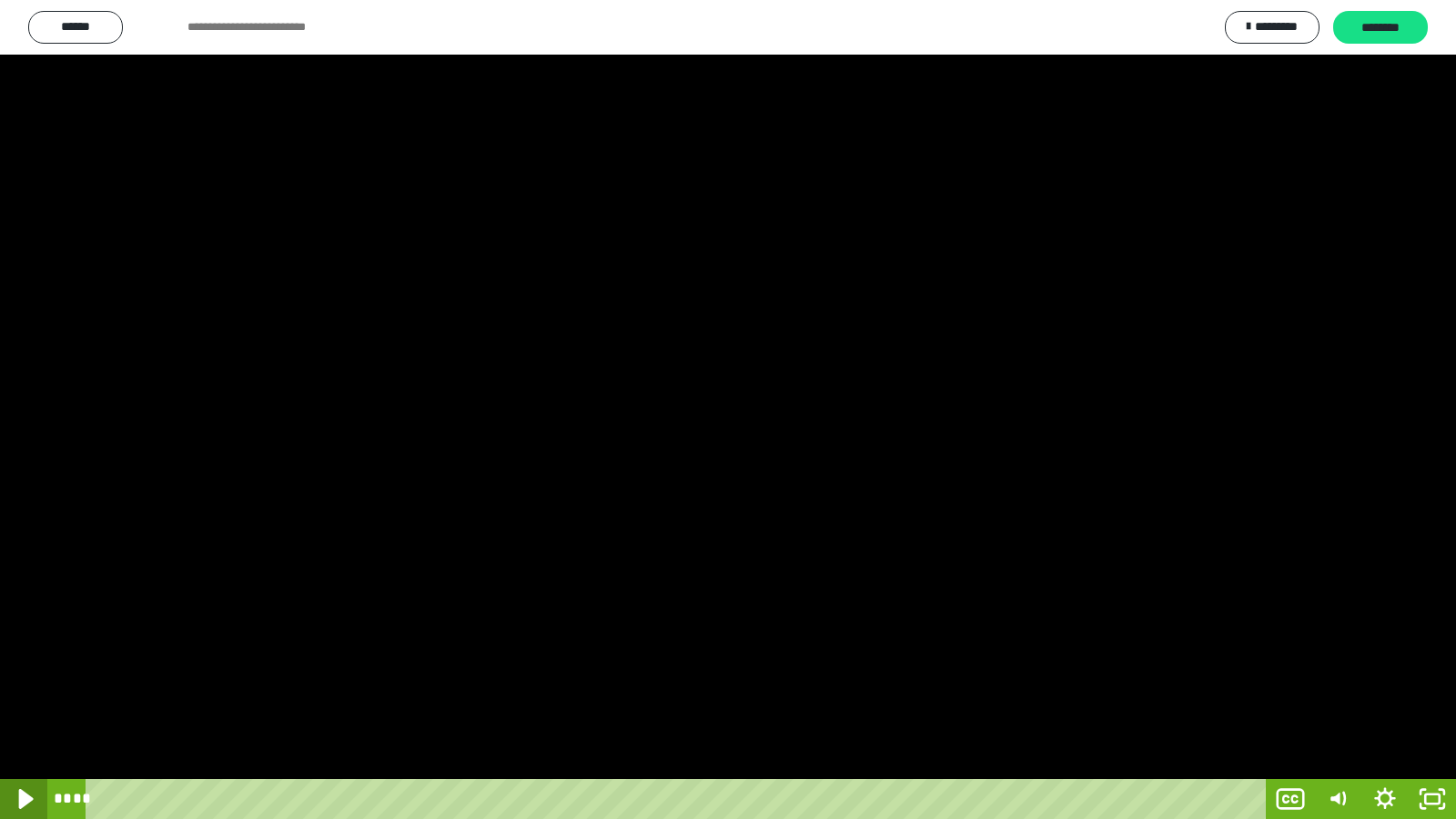 click 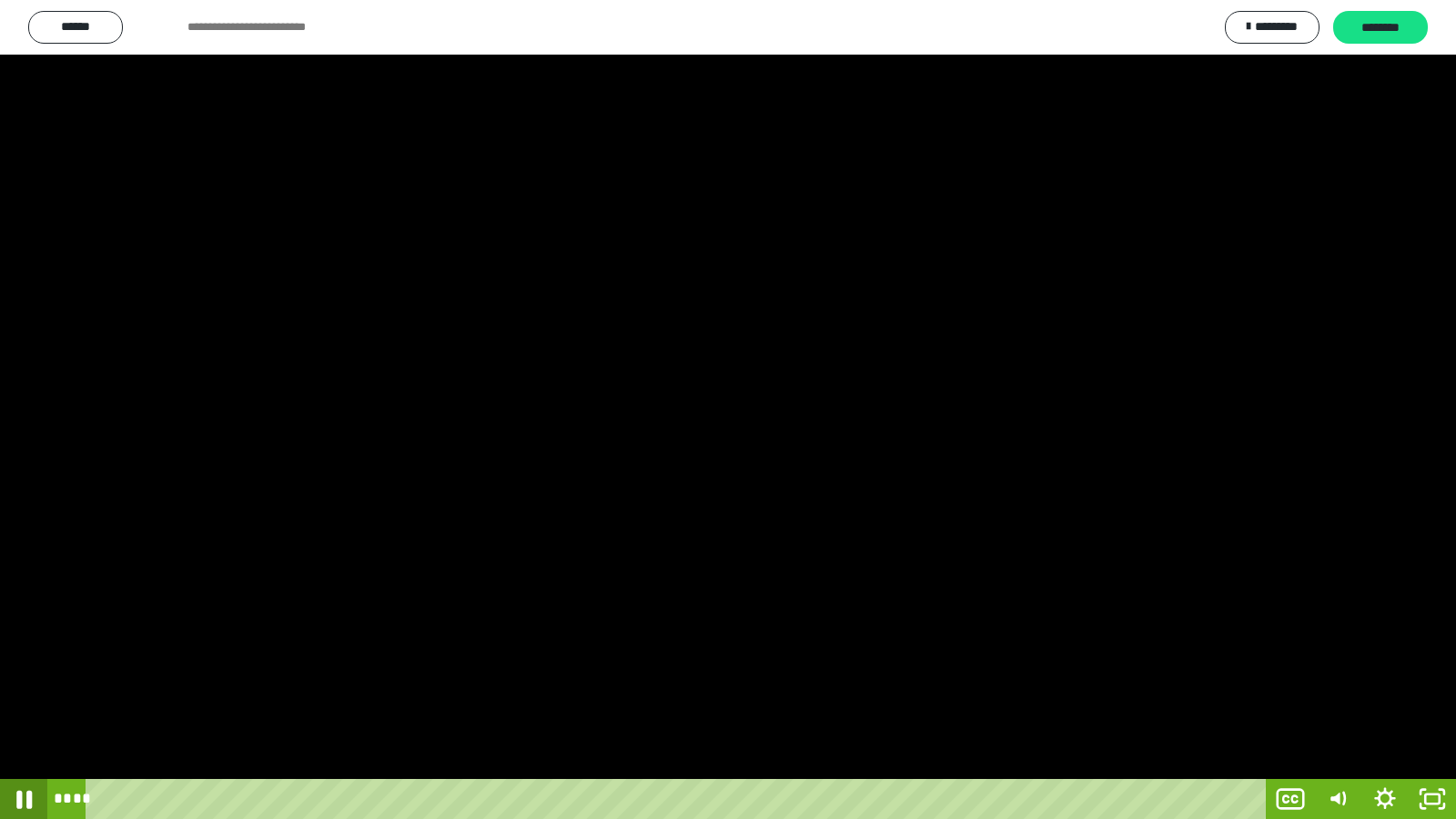 click 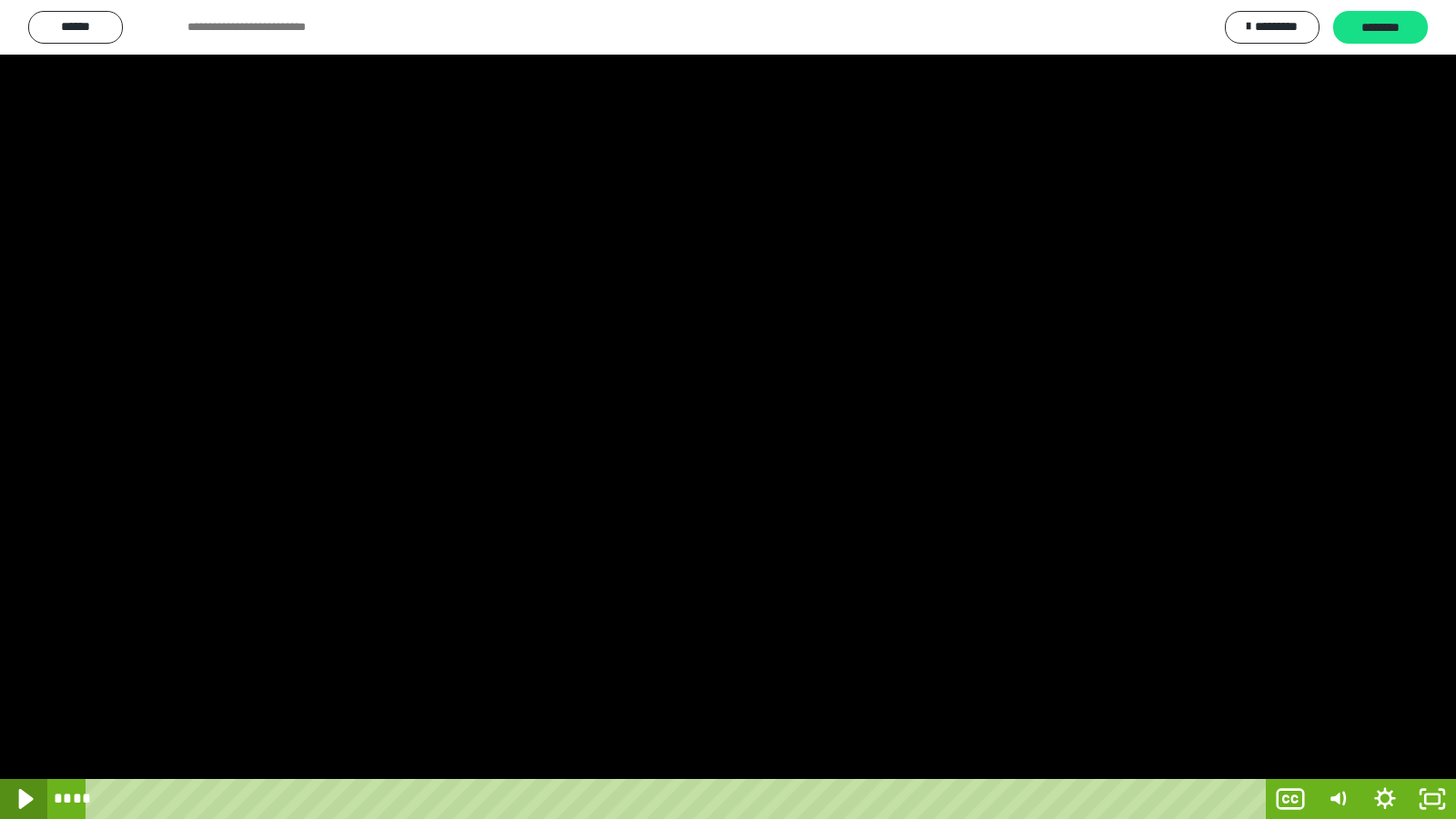 click 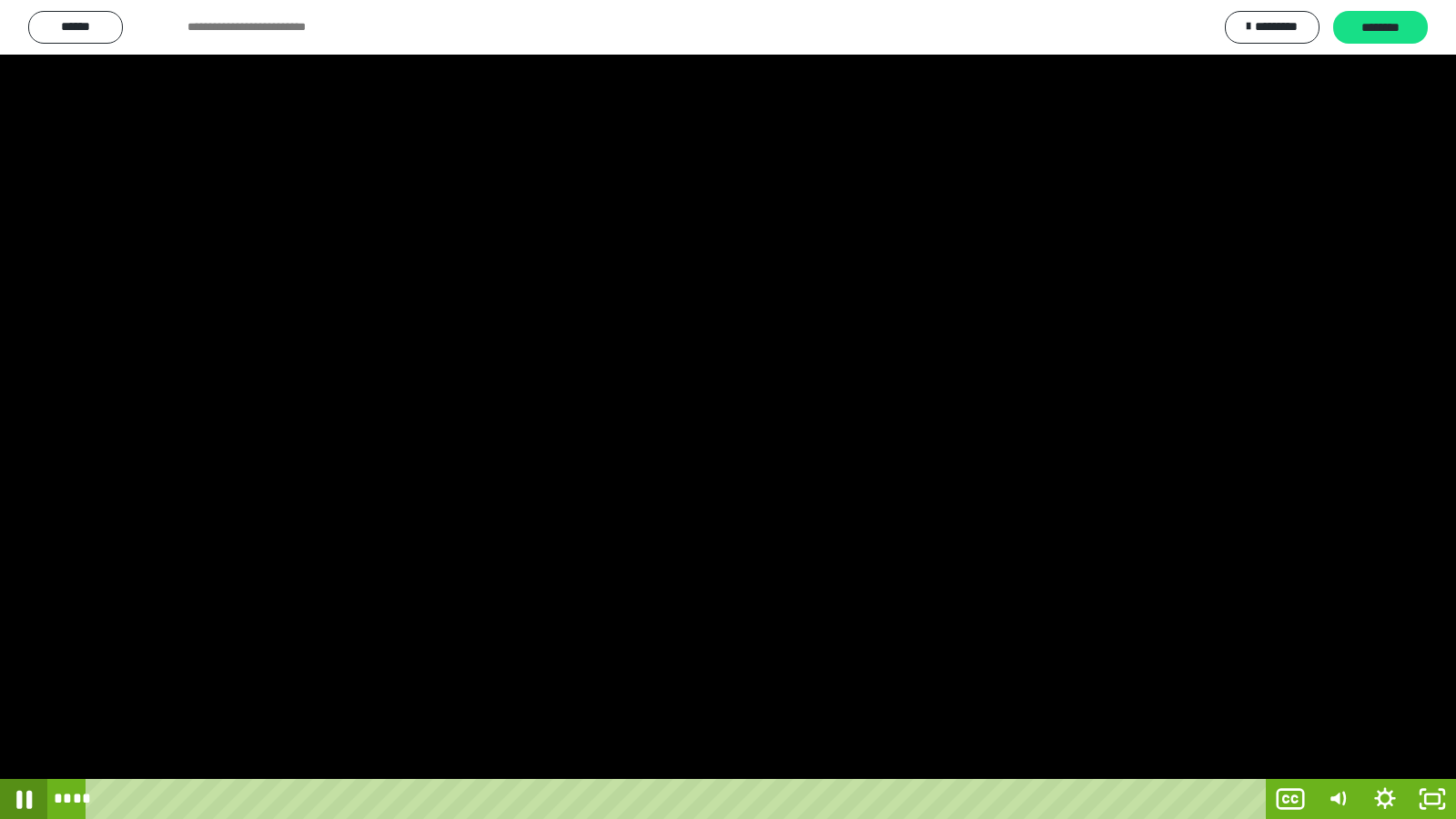 click 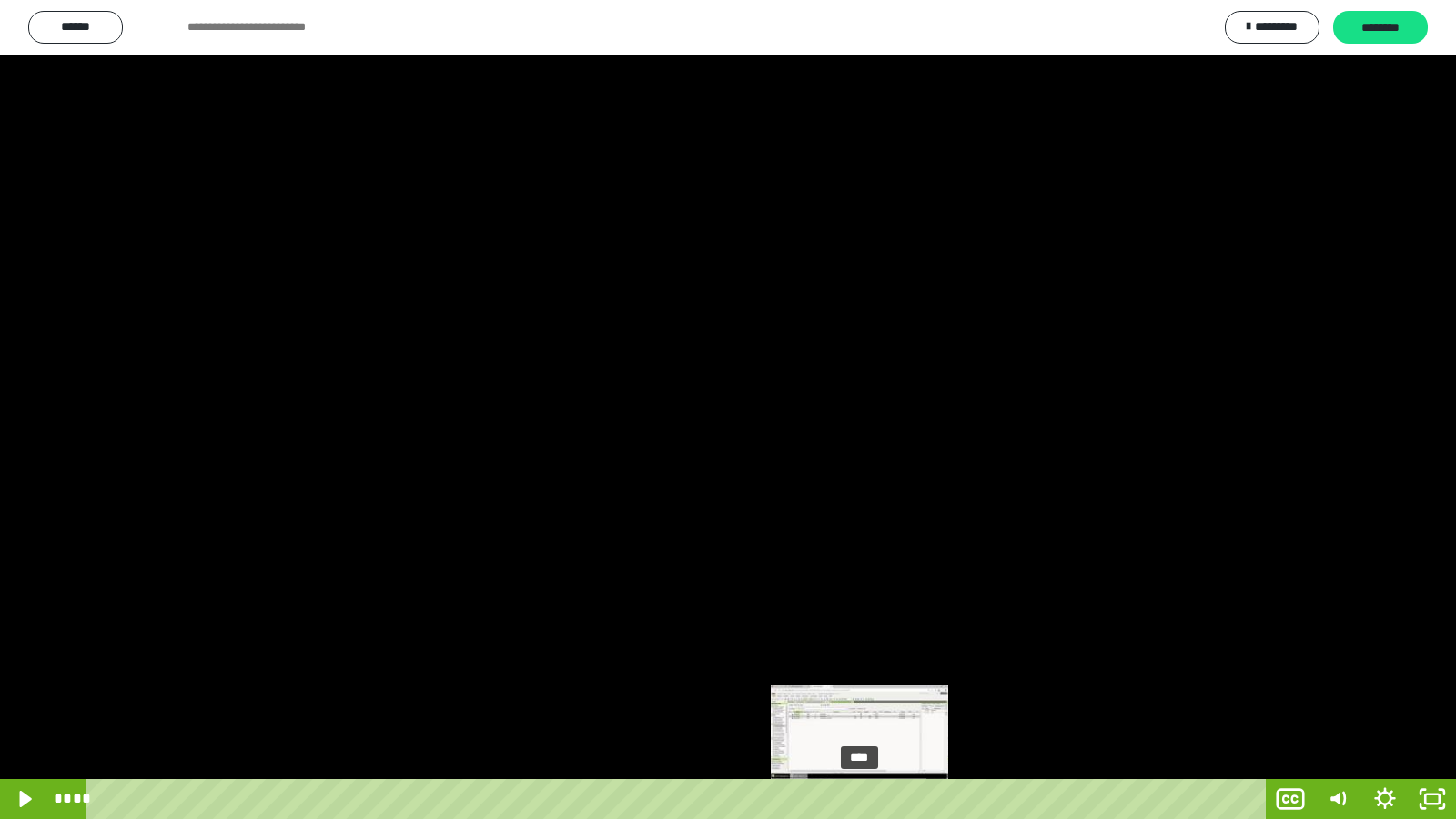 click on "****" at bounding box center [679, 799] 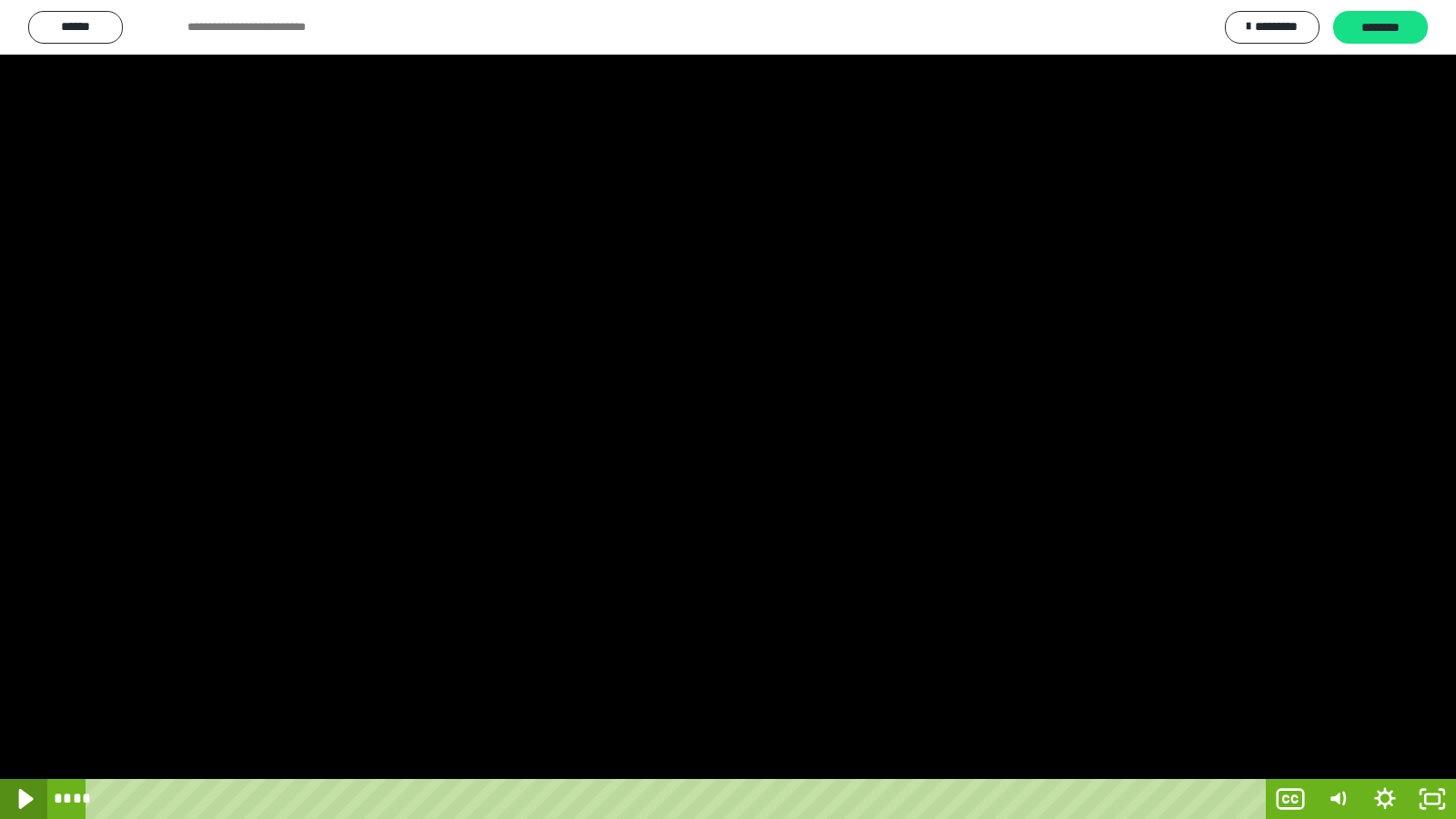 click 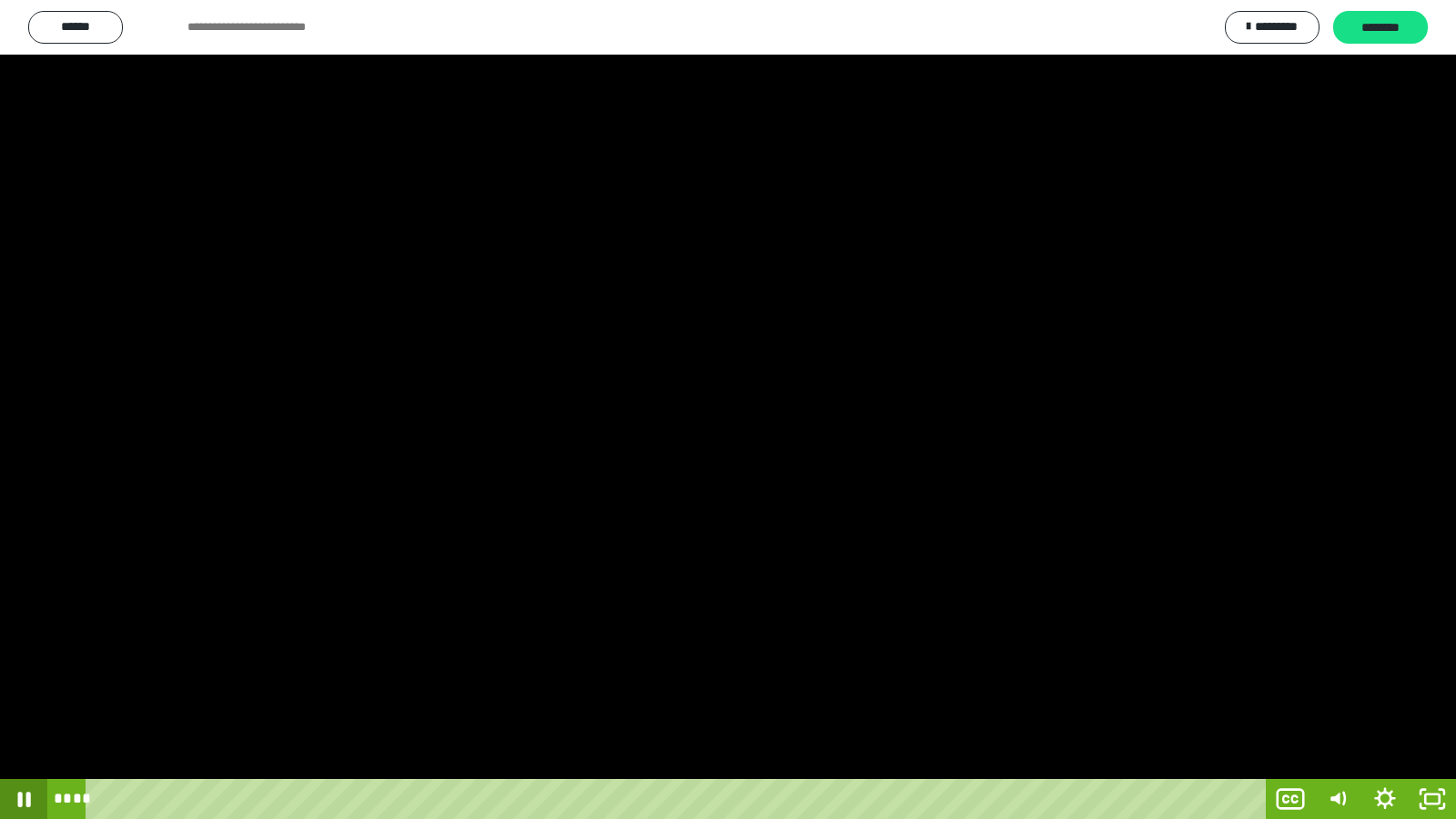 click 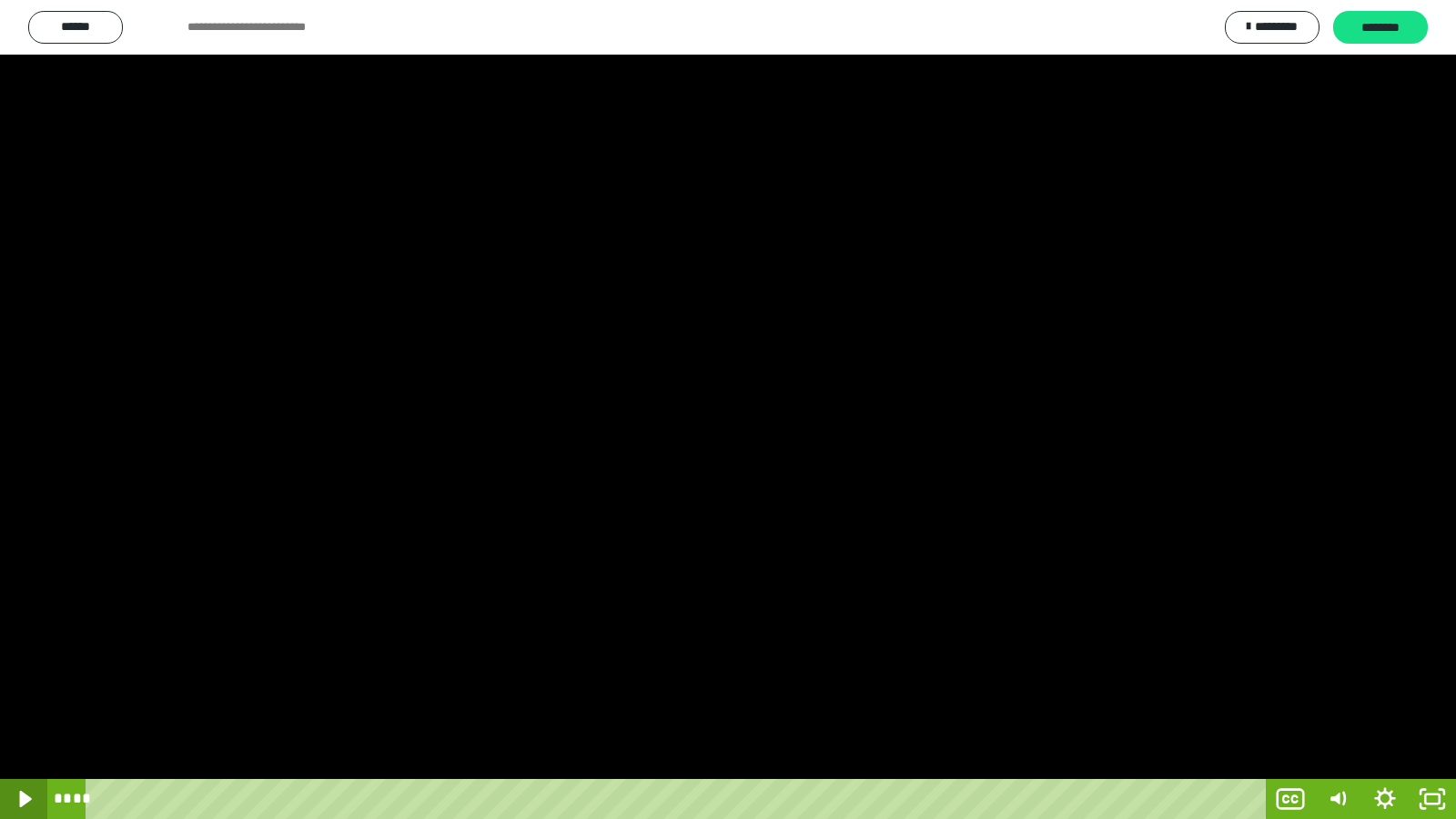 click 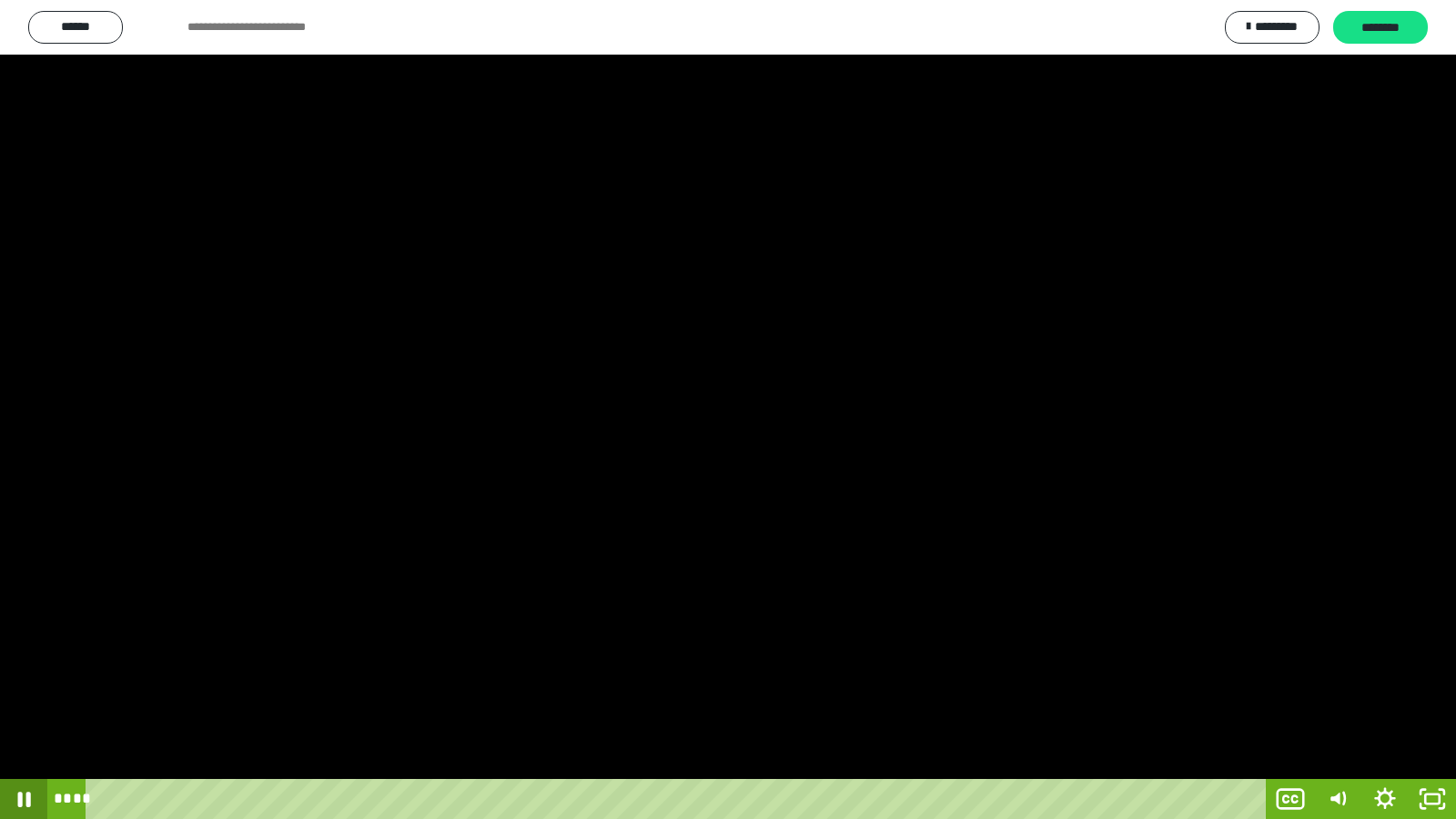 drag, startPoint x: 27, startPoint y: 802, endPoint x: 84, endPoint y: 799, distance: 57.078893 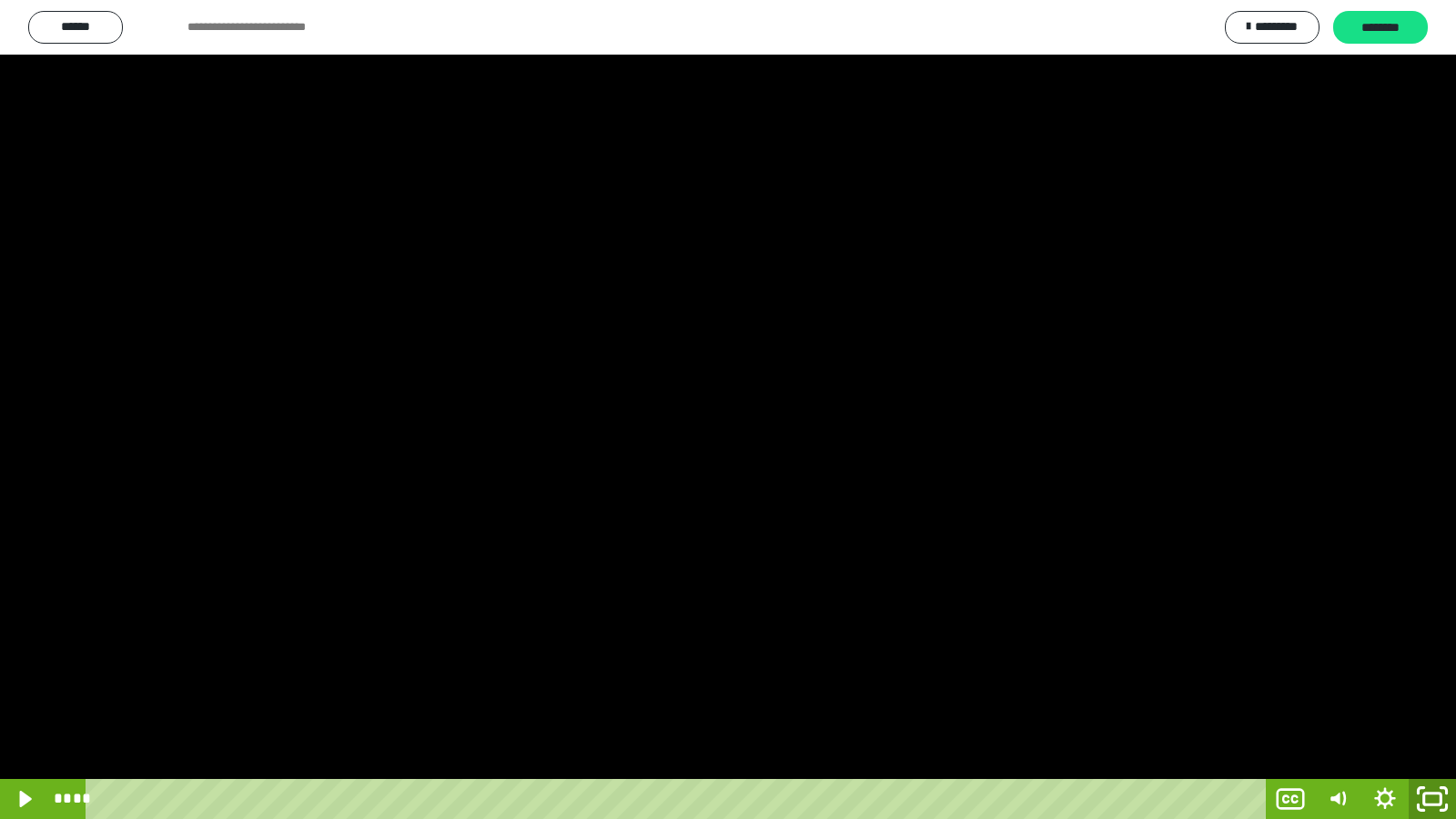 click 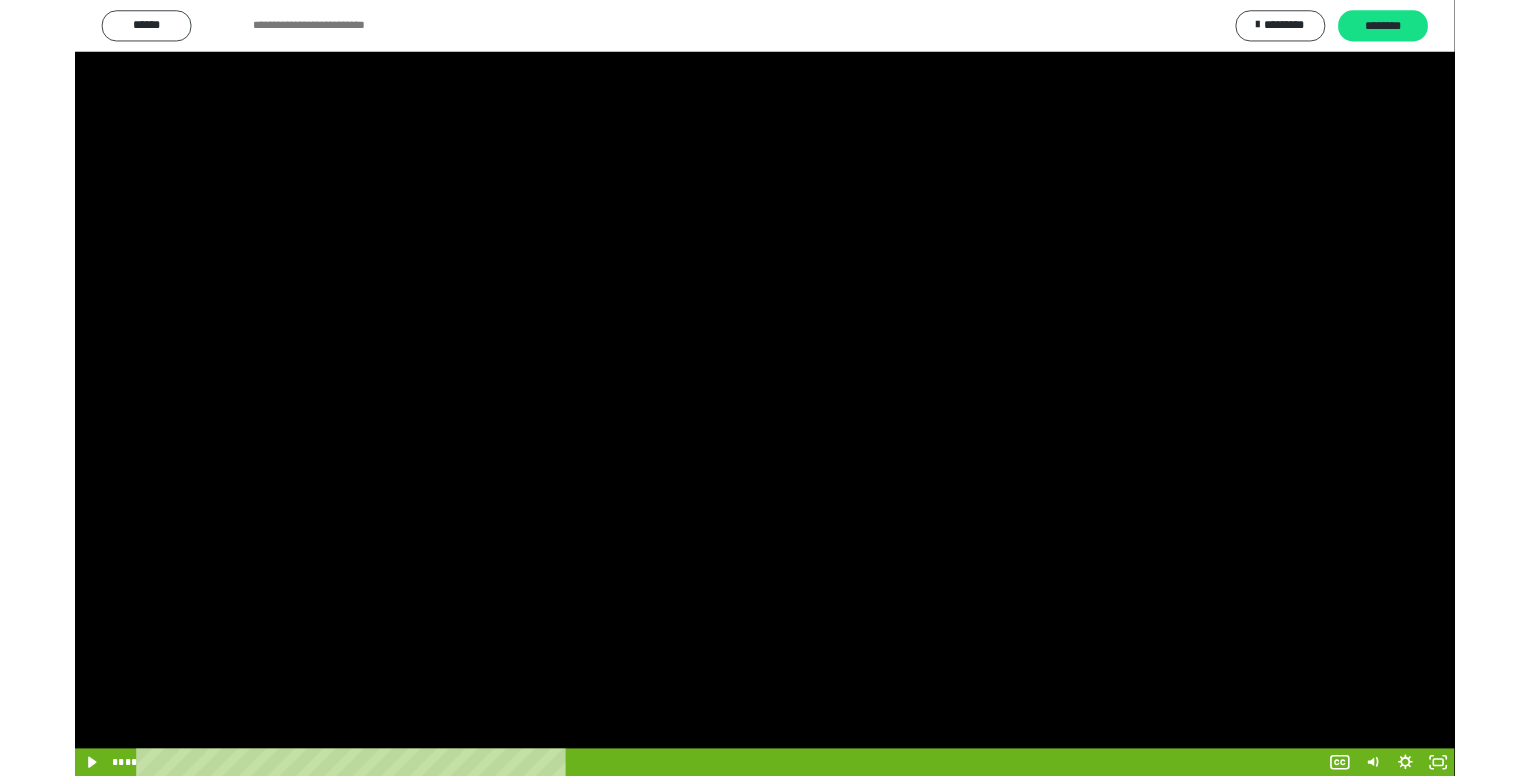 scroll, scrollTop: 301, scrollLeft: 0, axis: vertical 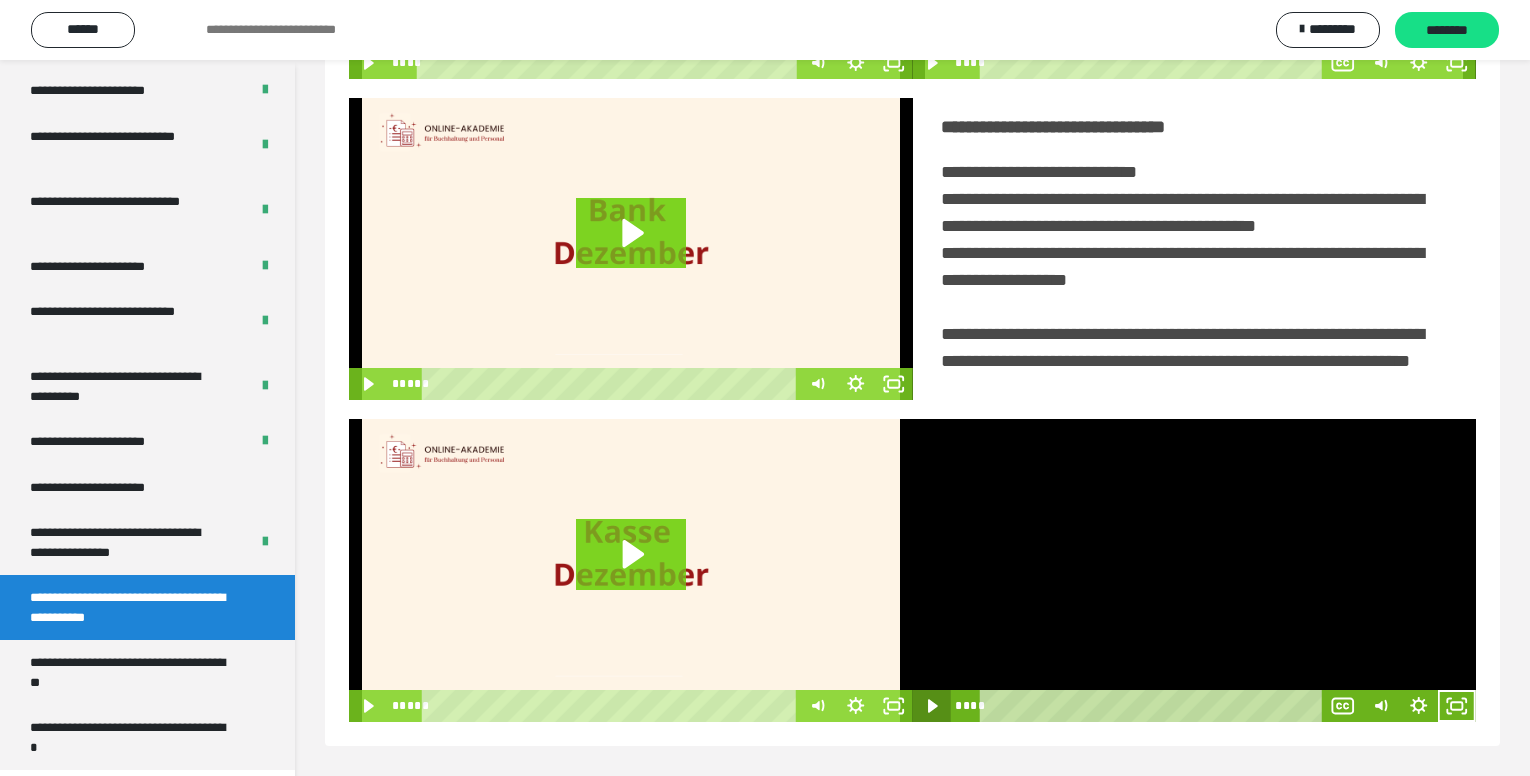 click 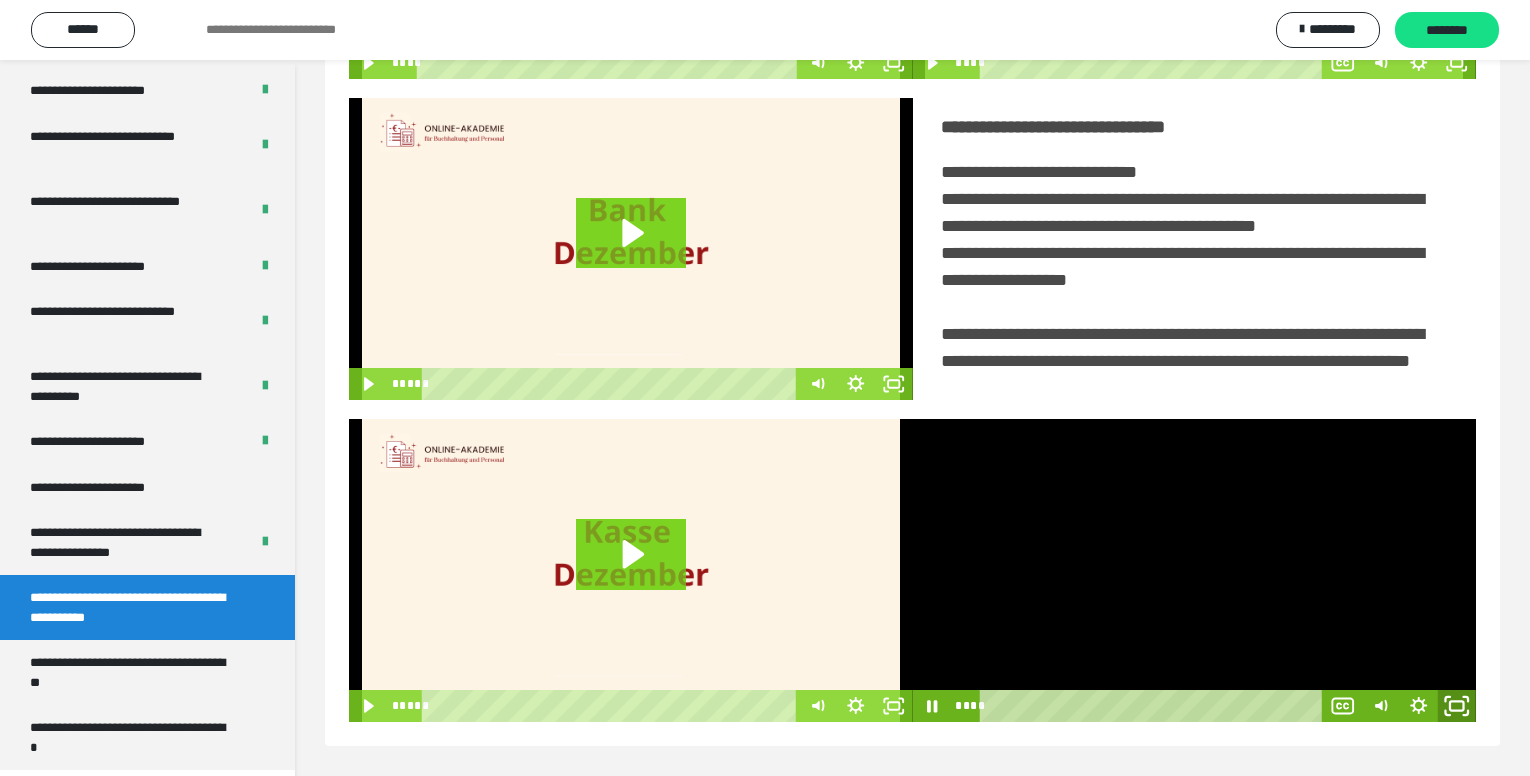 click 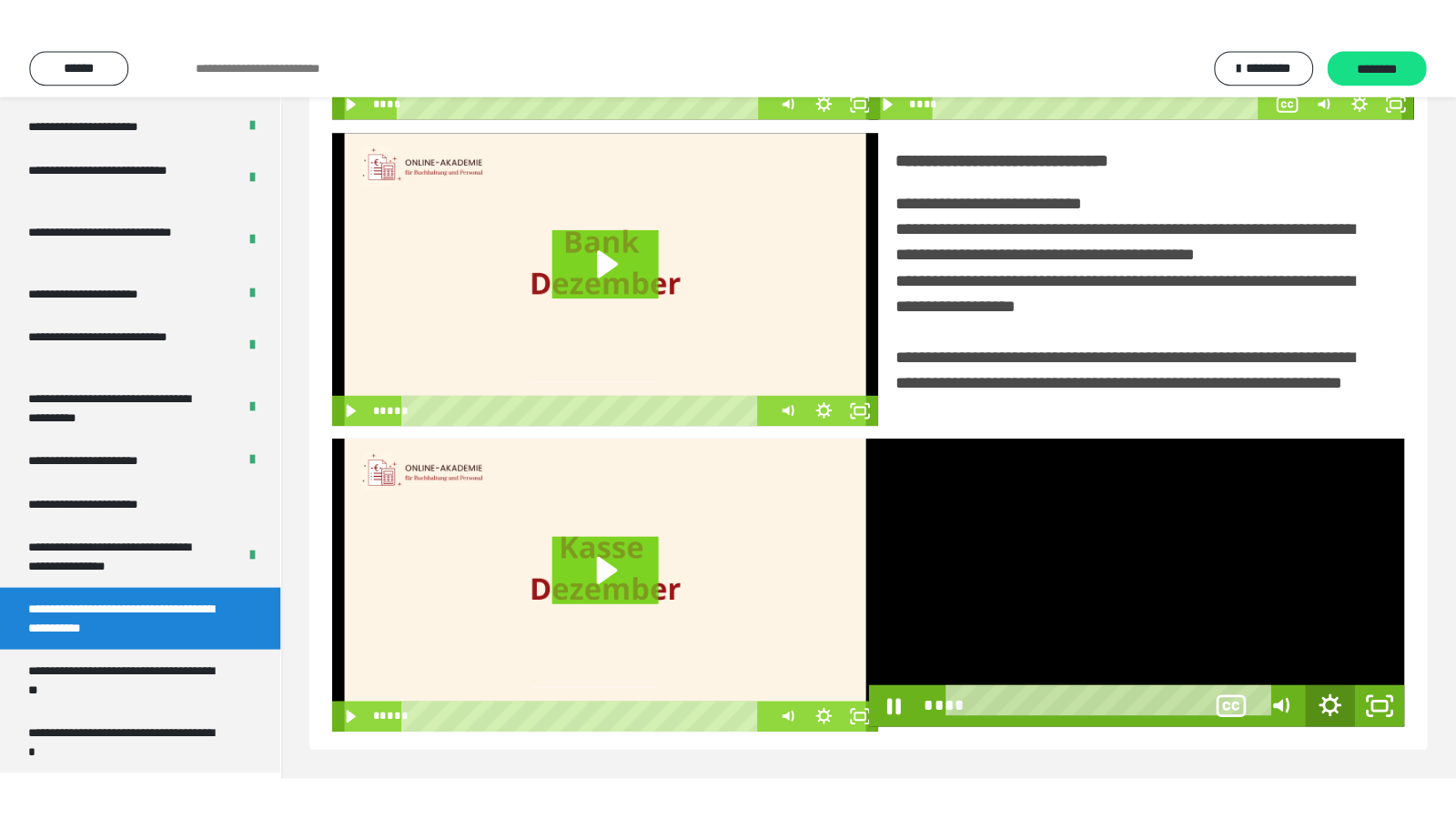 scroll, scrollTop: 281, scrollLeft: 0, axis: vertical 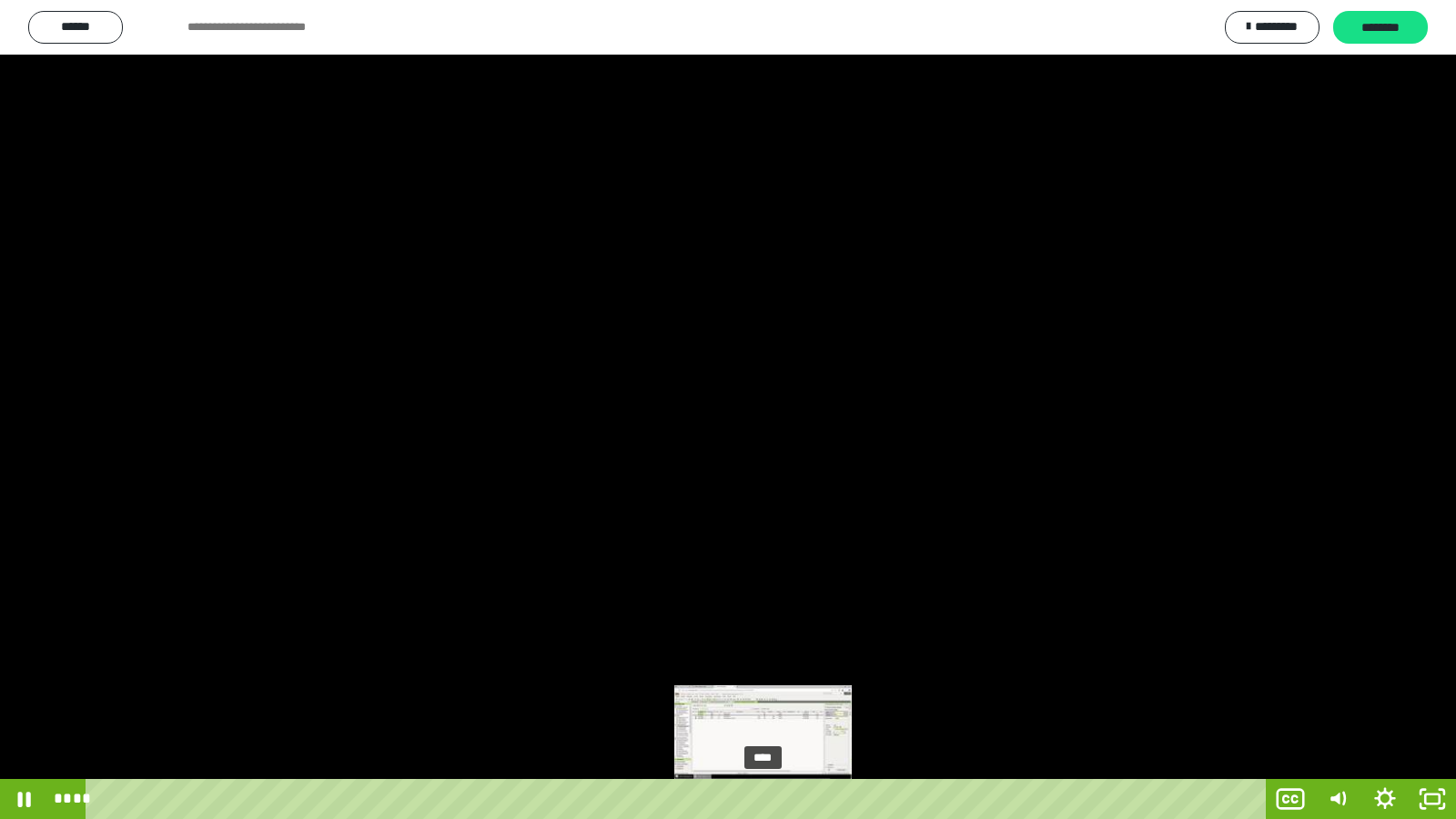 click on "****" at bounding box center [679, 799] 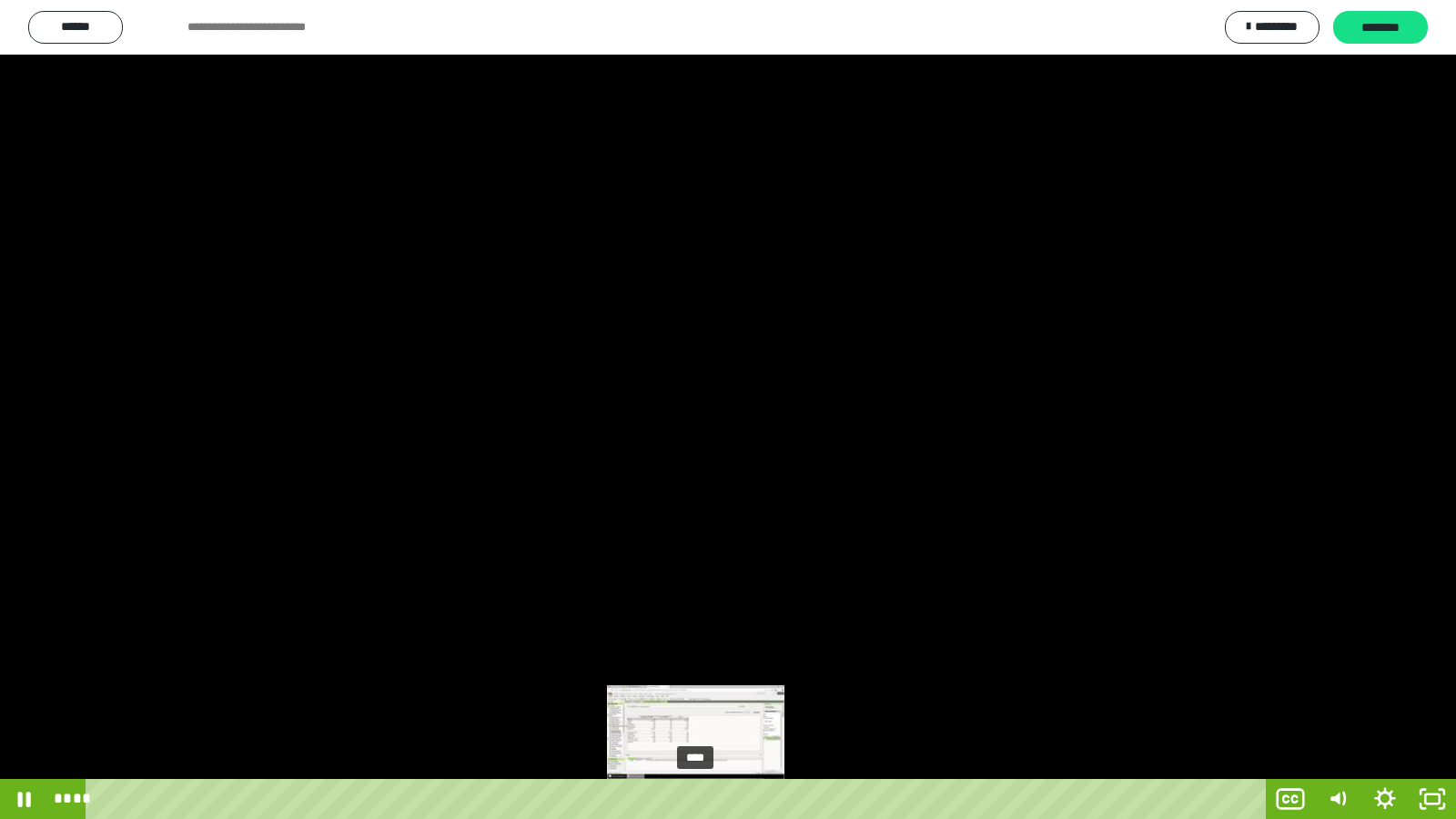 click on "****" at bounding box center [679, 799] 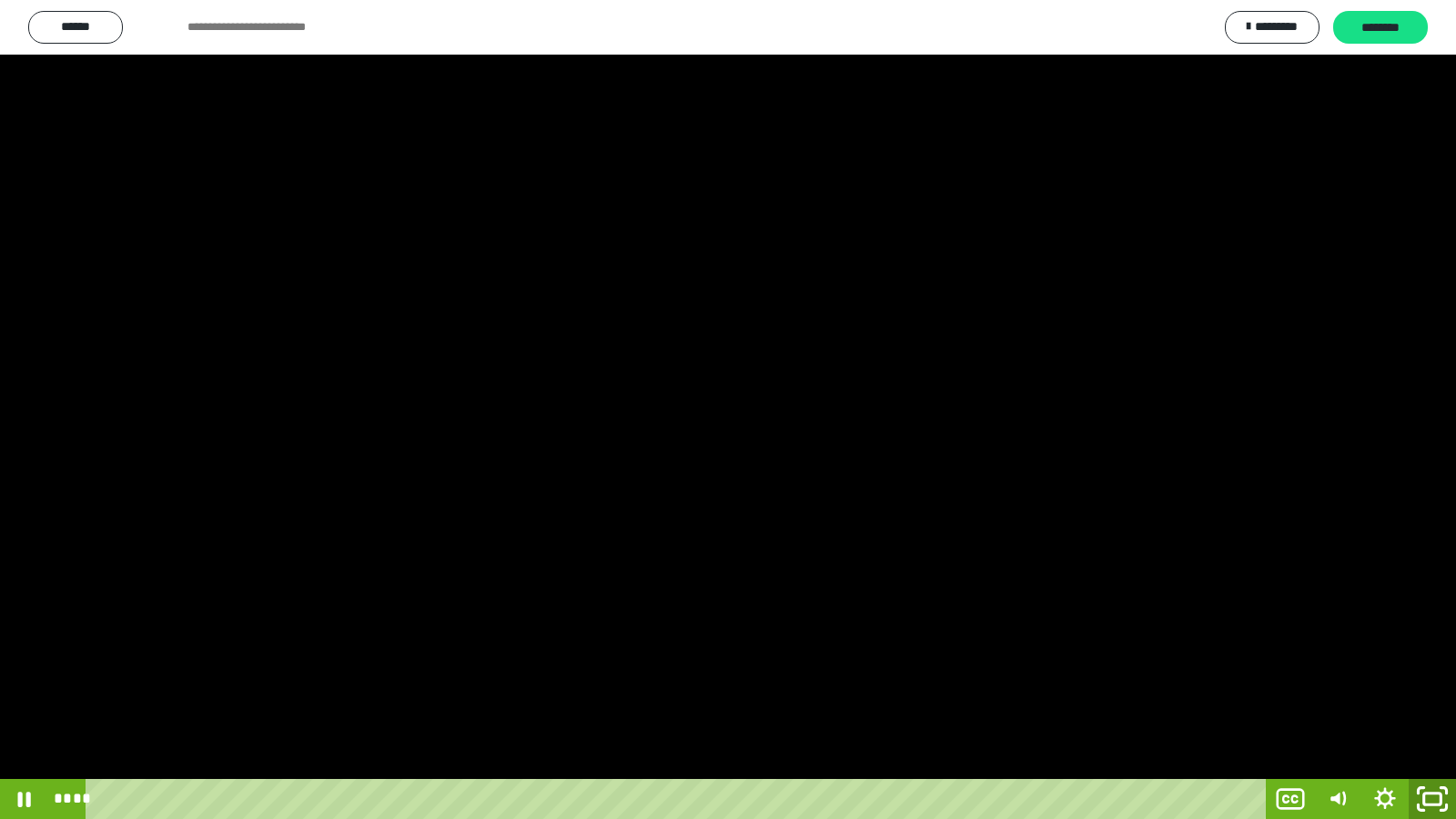 click 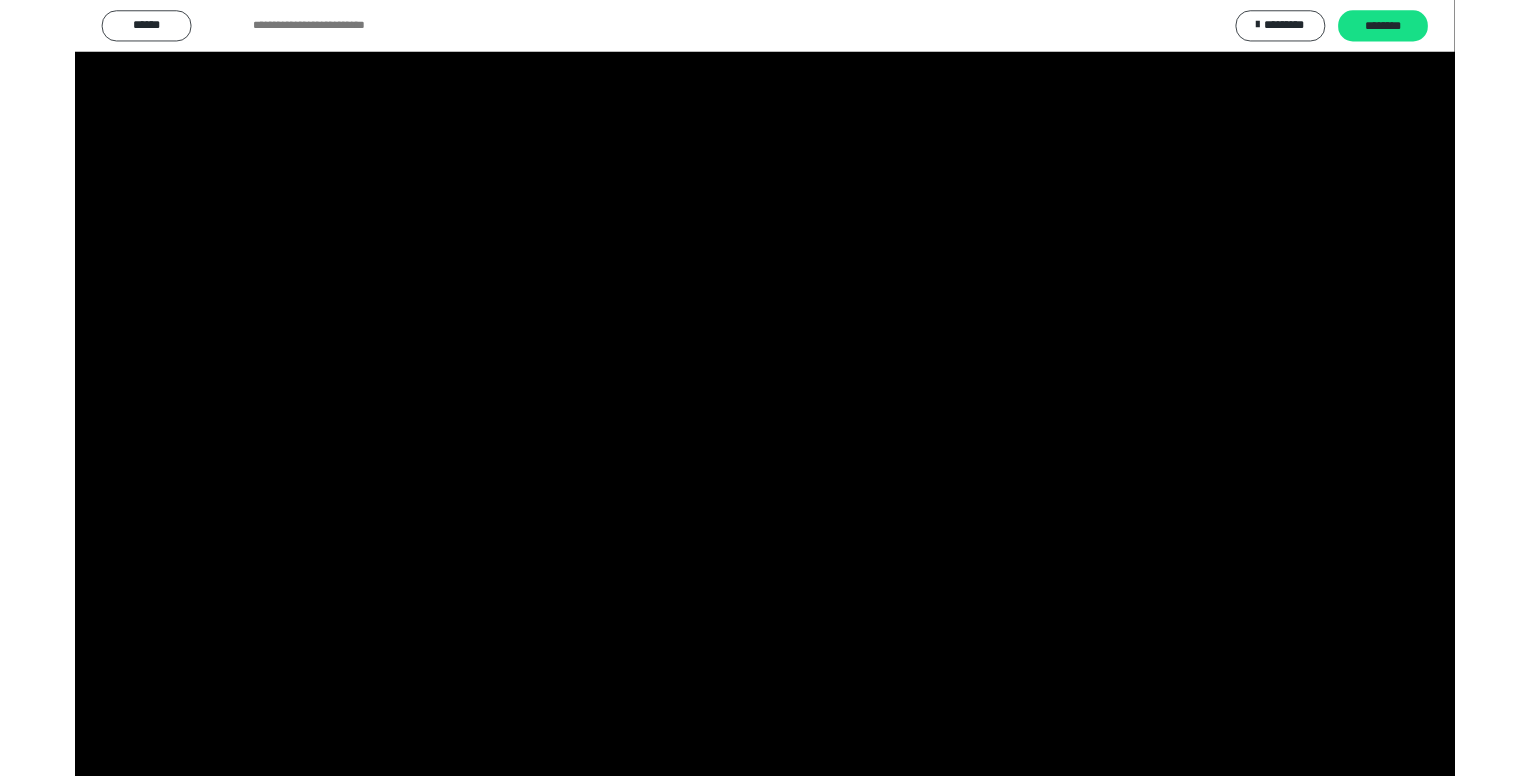 scroll, scrollTop: 301, scrollLeft: 0, axis: vertical 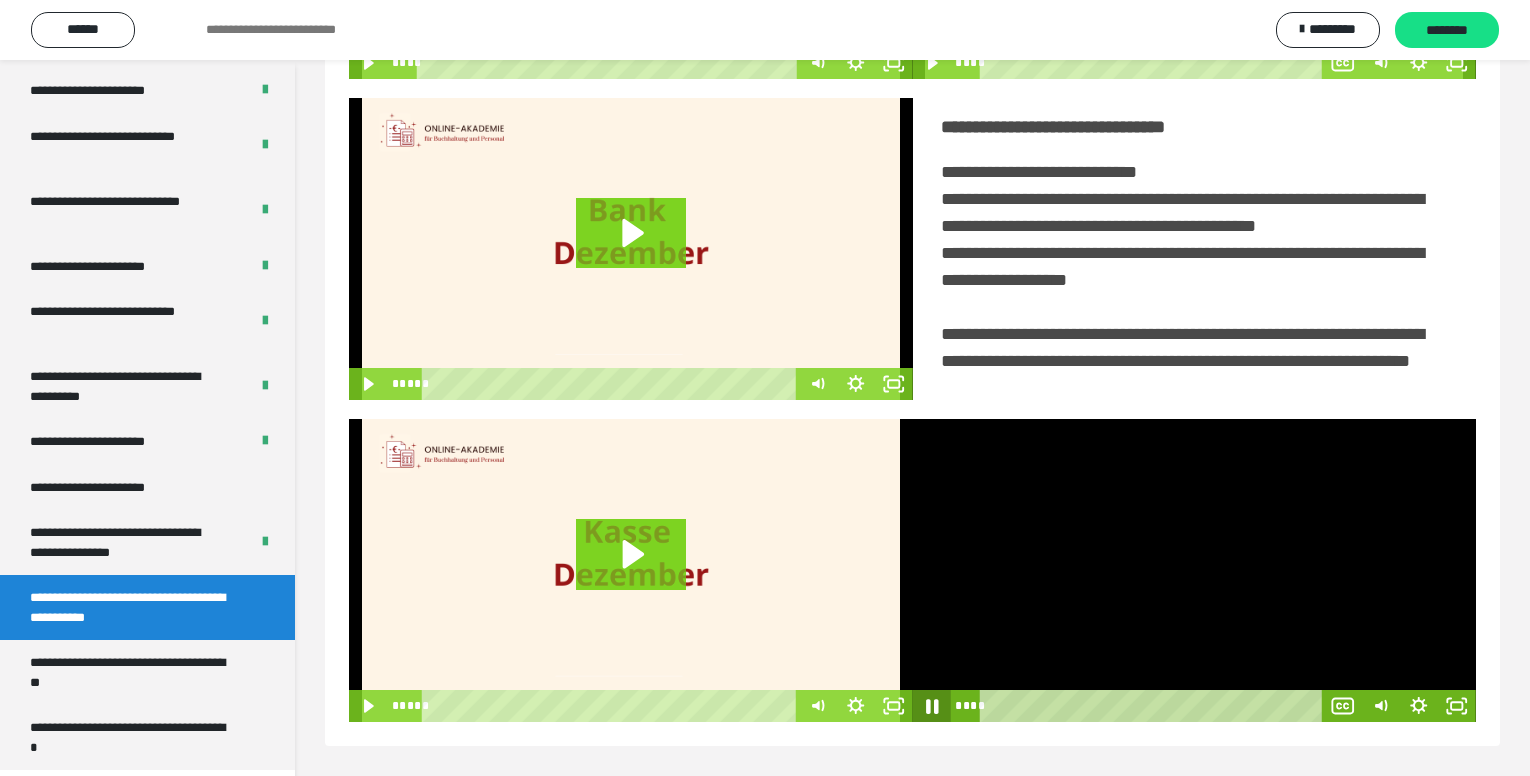 click 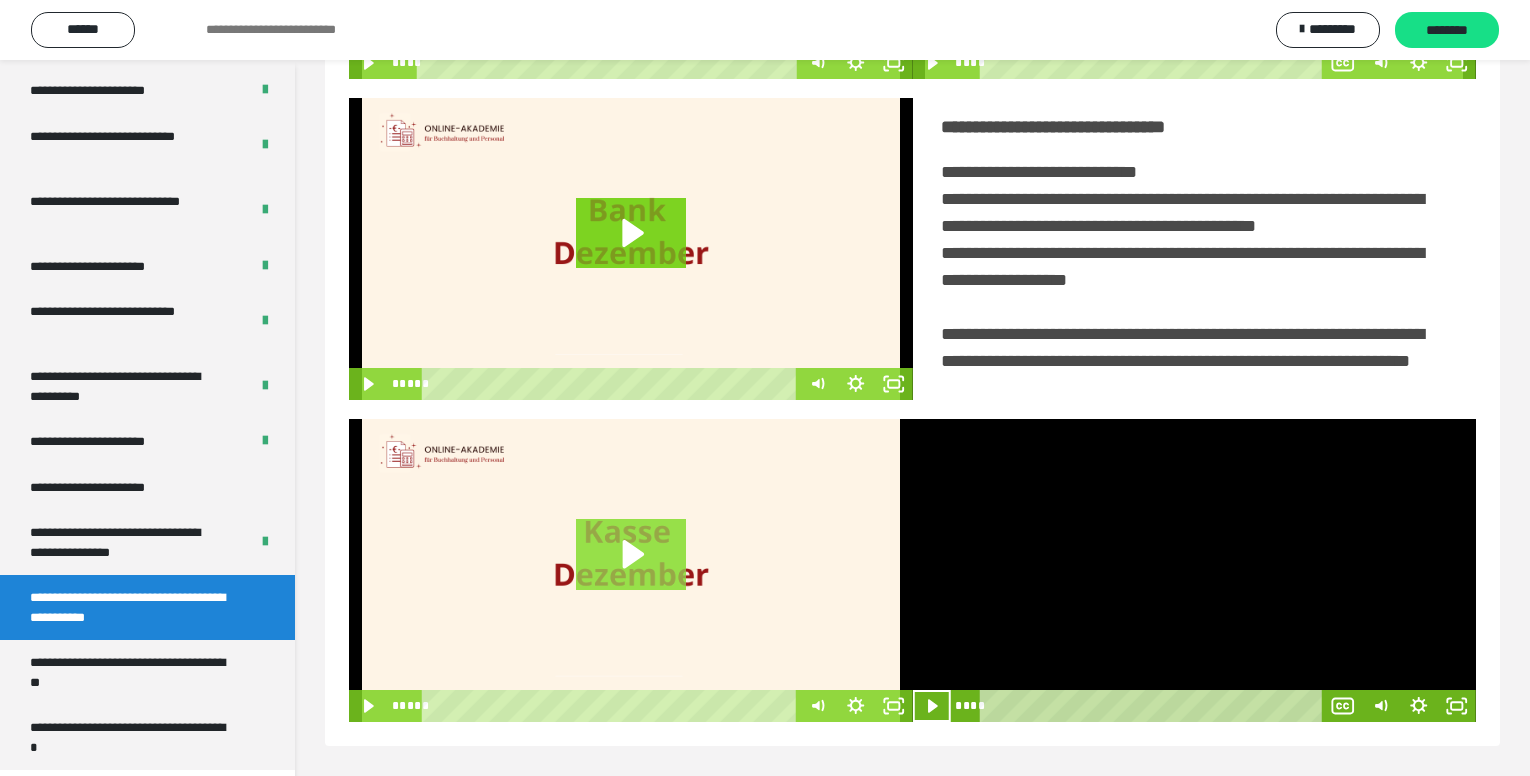 scroll, scrollTop: 419, scrollLeft: 0, axis: vertical 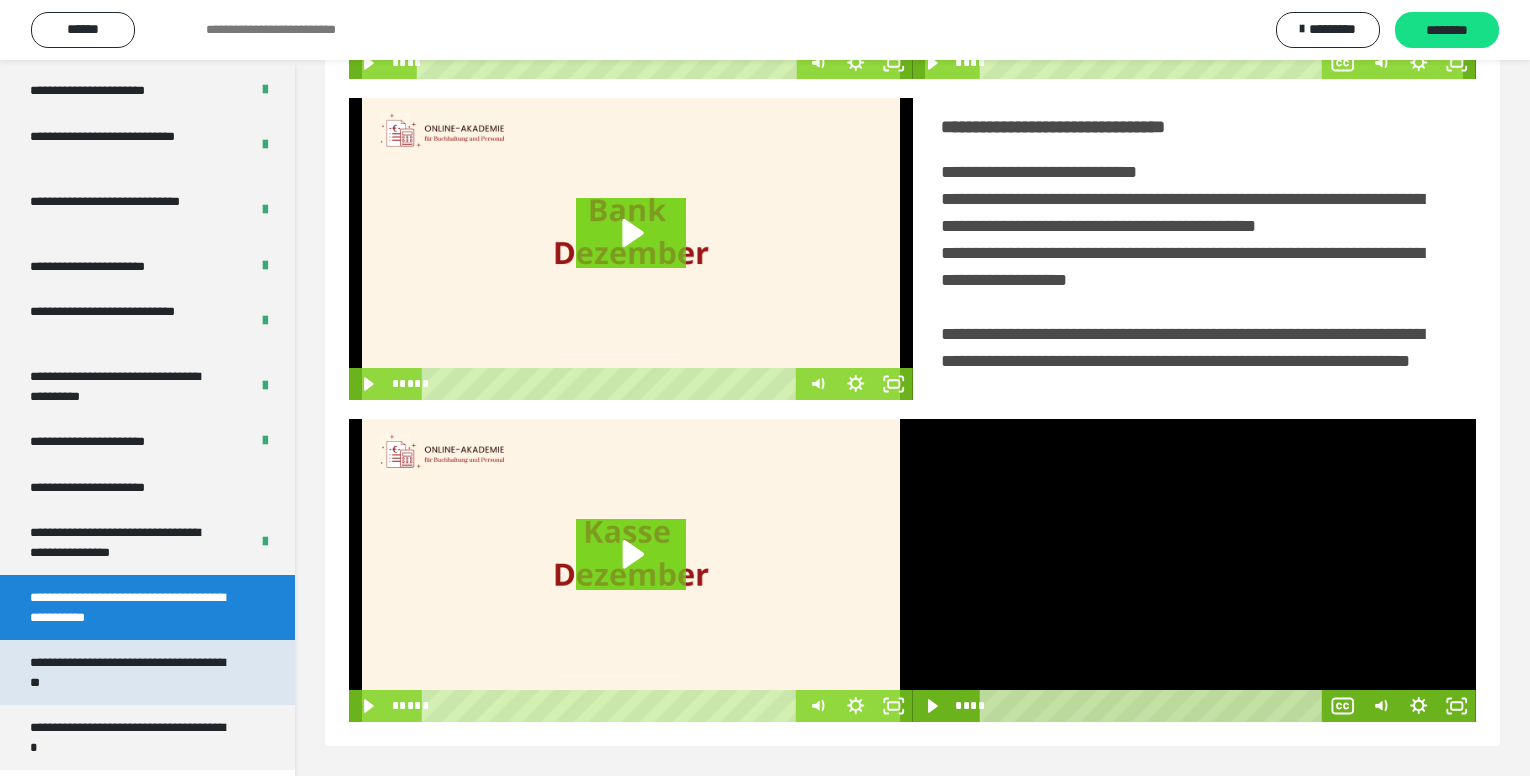 click on "**********" at bounding box center [132, 672] 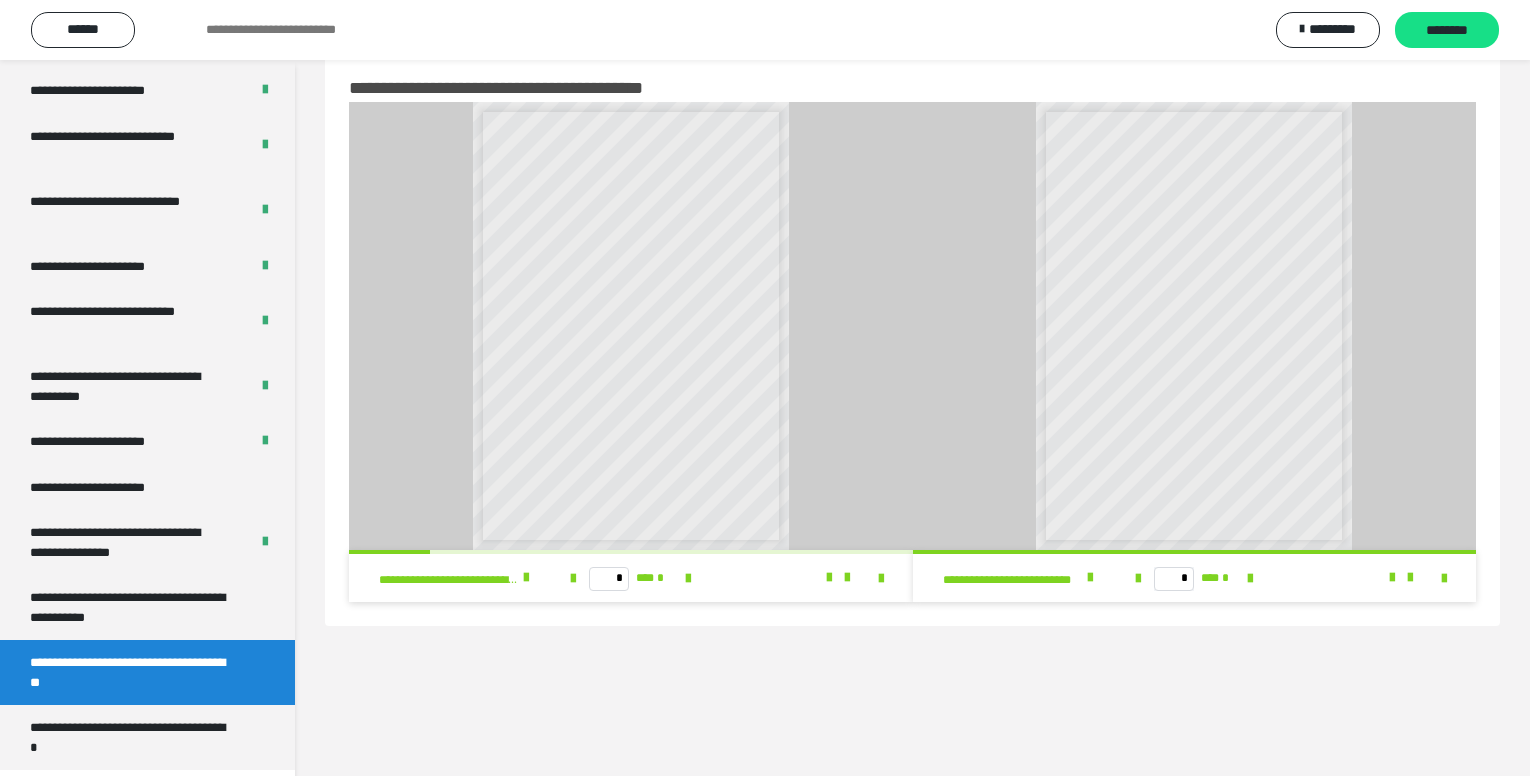 scroll, scrollTop: 60, scrollLeft: 0, axis: vertical 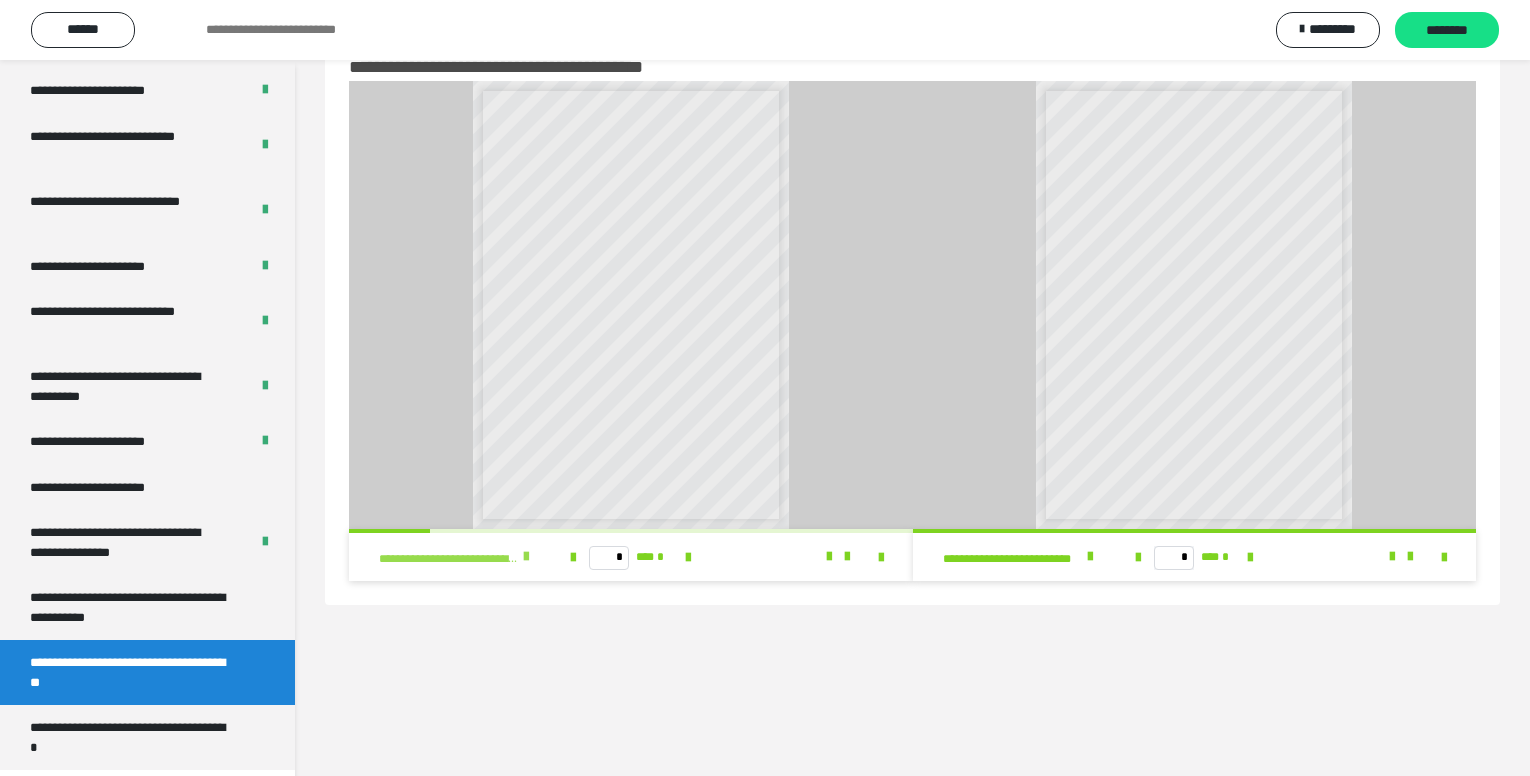click at bounding box center [526, 557] 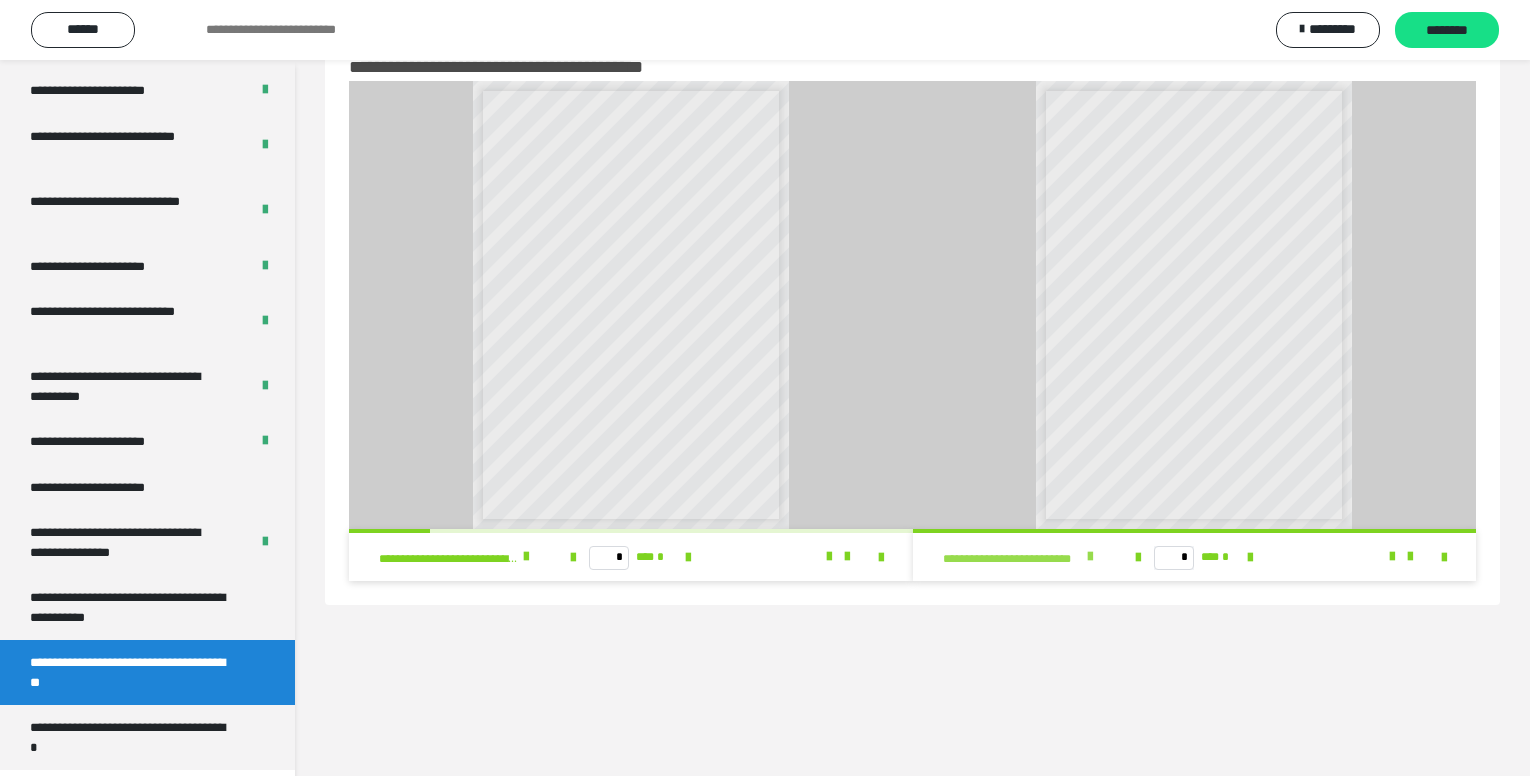 click at bounding box center [1090, 557] 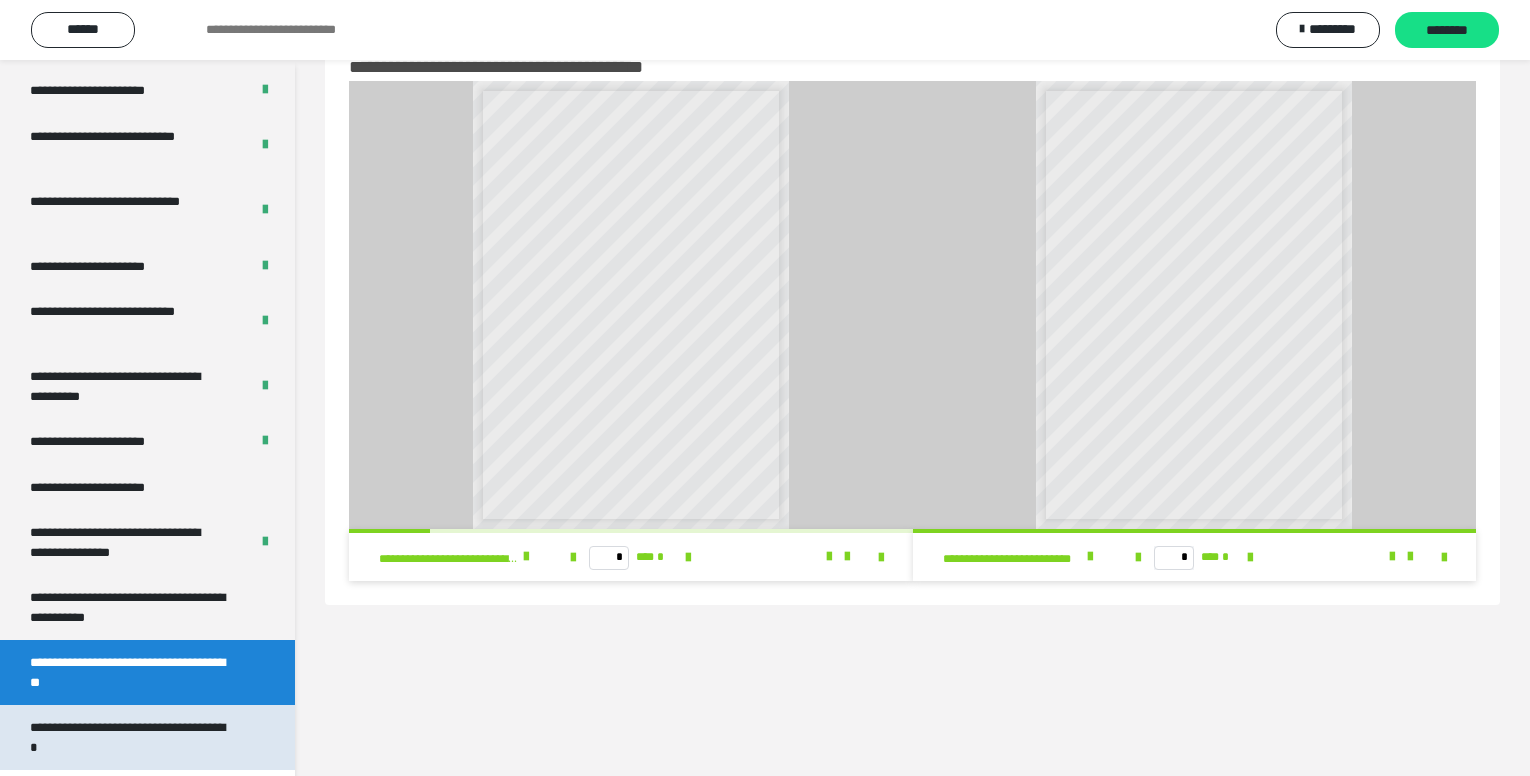 click on "**********" at bounding box center [132, 737] 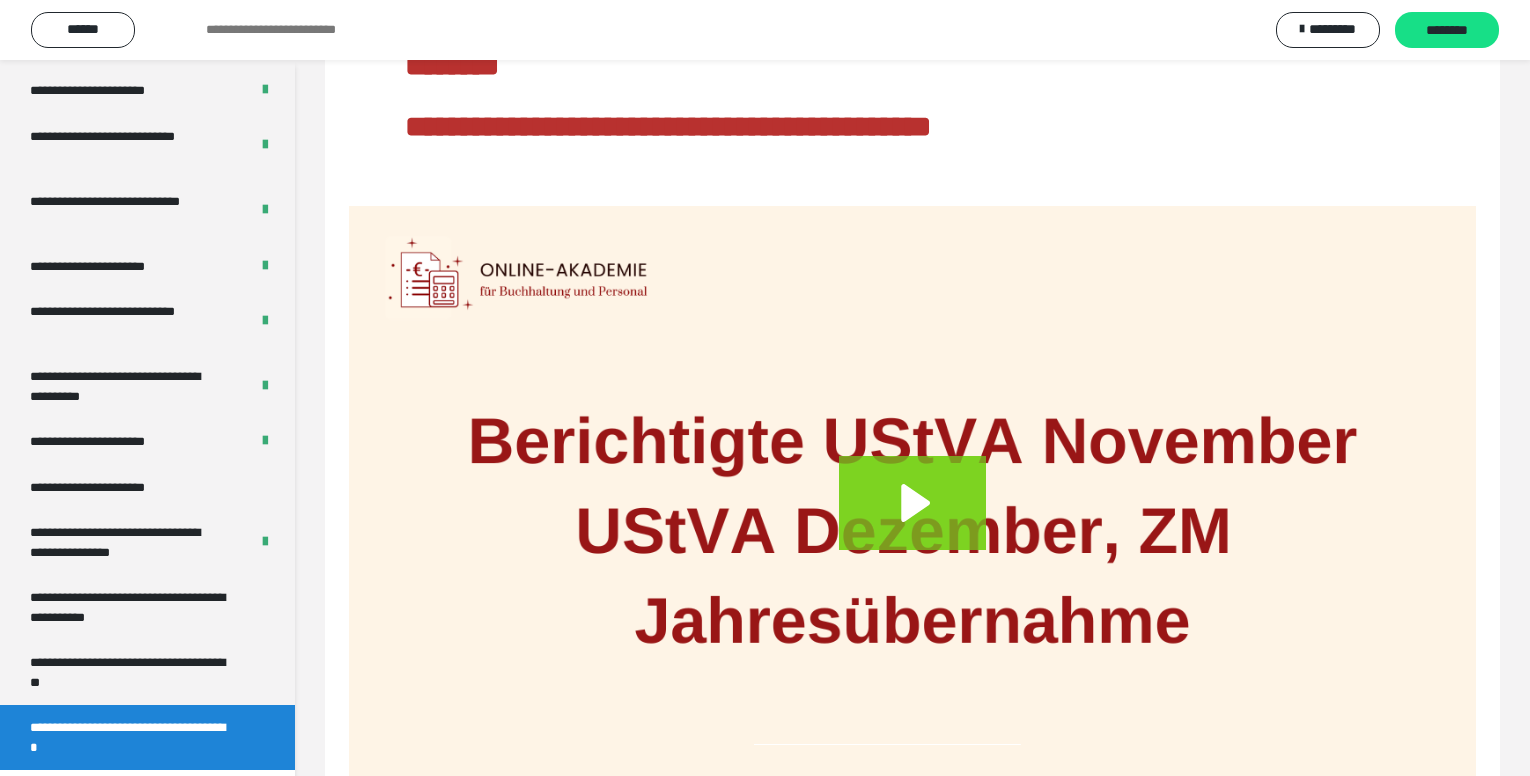 scroll, scrollTop: 272, scrollLeft: 0, axis: vertical 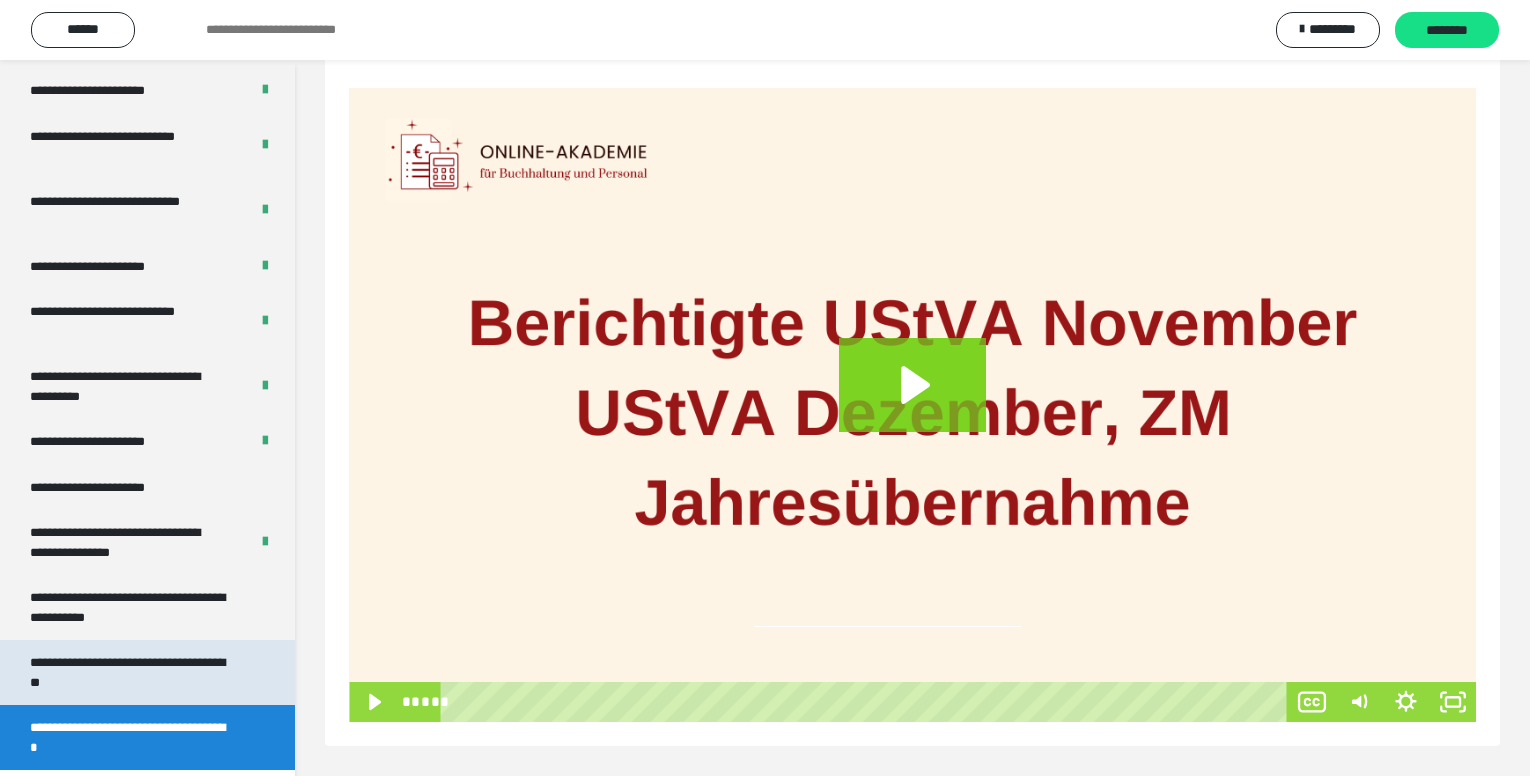 click on "**********" at bounding box center (132, 672) 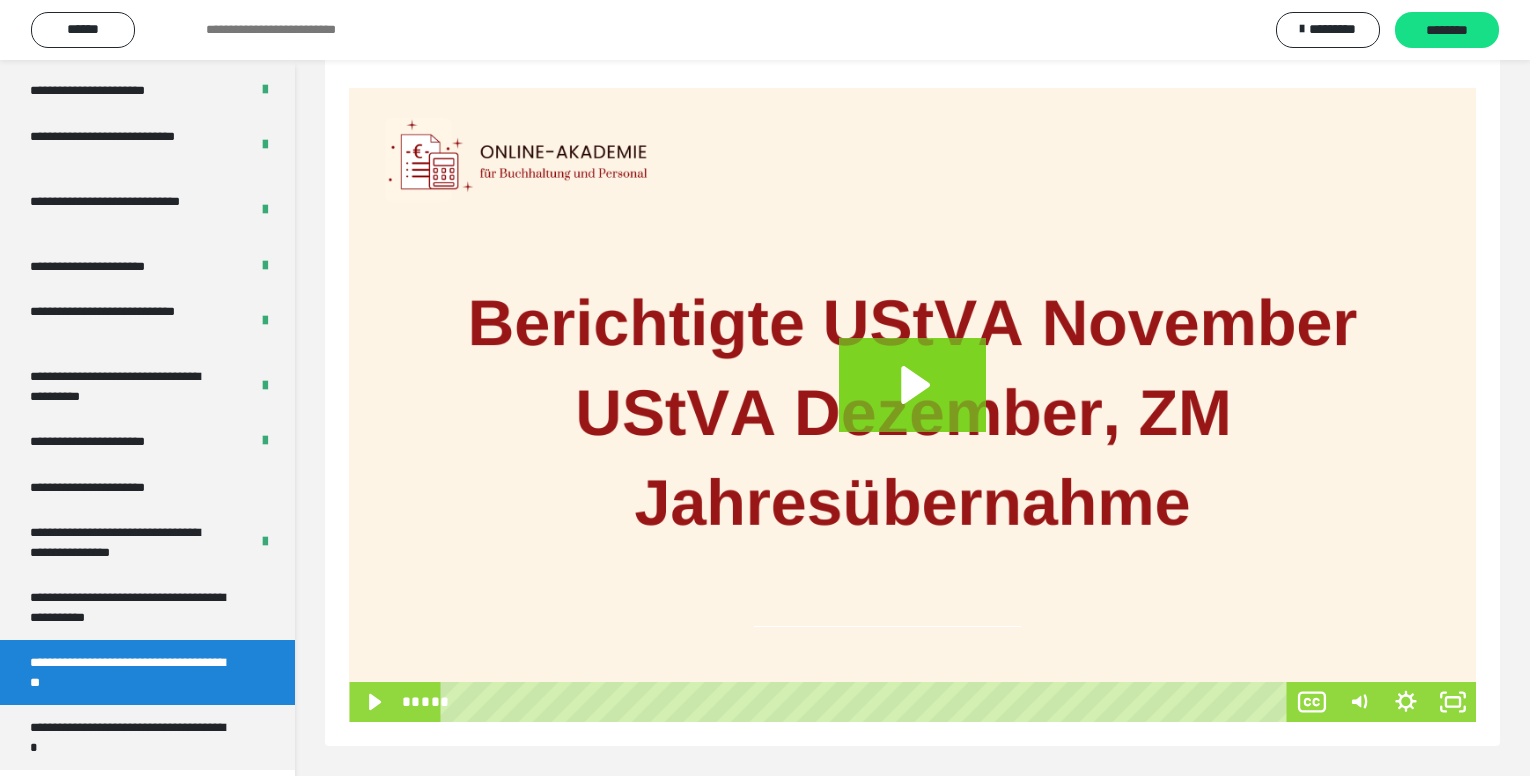 scroll, scrollTop: 60, scrollLeft: 0, axis: vertical 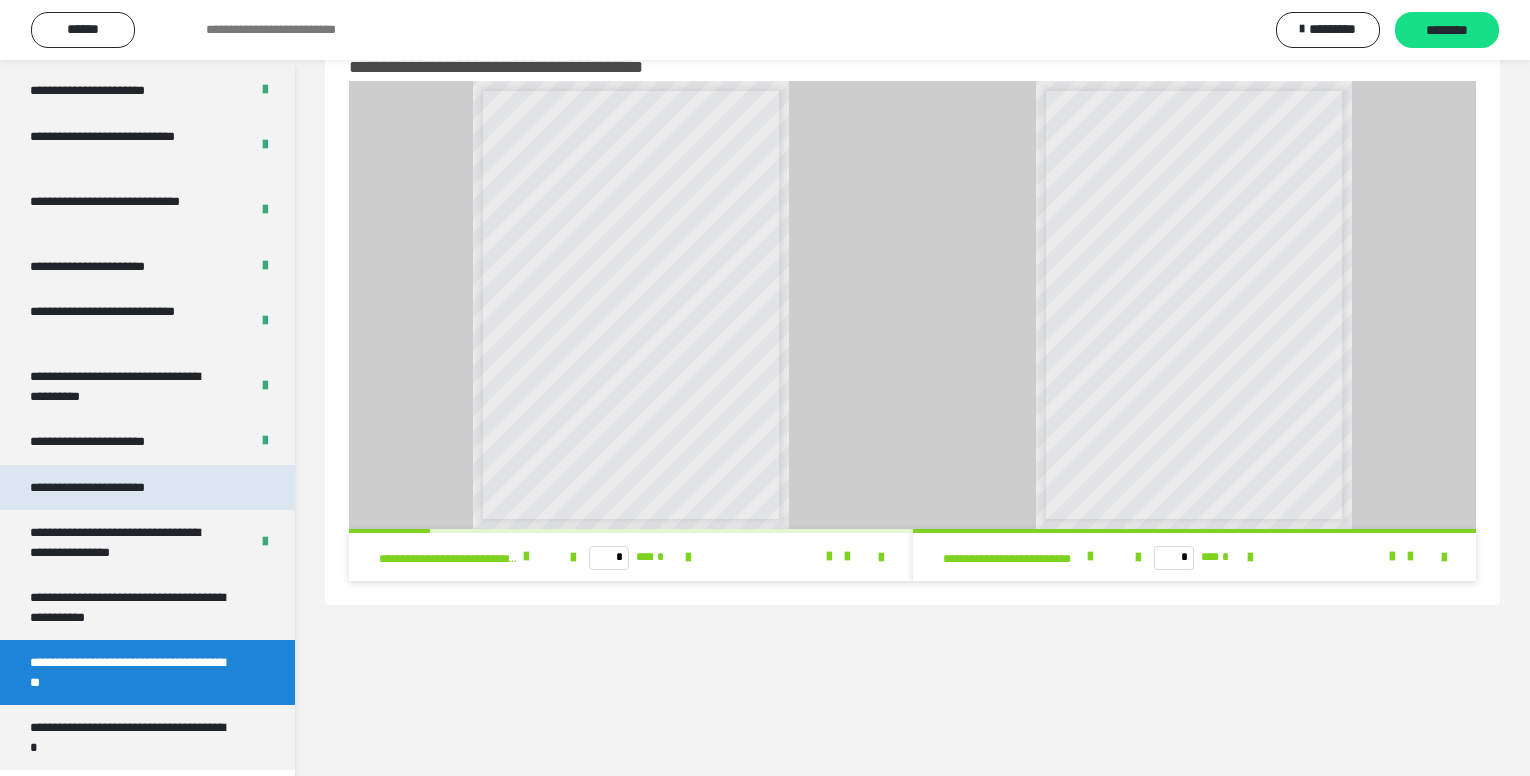click on "**********" at bounding box center [147, 488] 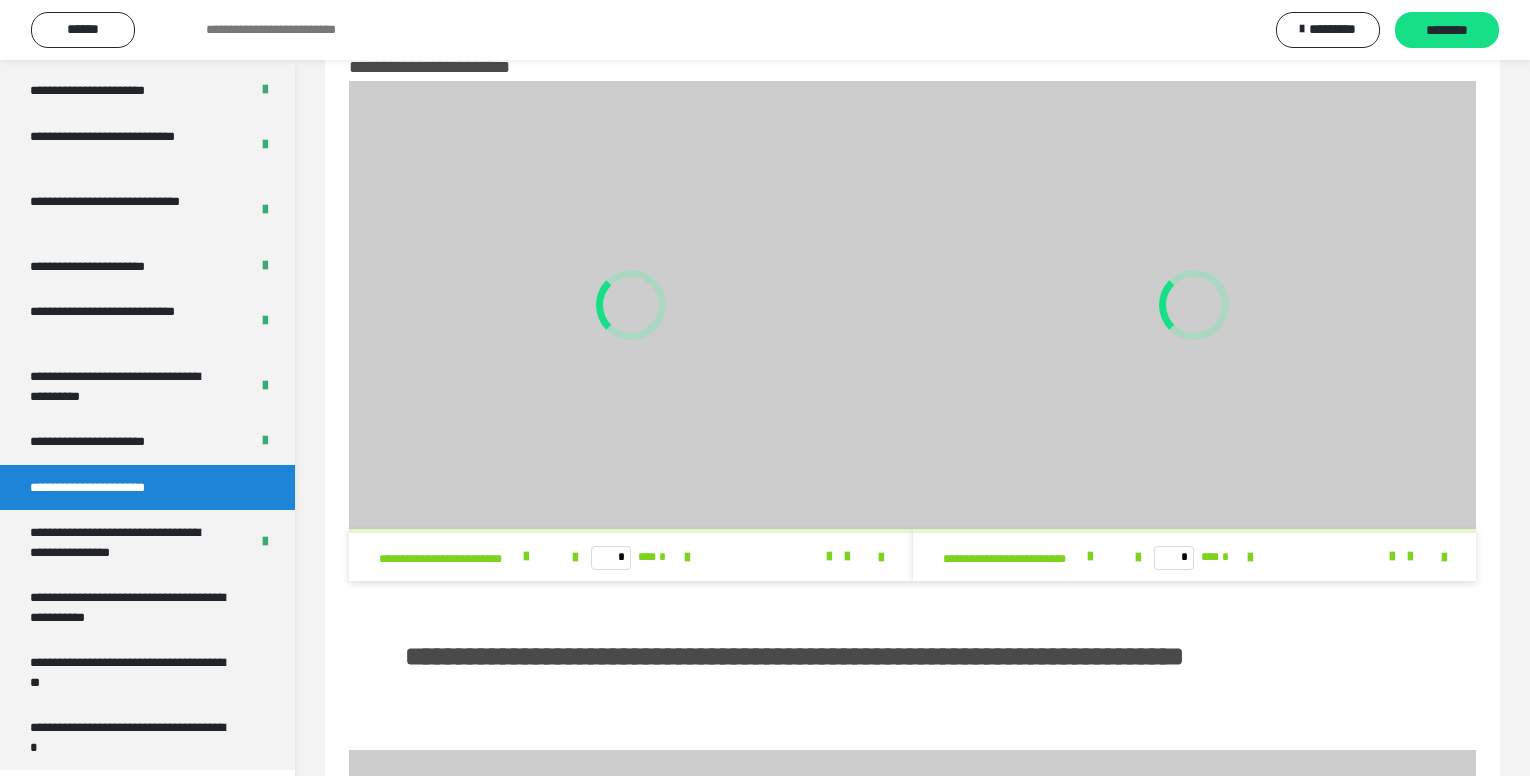 scroll, scrollTop: 272, scrollLeft: 0, axis: vertical 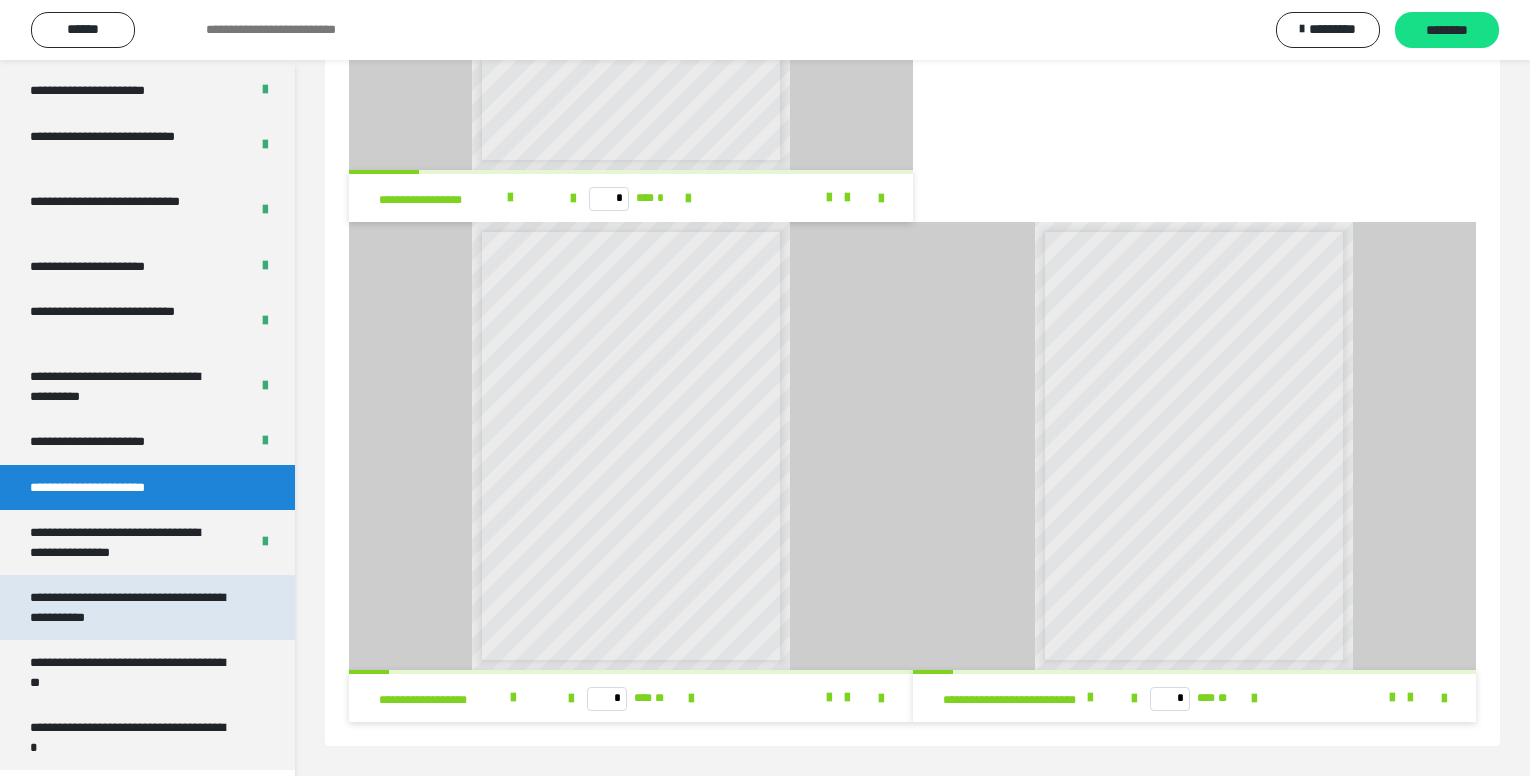 click on "**********" at bounding box center [132, 607] 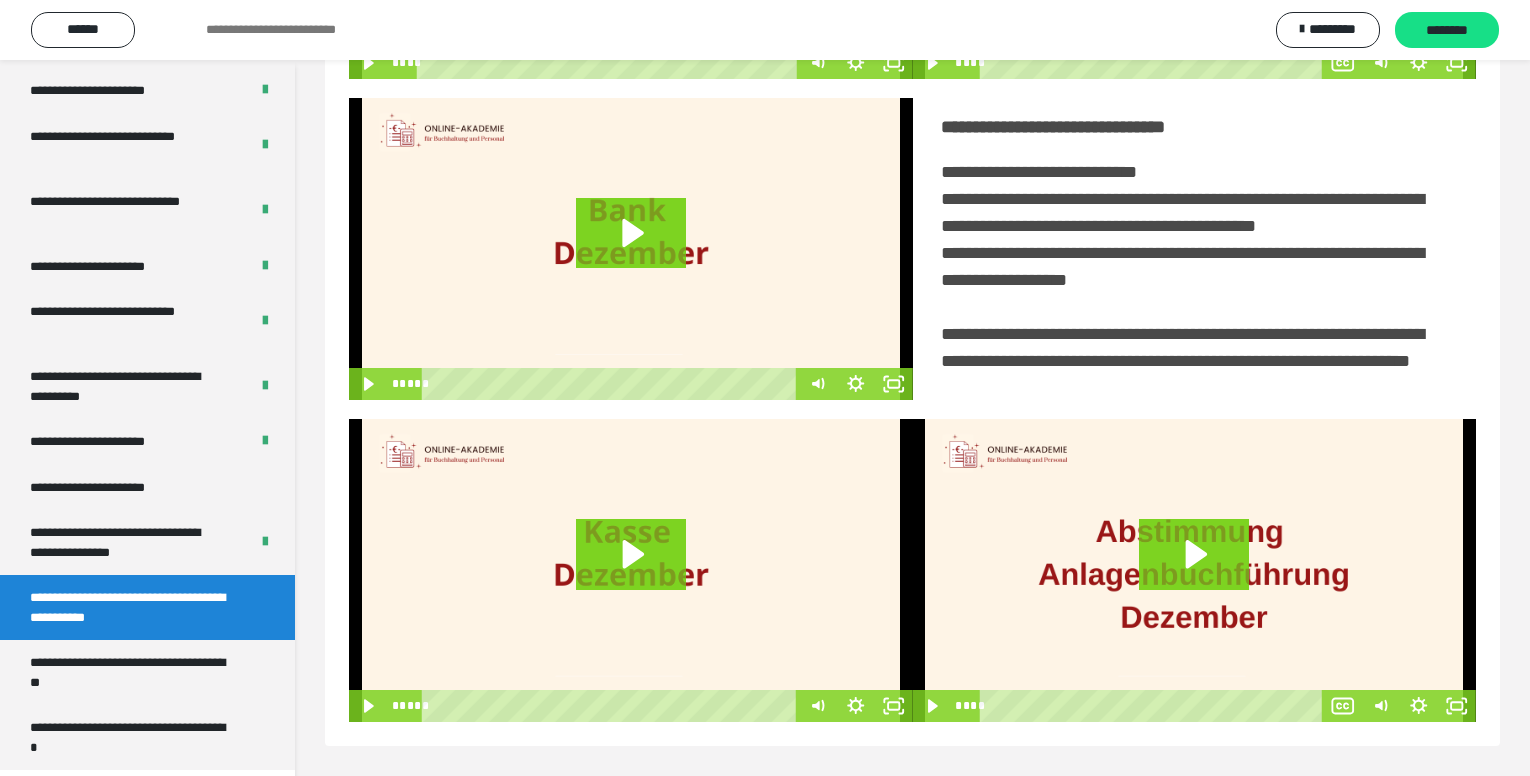 scroll, scrollTop: 419, scrollLeft: 0, axis: vertical 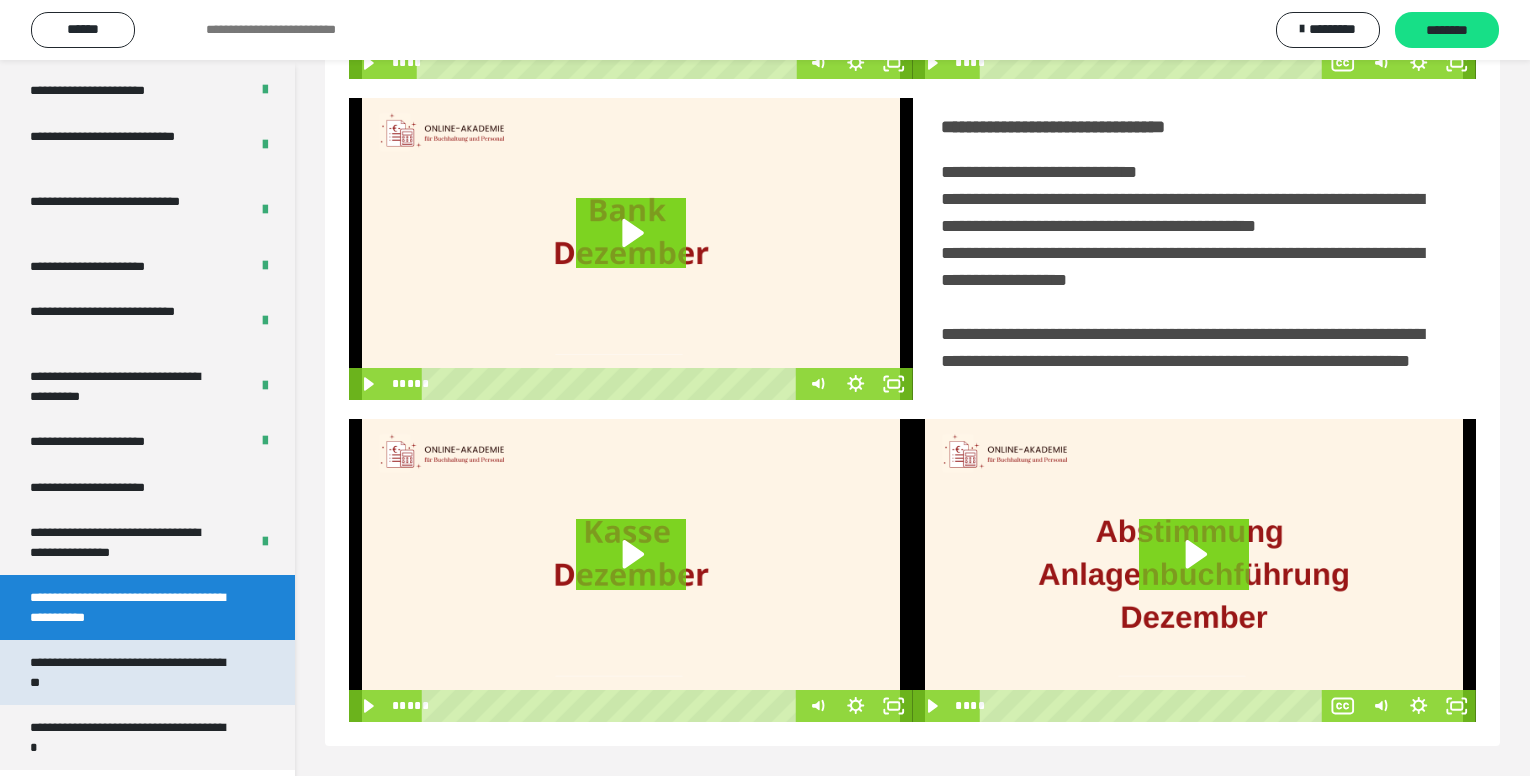 click on "**********" at bounding box center (132, 672) 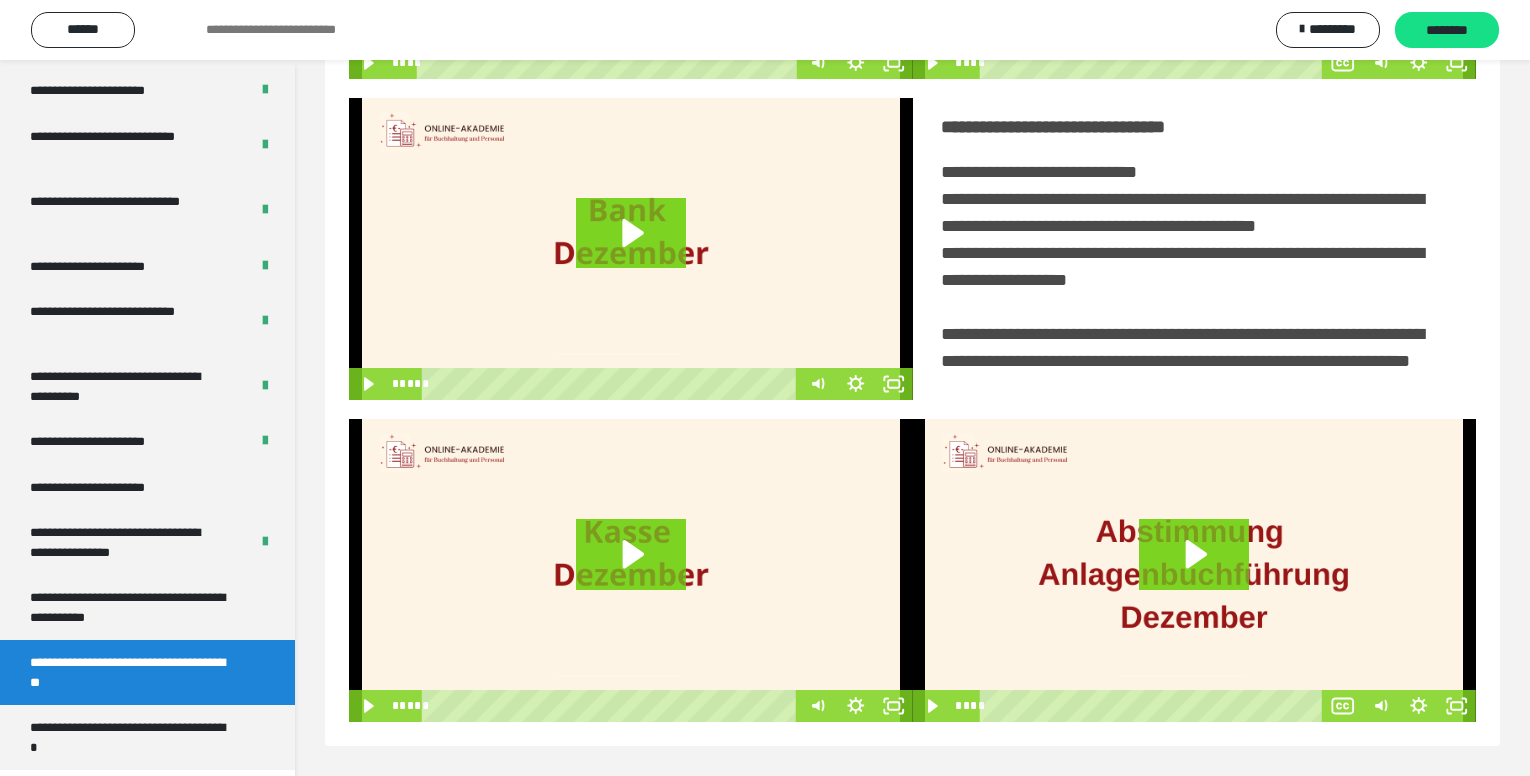scroll, scrollTop: 60, scrollLeft: 0, axis: vertical 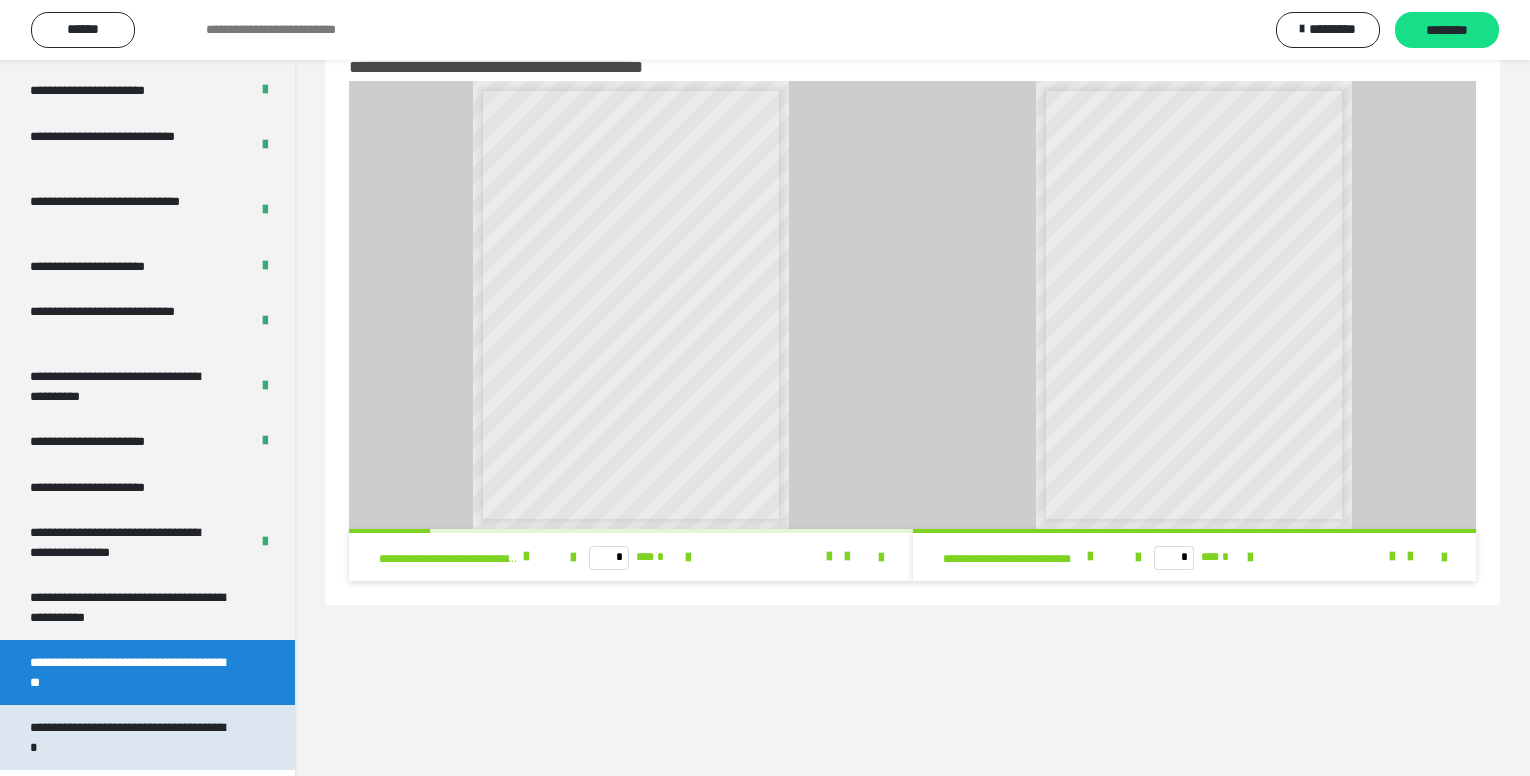 click on "**********" at bounding box center [132, 737] 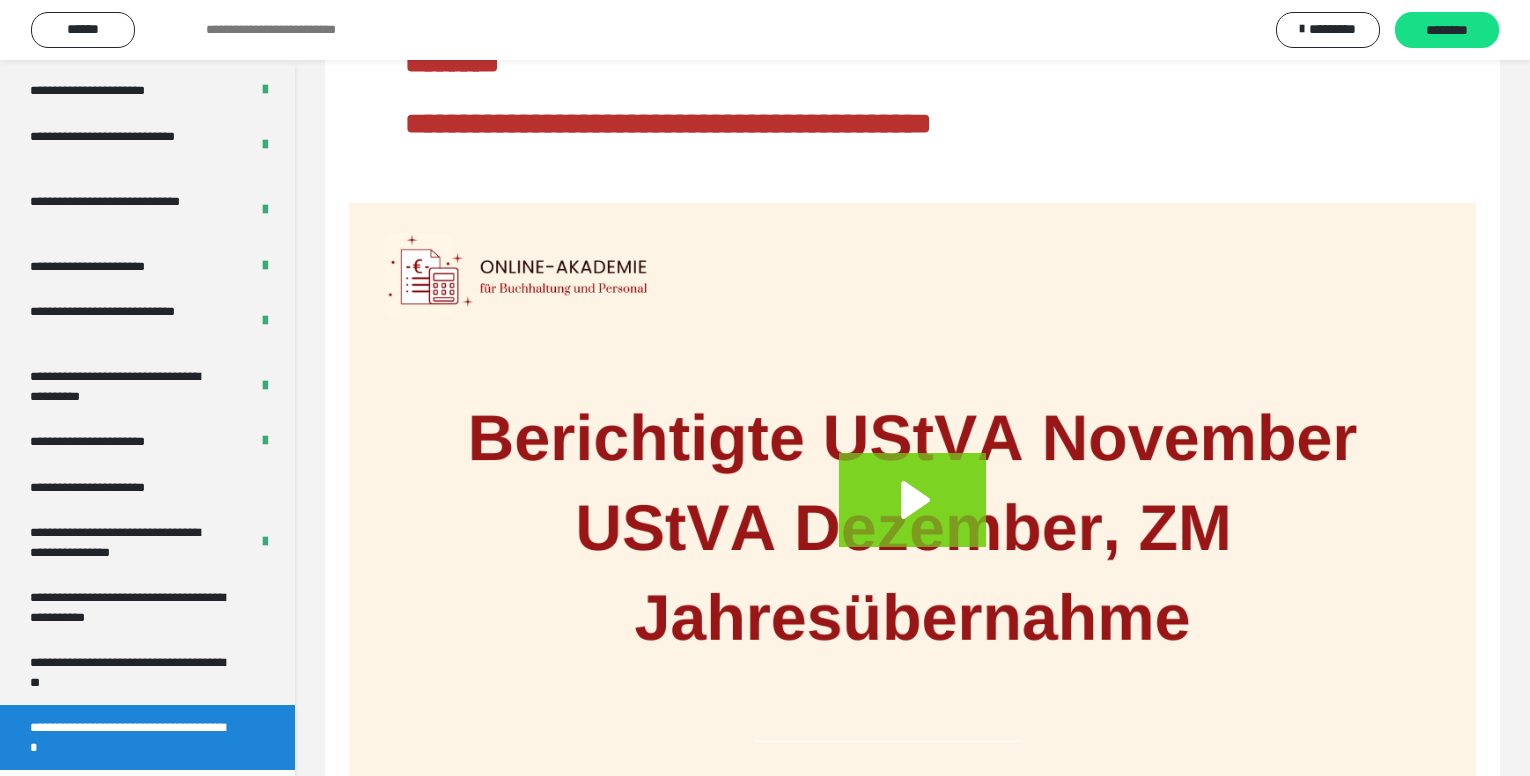 scroll, scrollTop: 272, scrollLeft: 0, axis: vertical 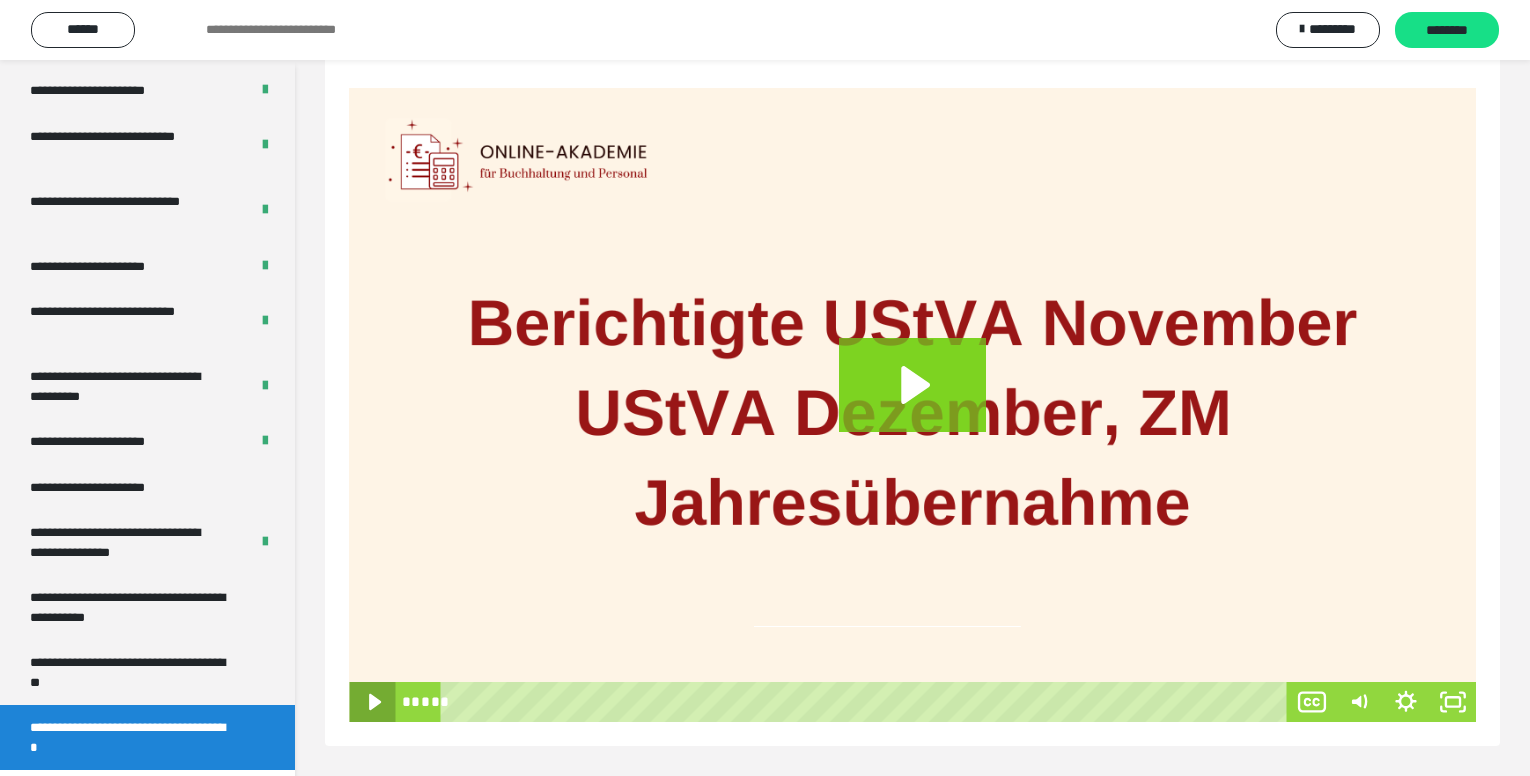 click 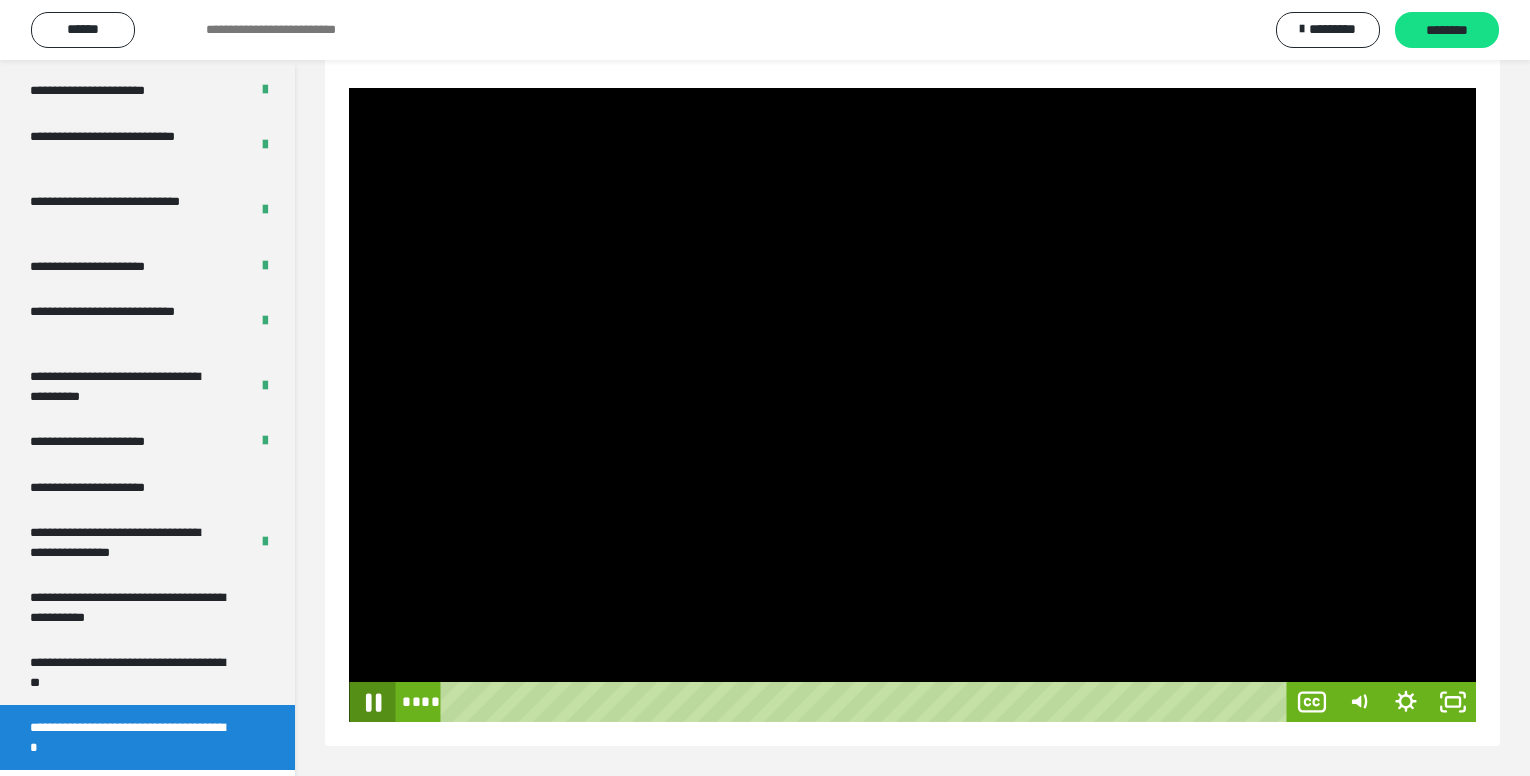 click 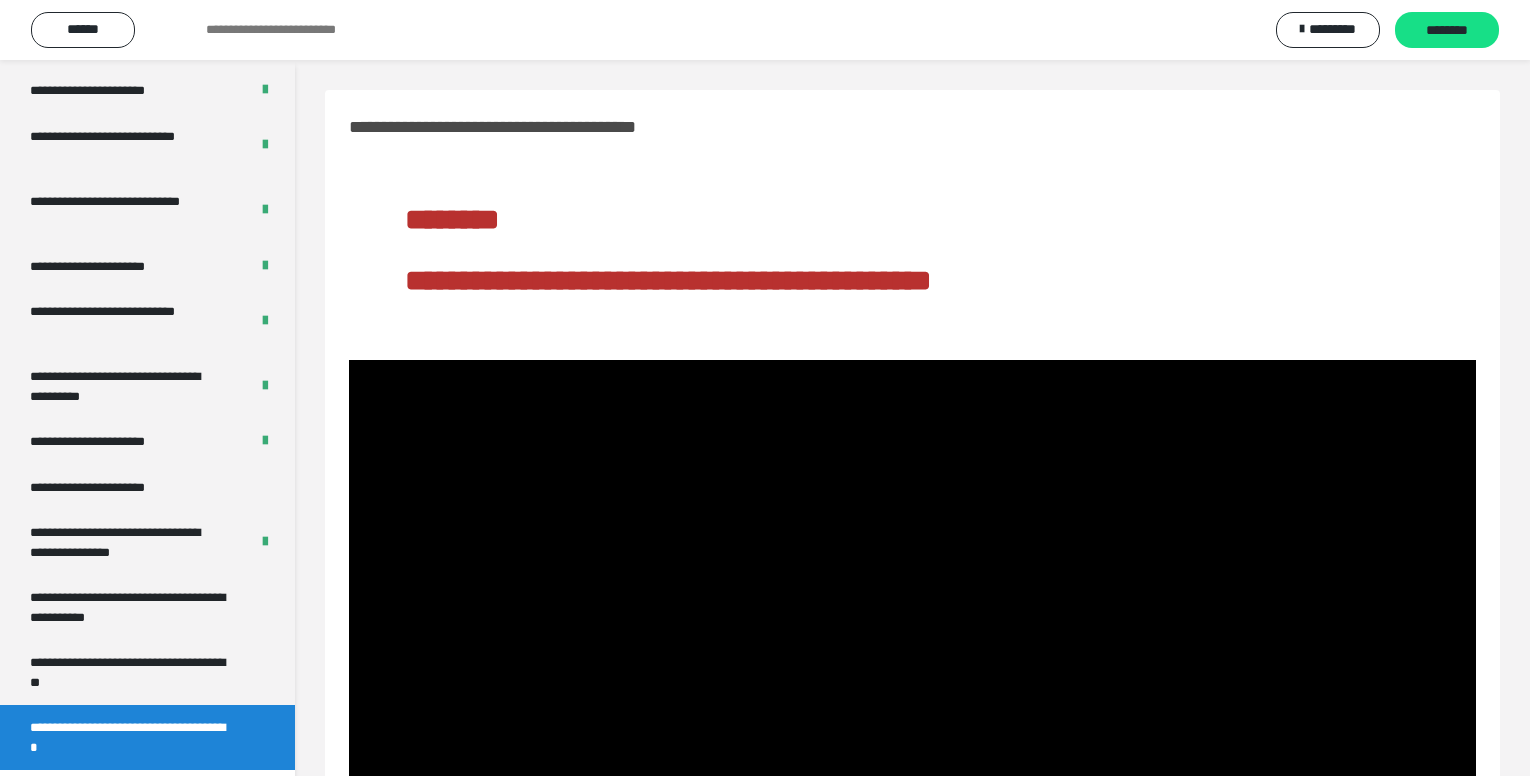 scroll, scrollTop: 272, scrollLeft: 0, axis: vertical 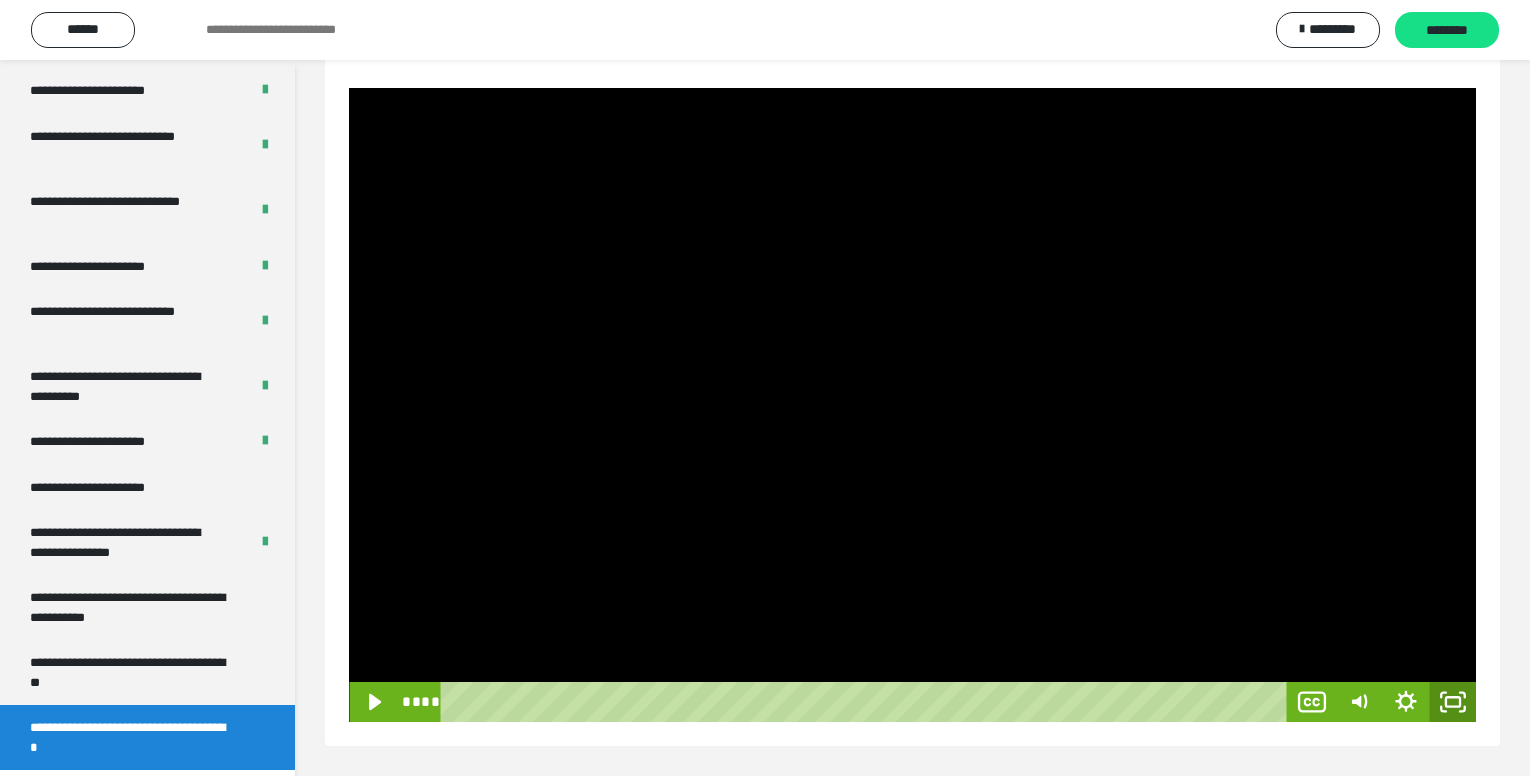 click 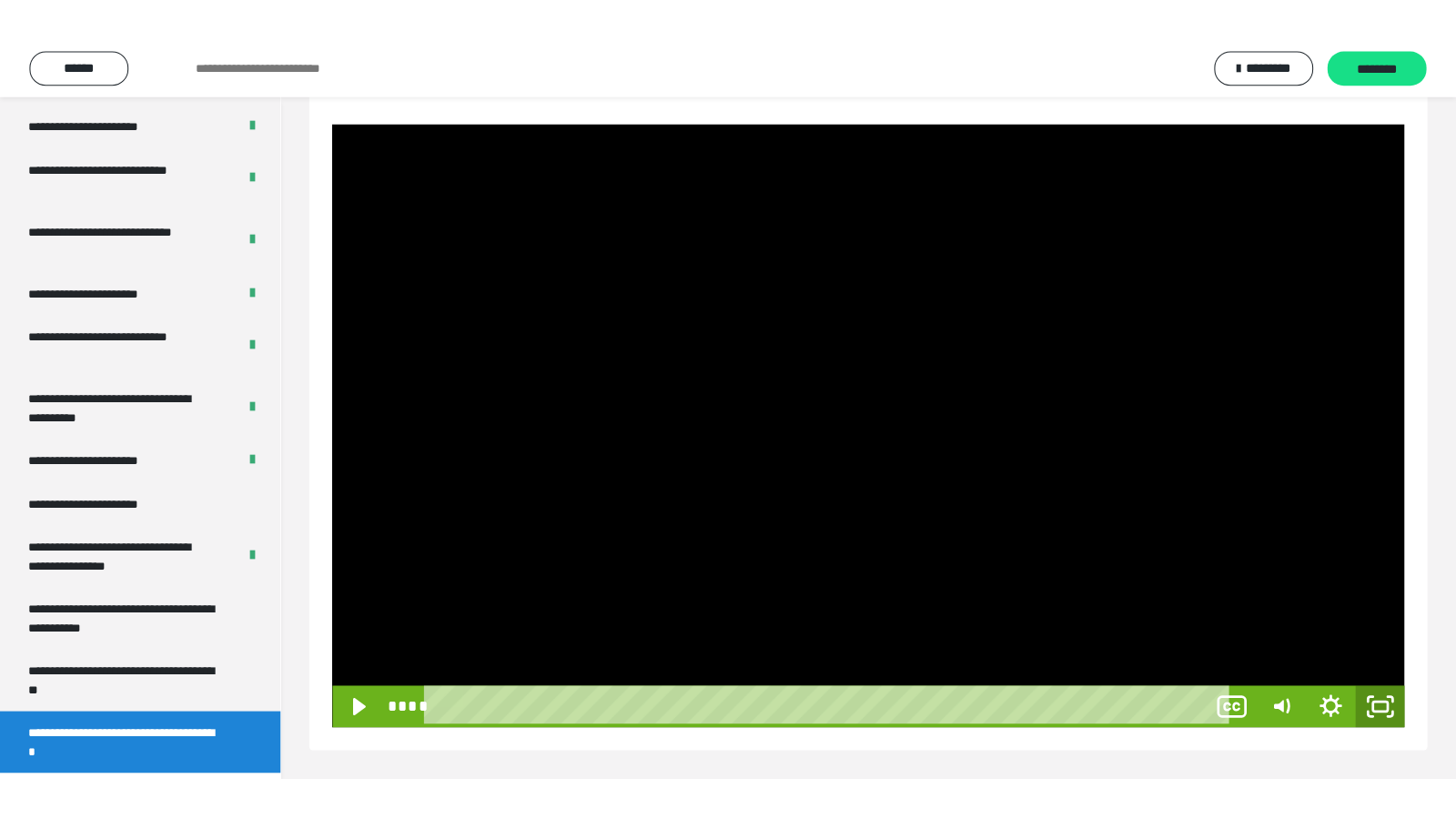 scroll, scrollTop: 177, scrollLeft: 0, axis: vertical 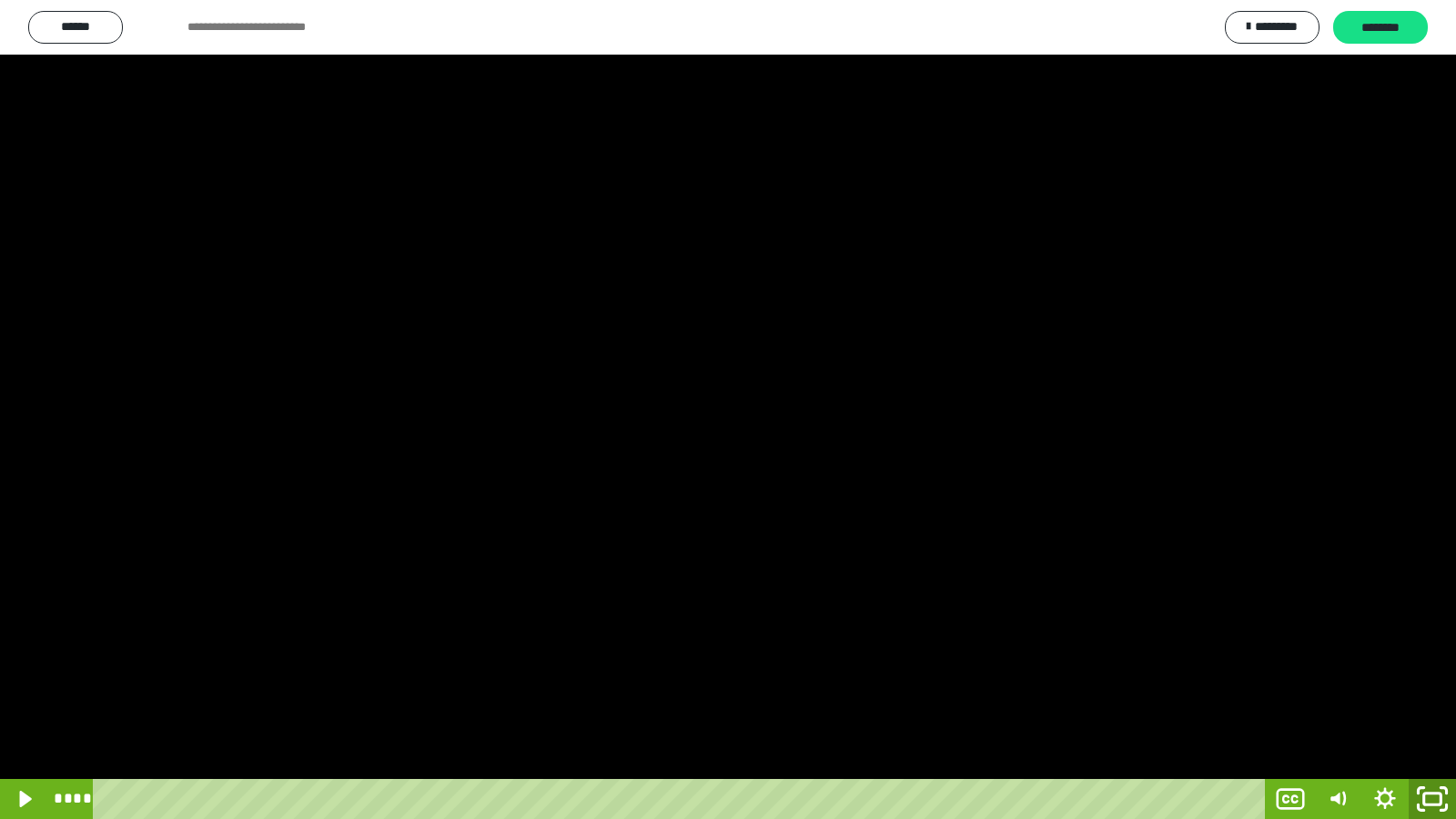 click 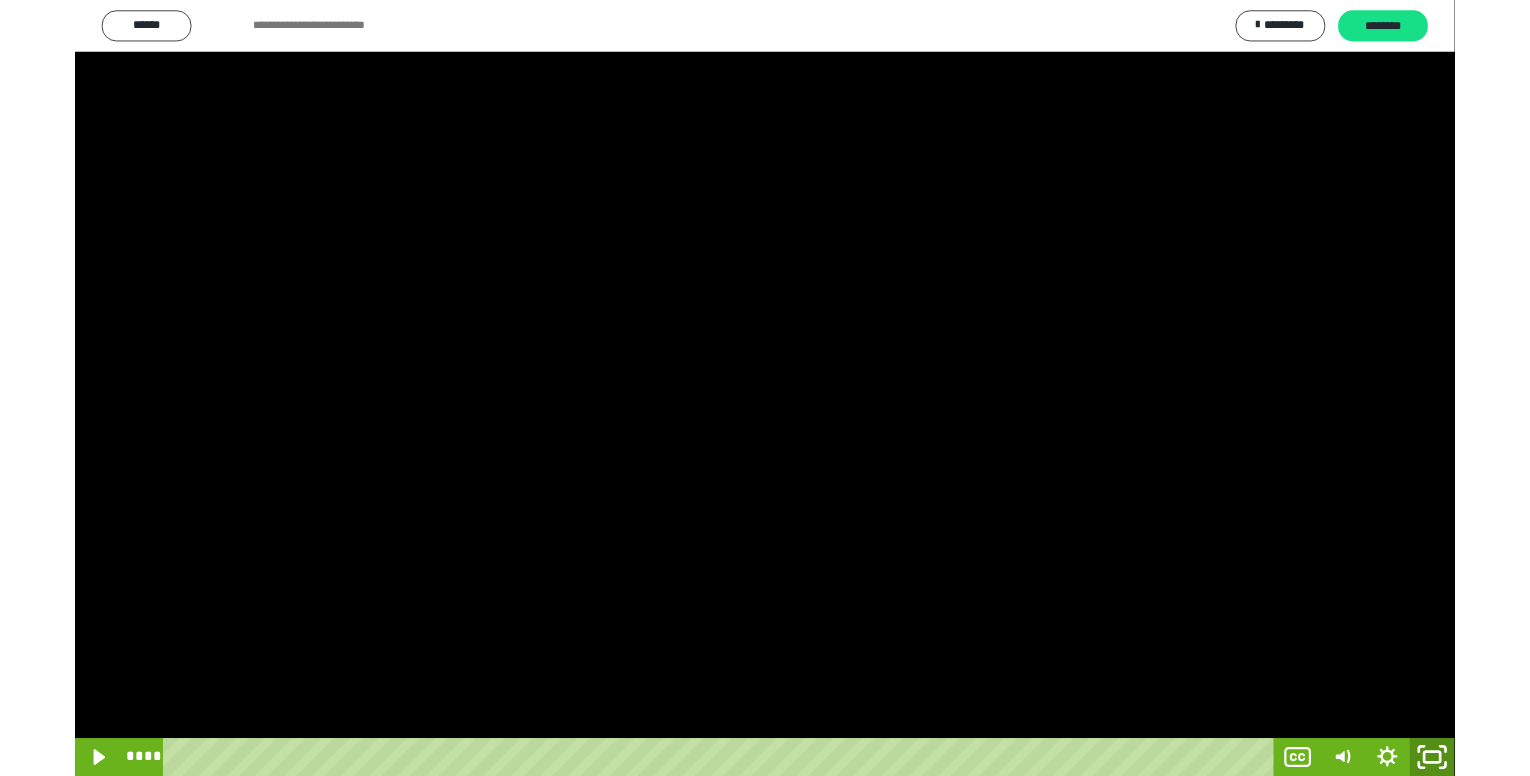 scroll, scrollTop: 185, scrollLeft: 0, axis: vertical 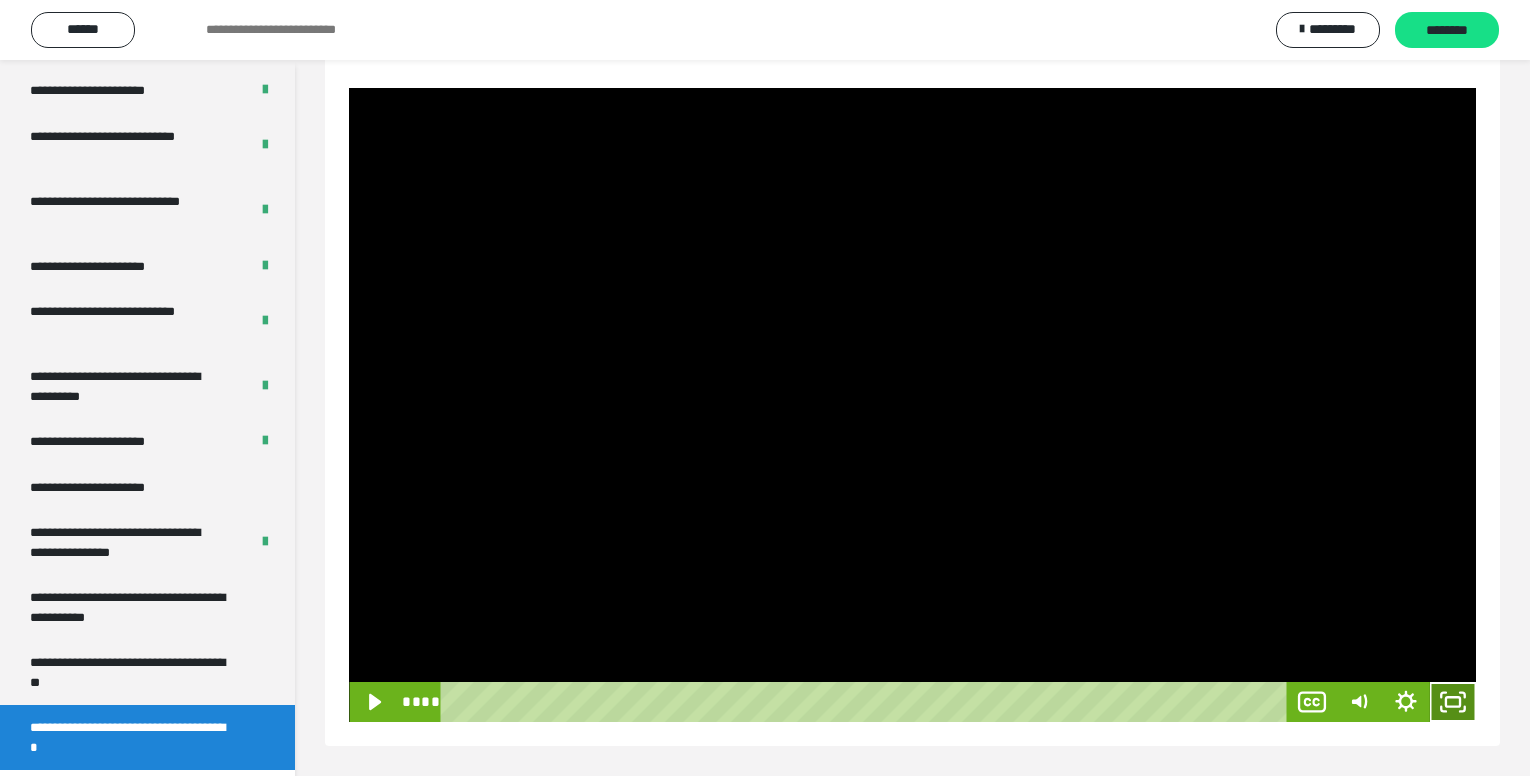 click 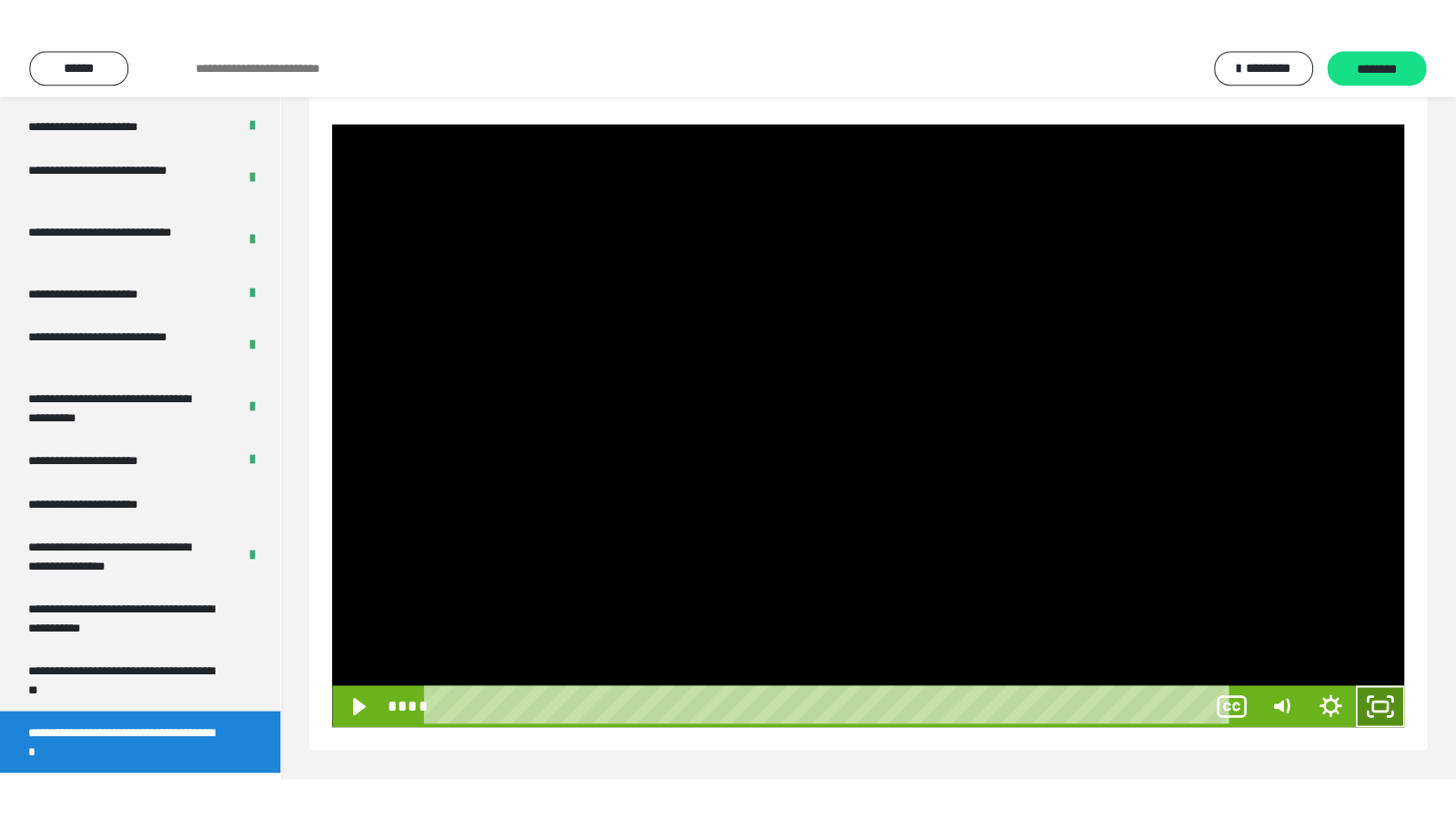 scroll, scrollTop: 177, scrollLeft: 0, axis: vertical 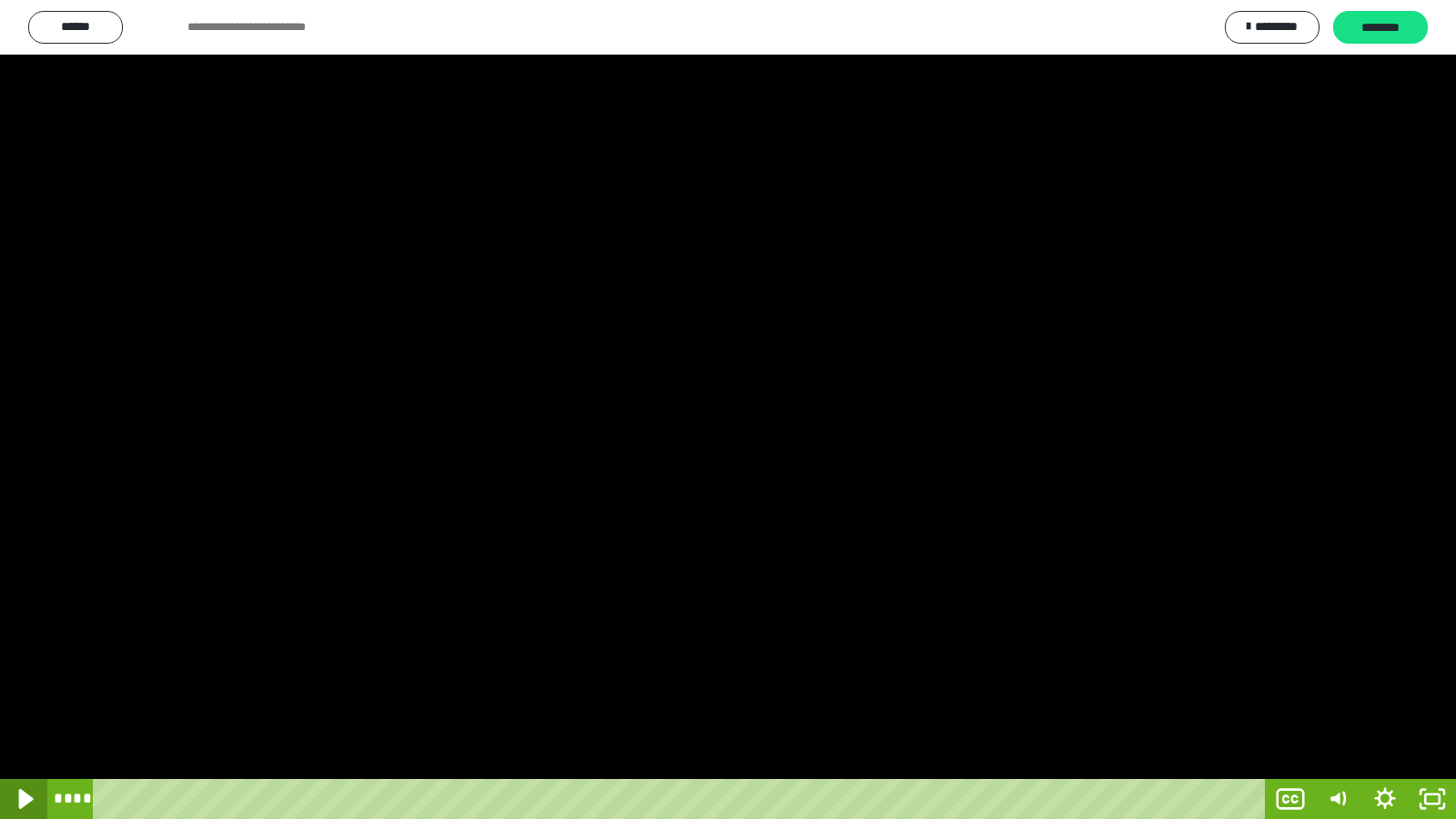 click 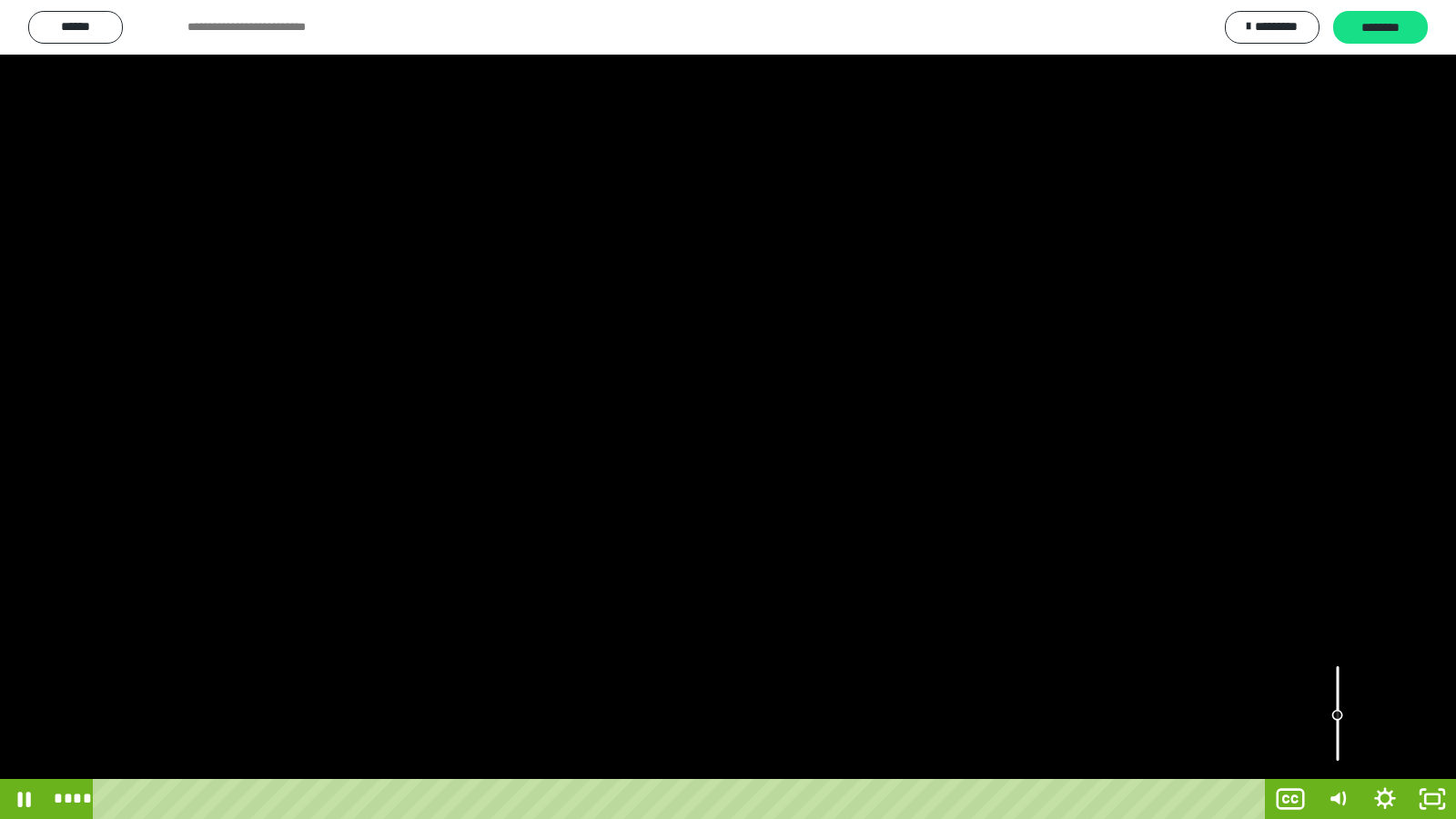 click at bounding box center (1338, 713) 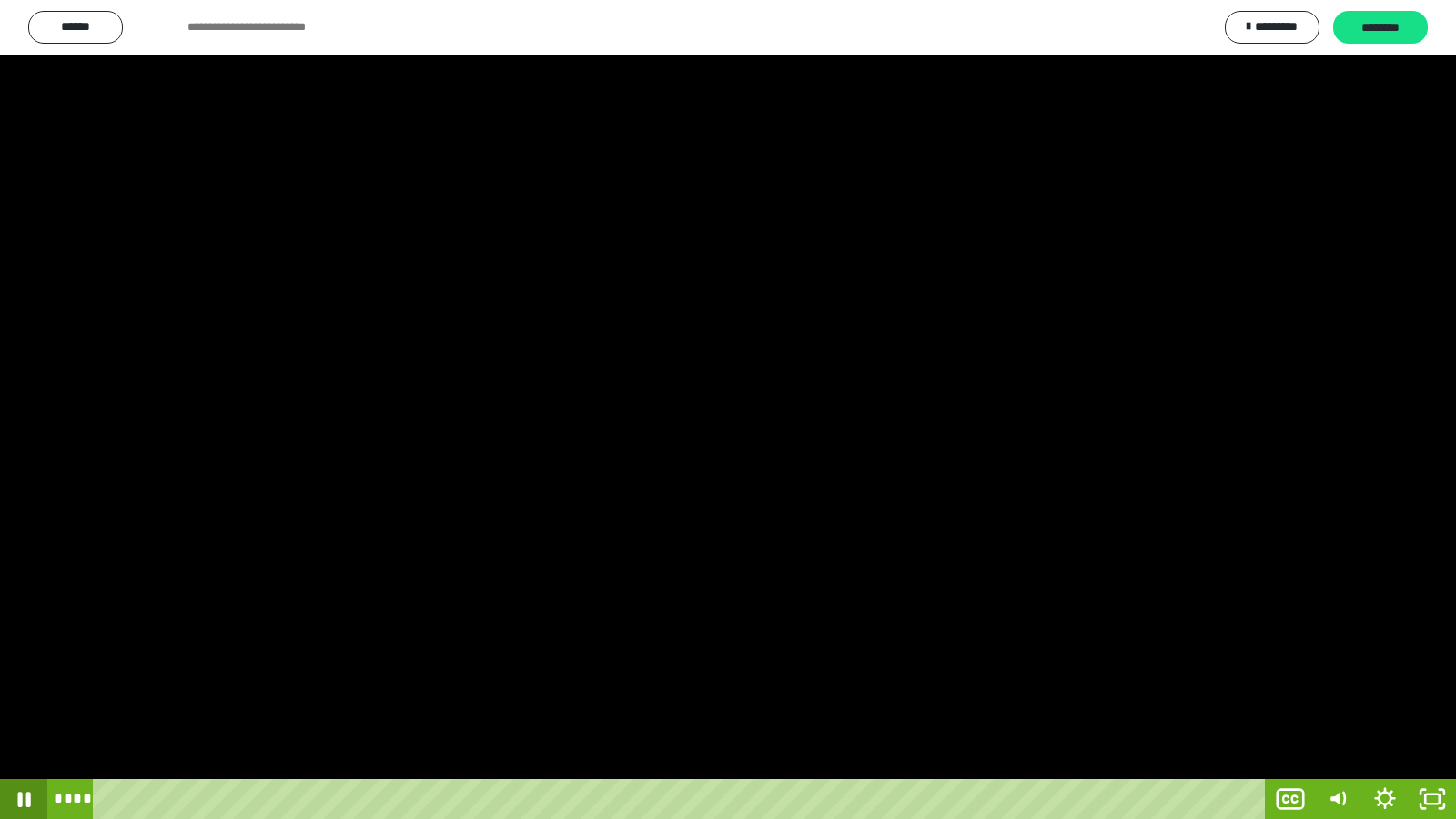 click 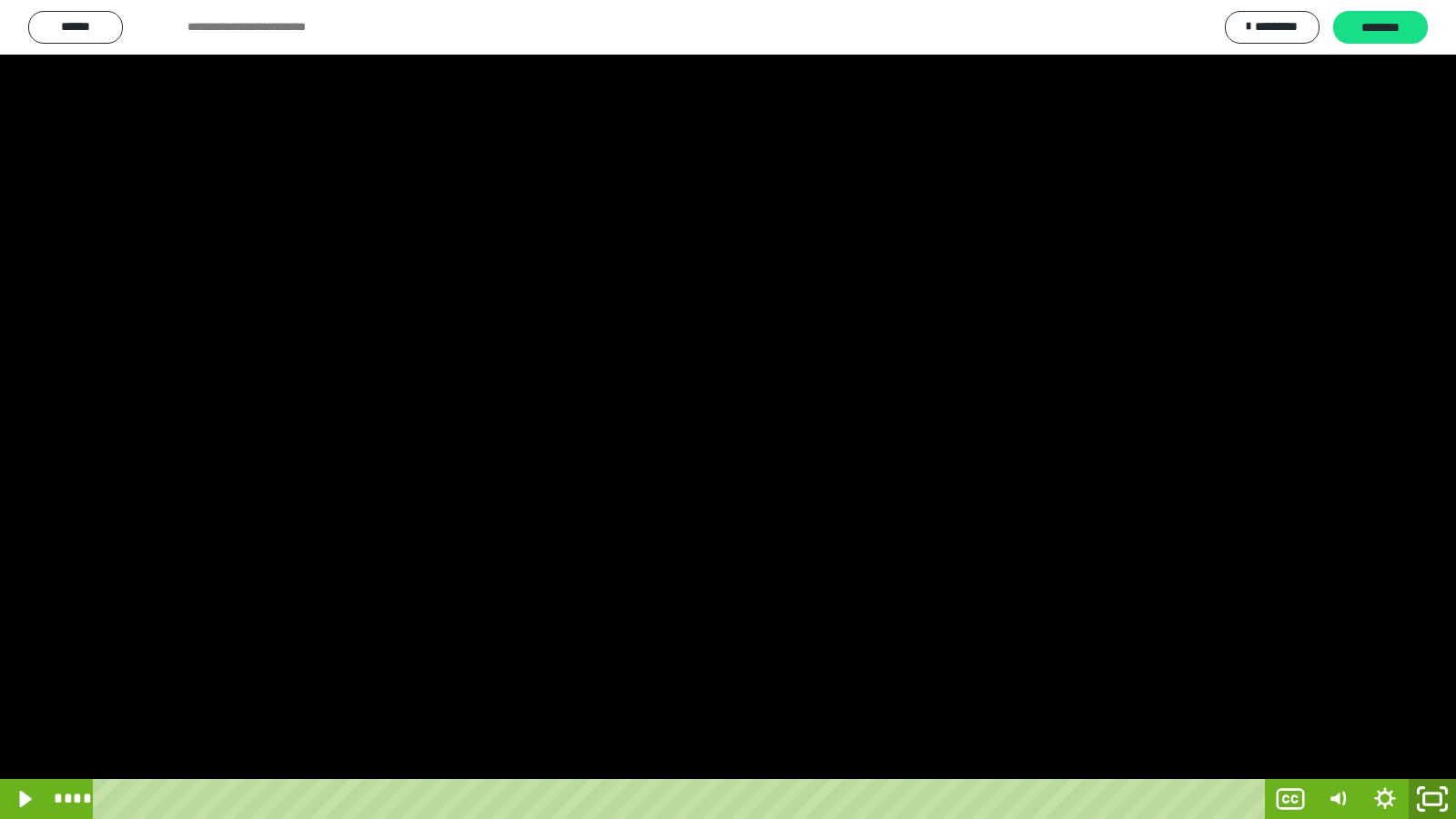 click 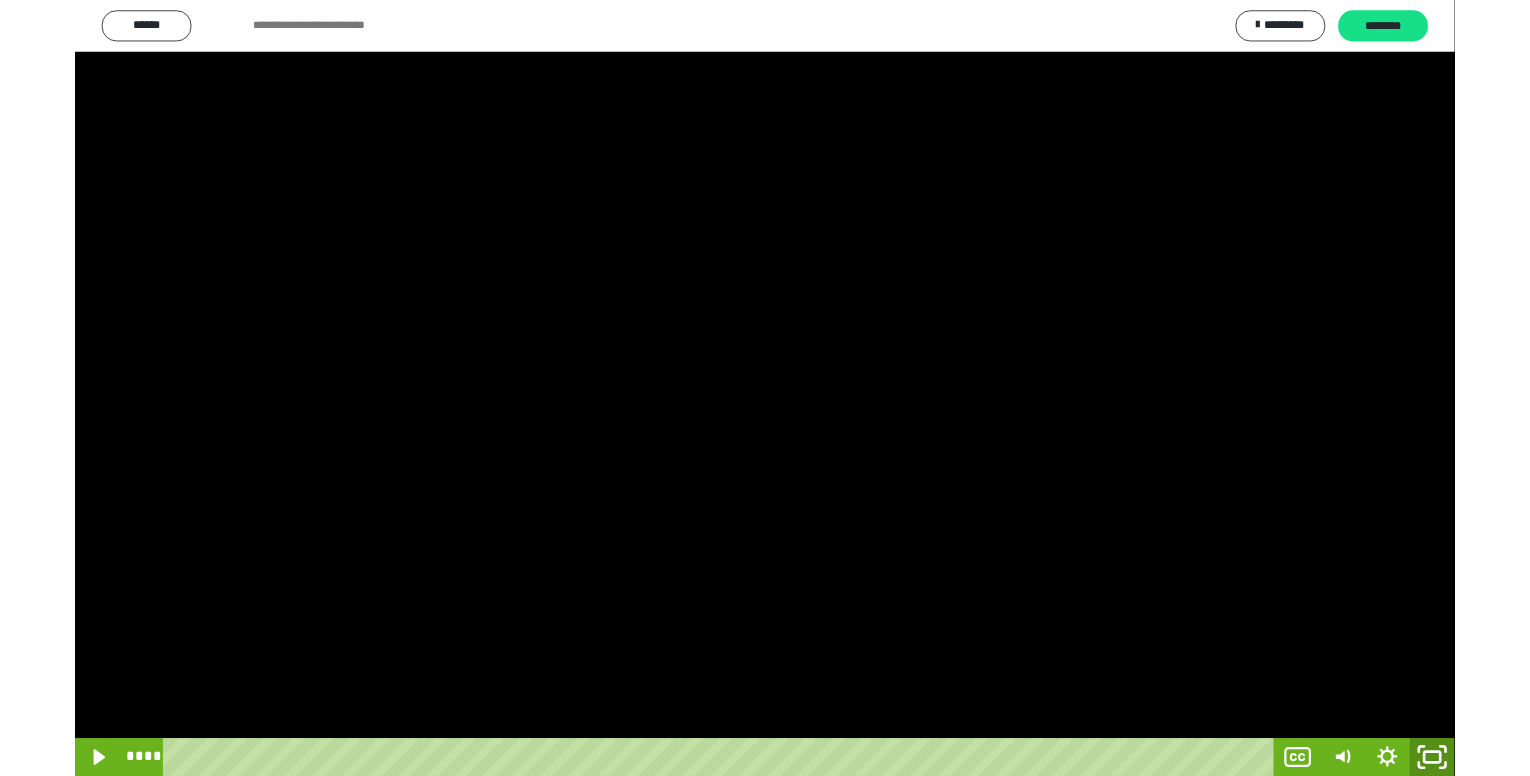 scroll, scrollTop: 185, scrollLeft: 0, axis: vertical 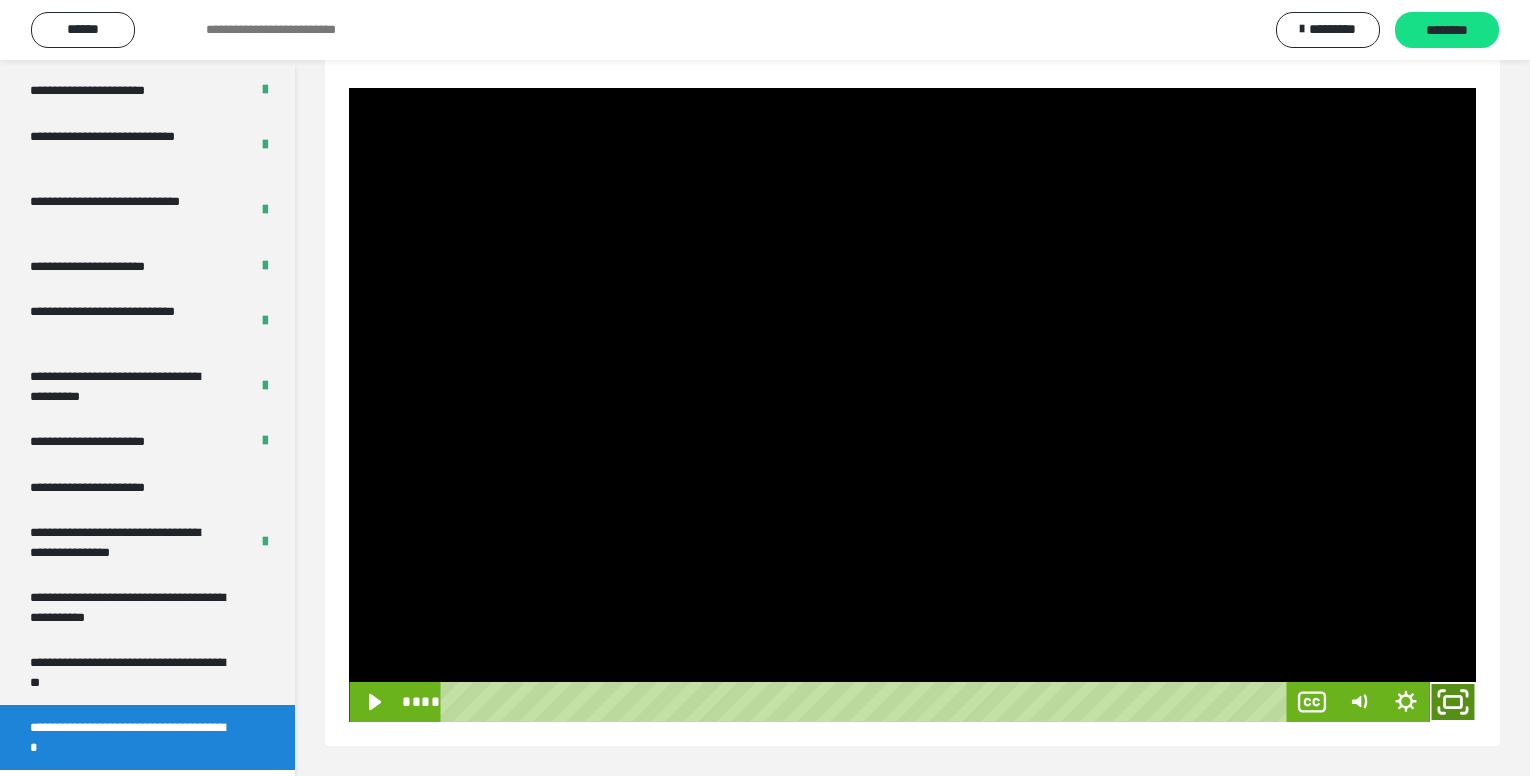 click 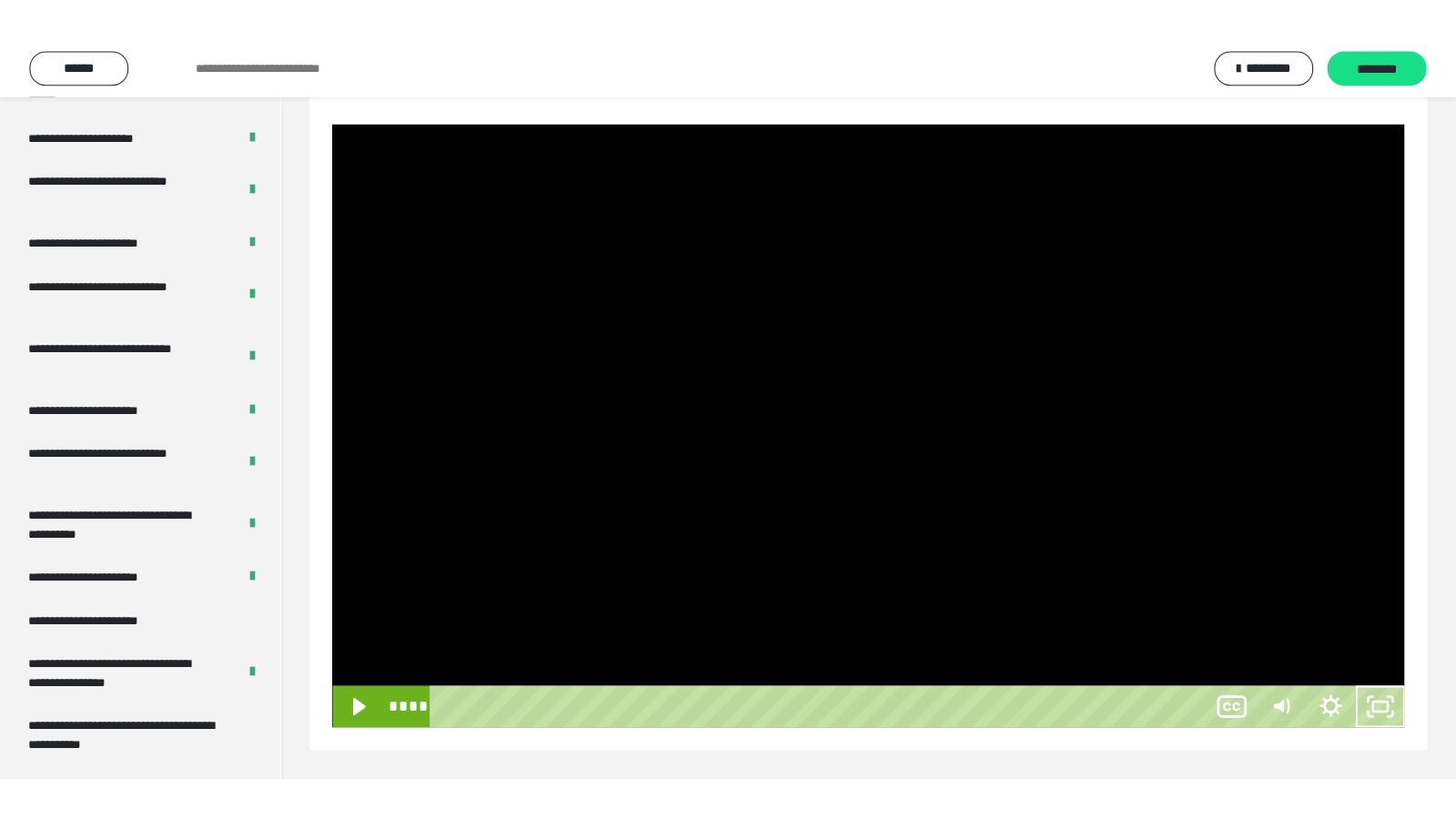 scroll, scrollTop: 177, scrollLeft: 0, axis: vertical 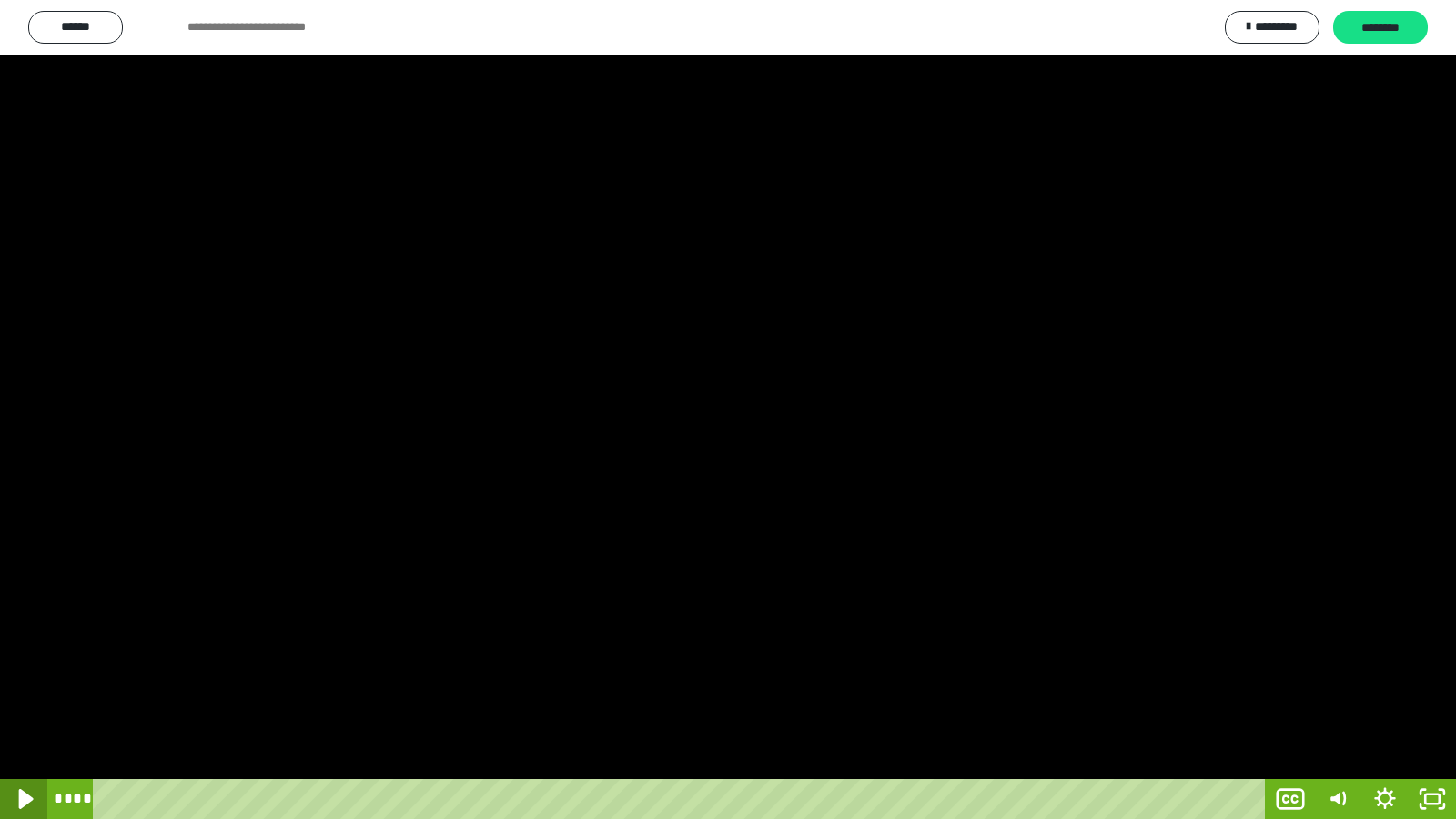 click 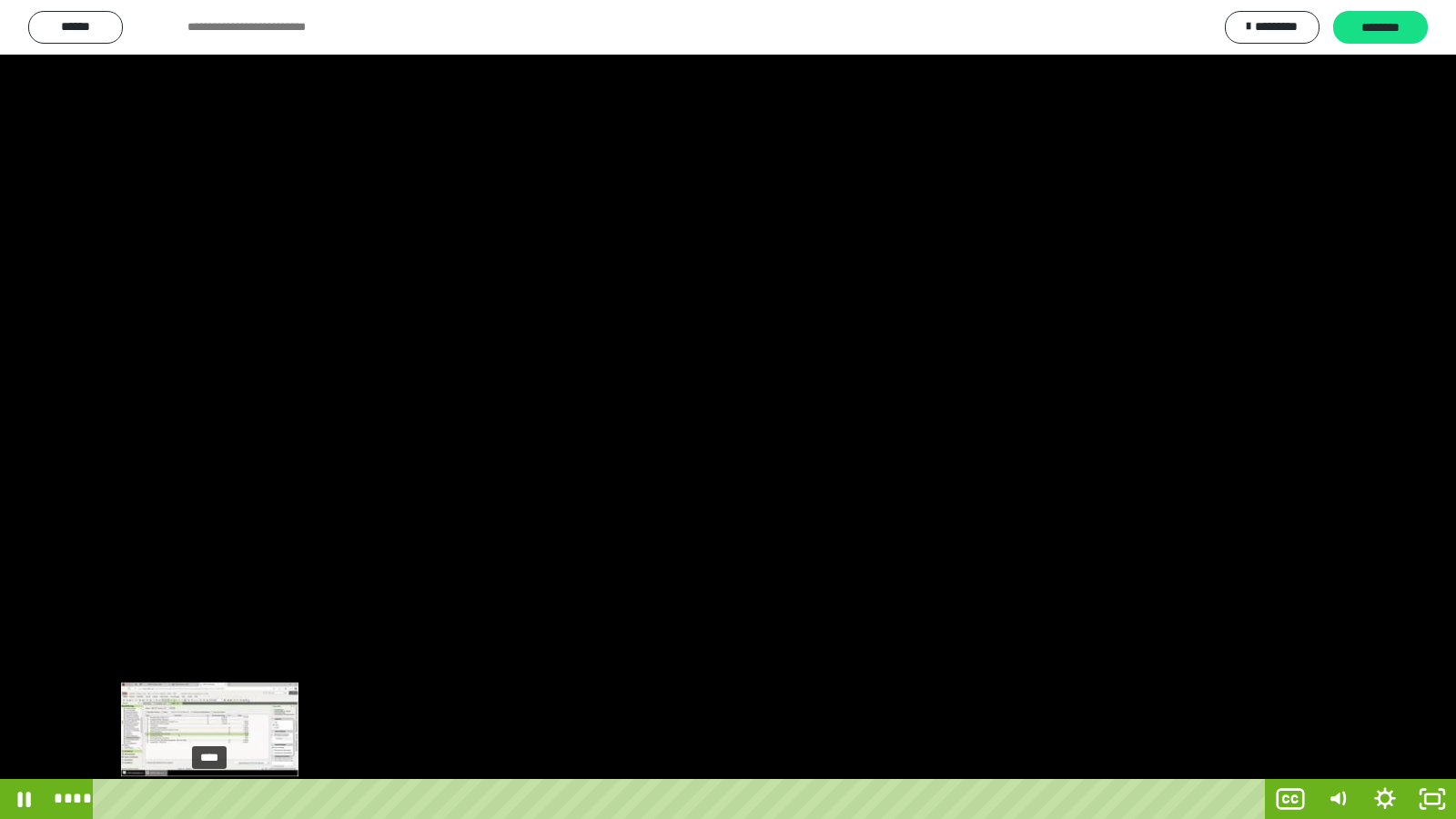click on "****" at bounding box center [682, 799] 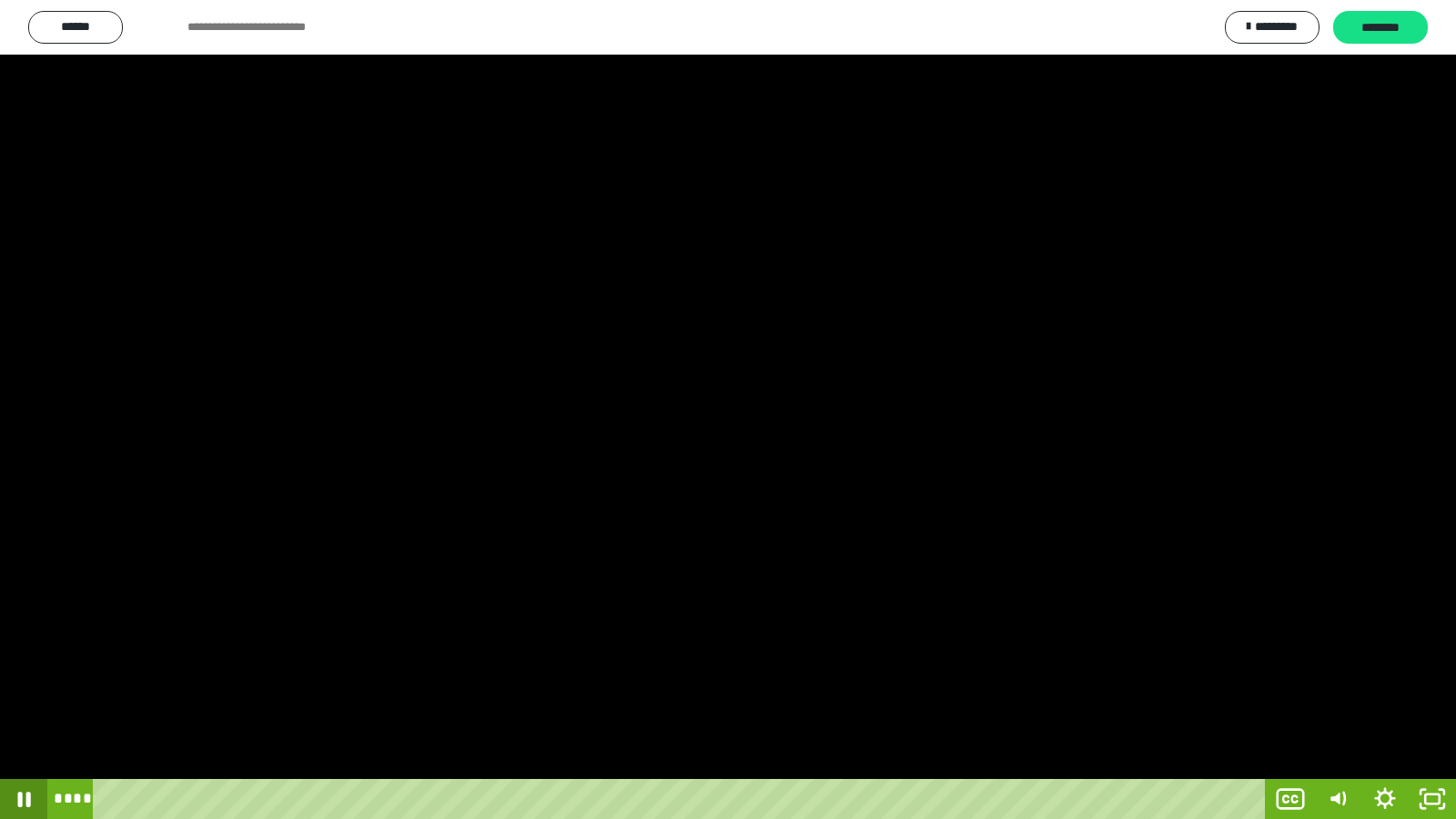 click 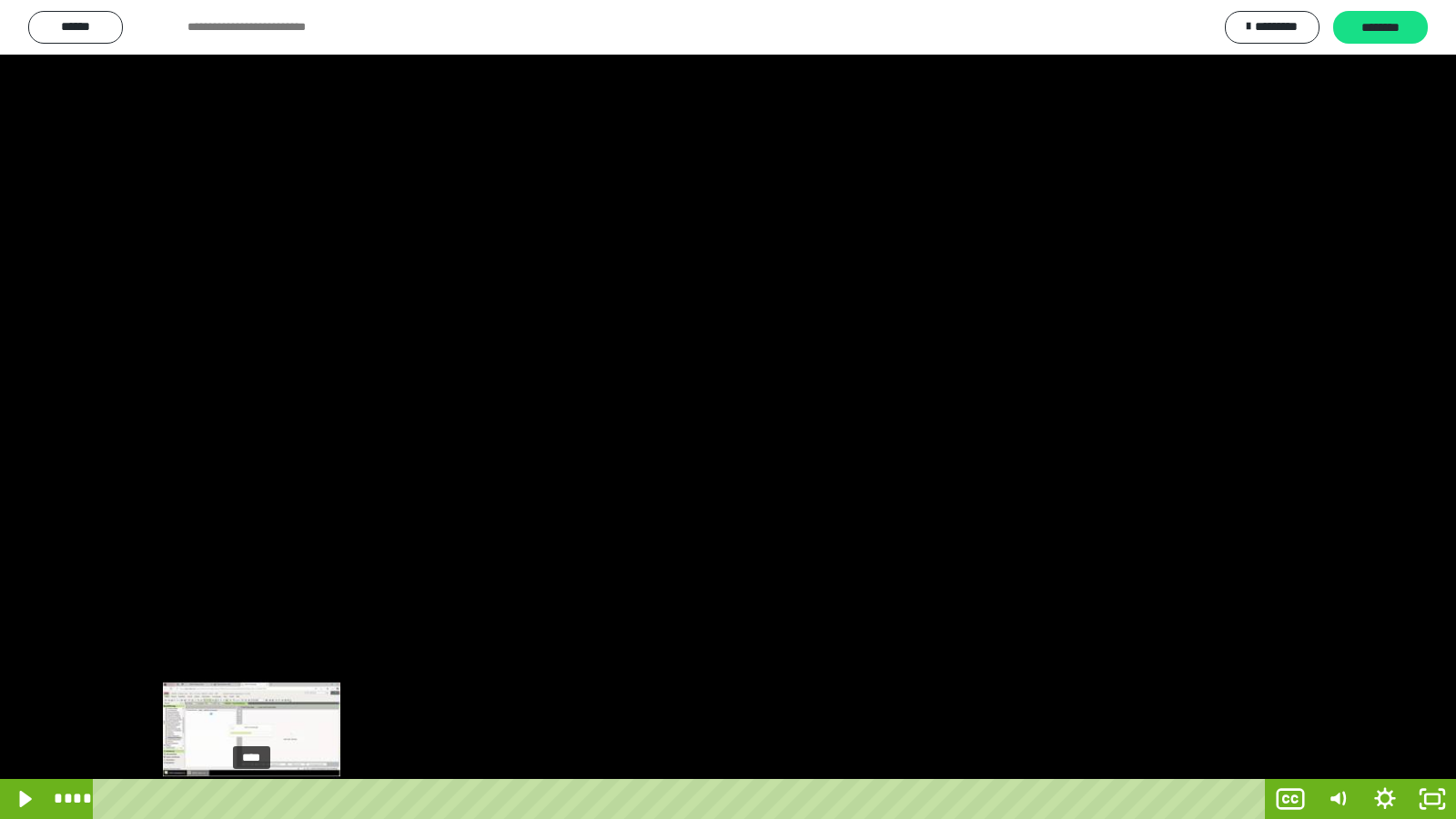 click on "****" at bounding box center [682, 799] 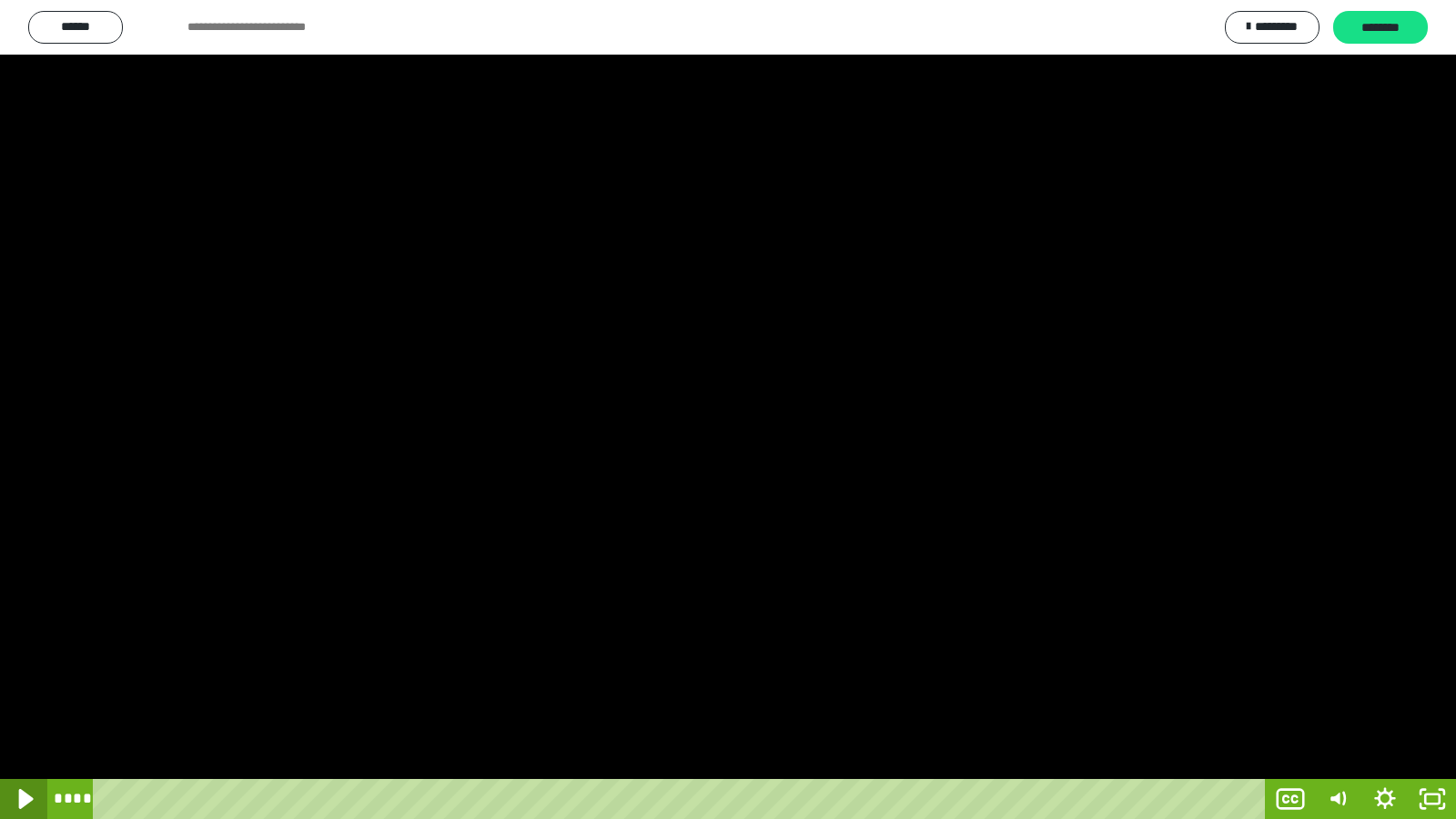 click 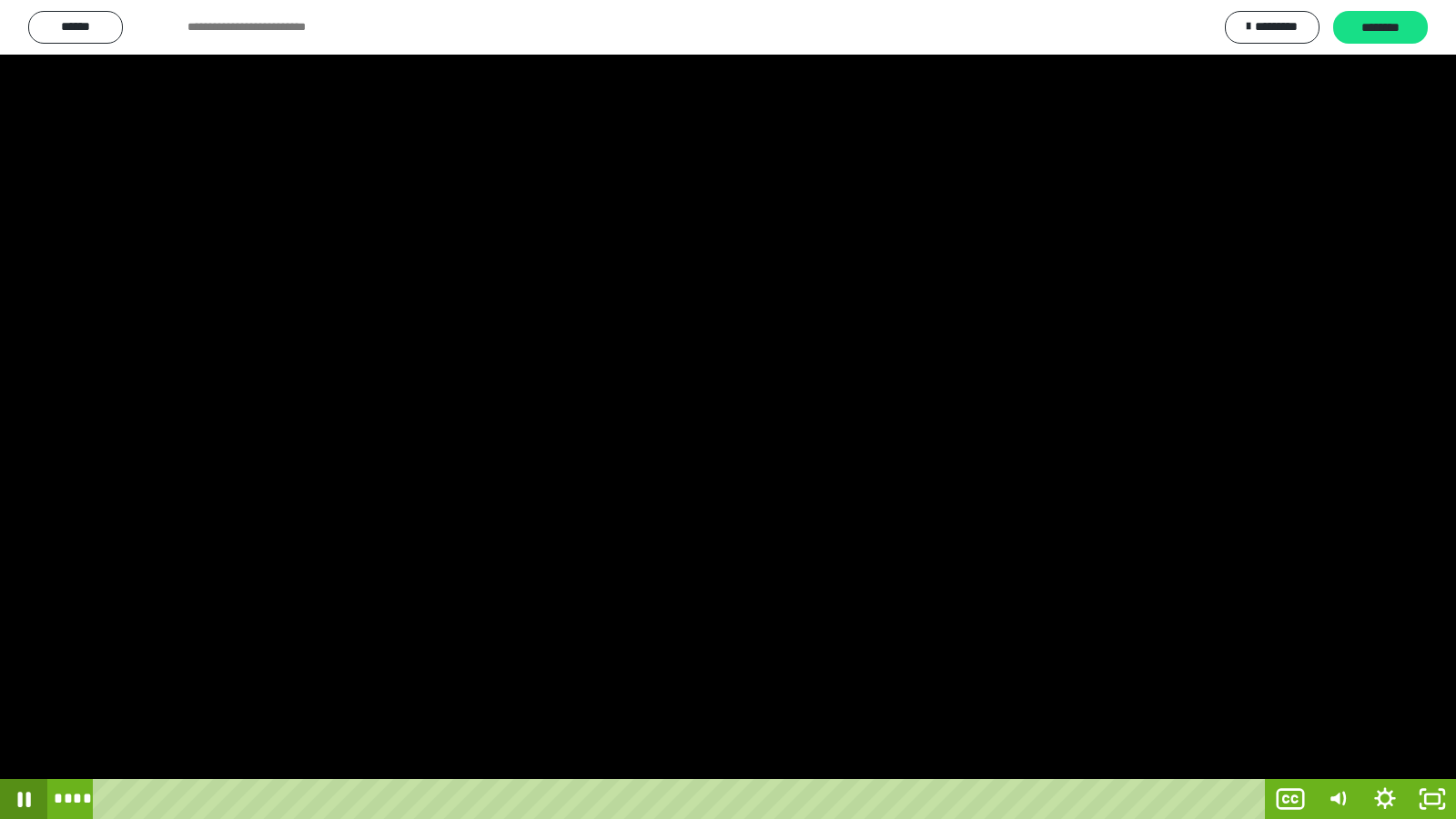 click 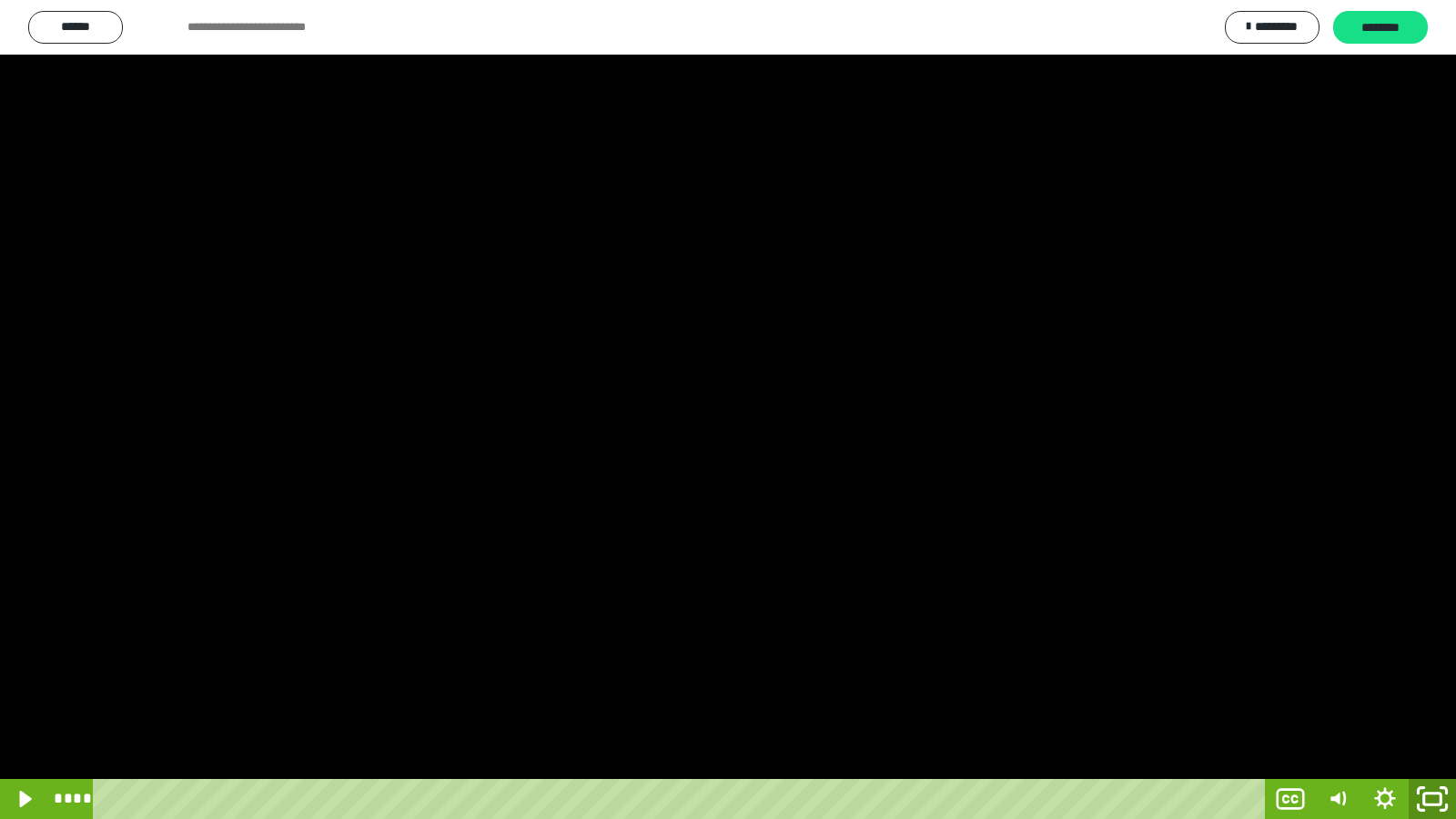click 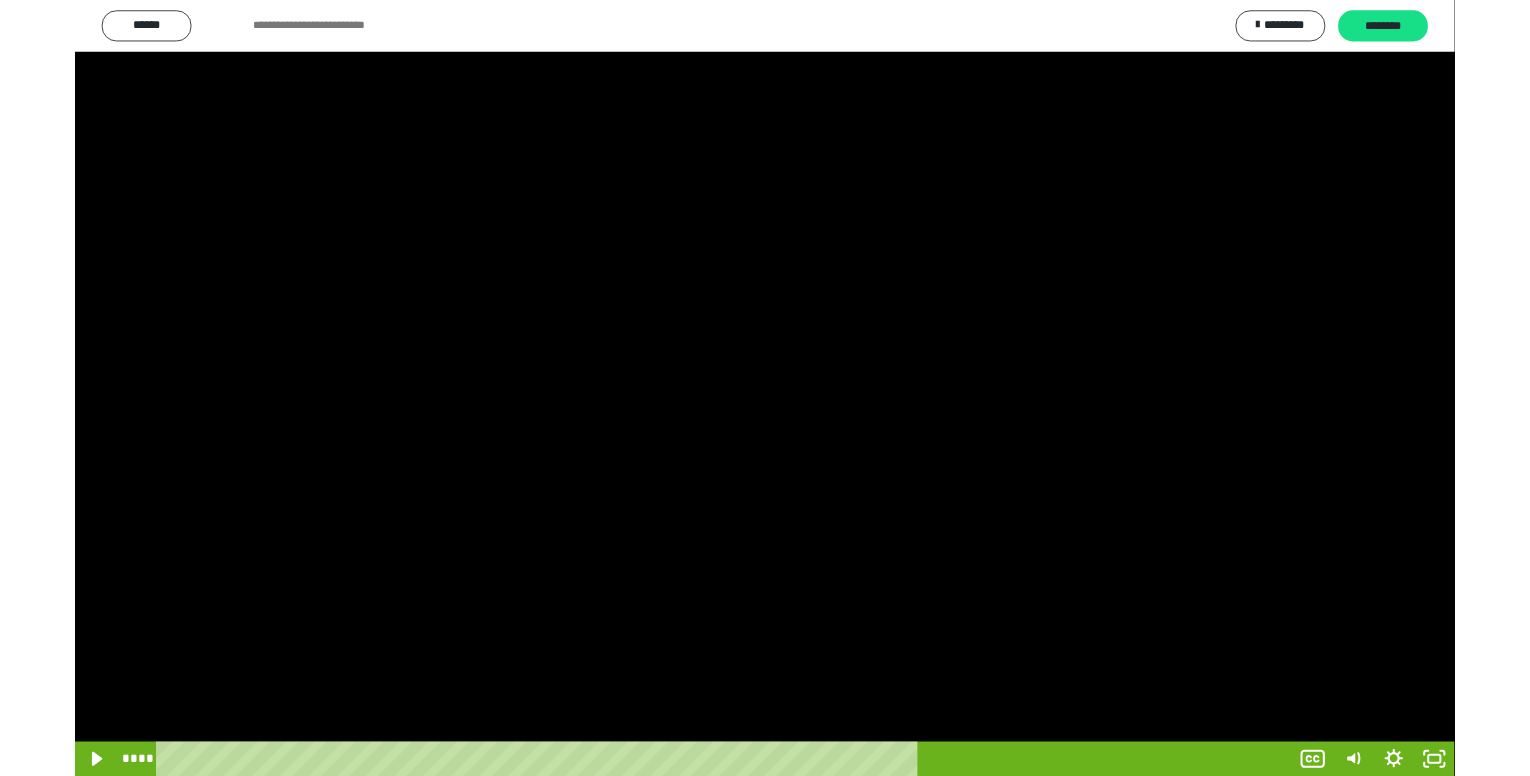 scroll, scrollTop: 185, scrollLeft: 0, axis: vertical 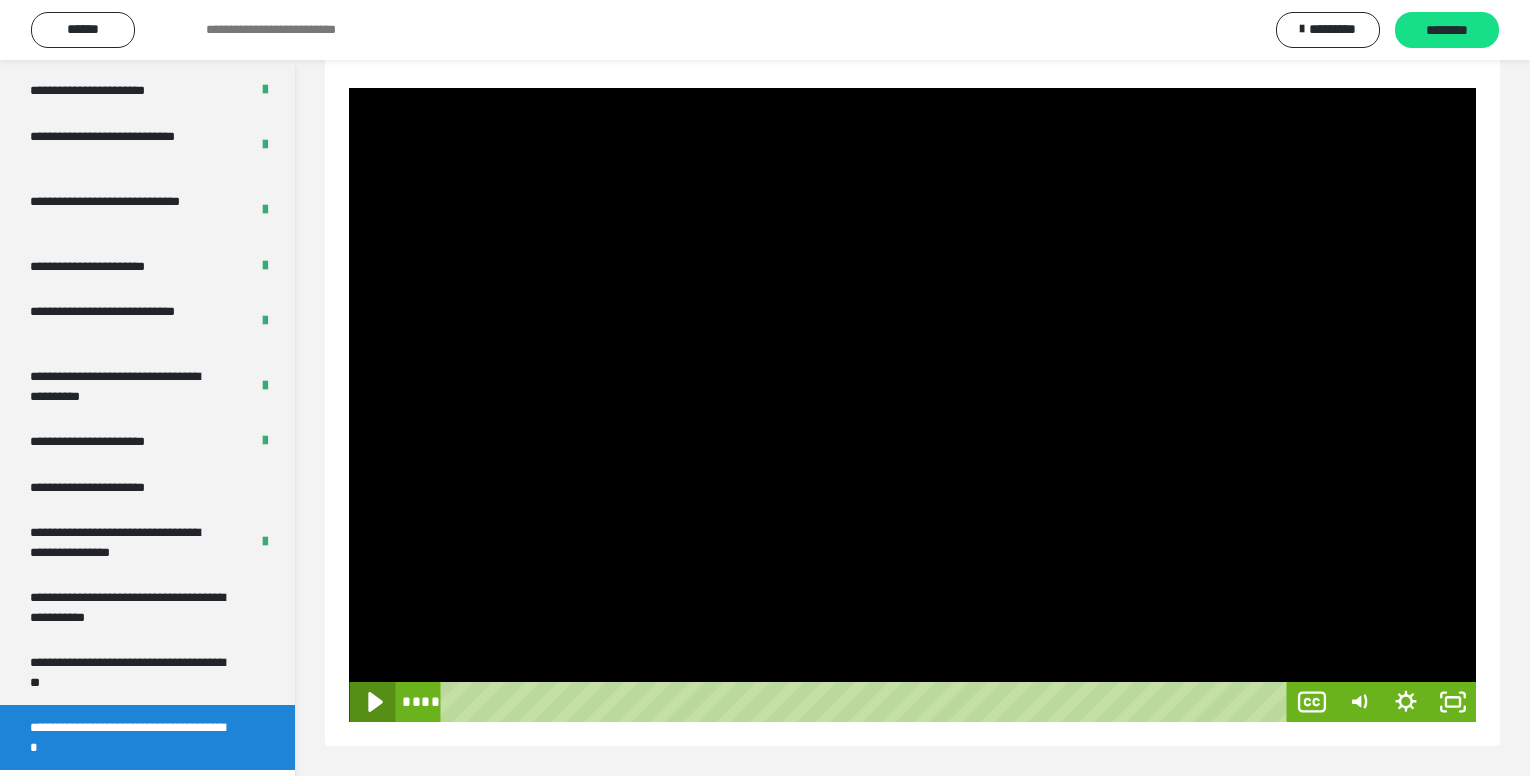 click 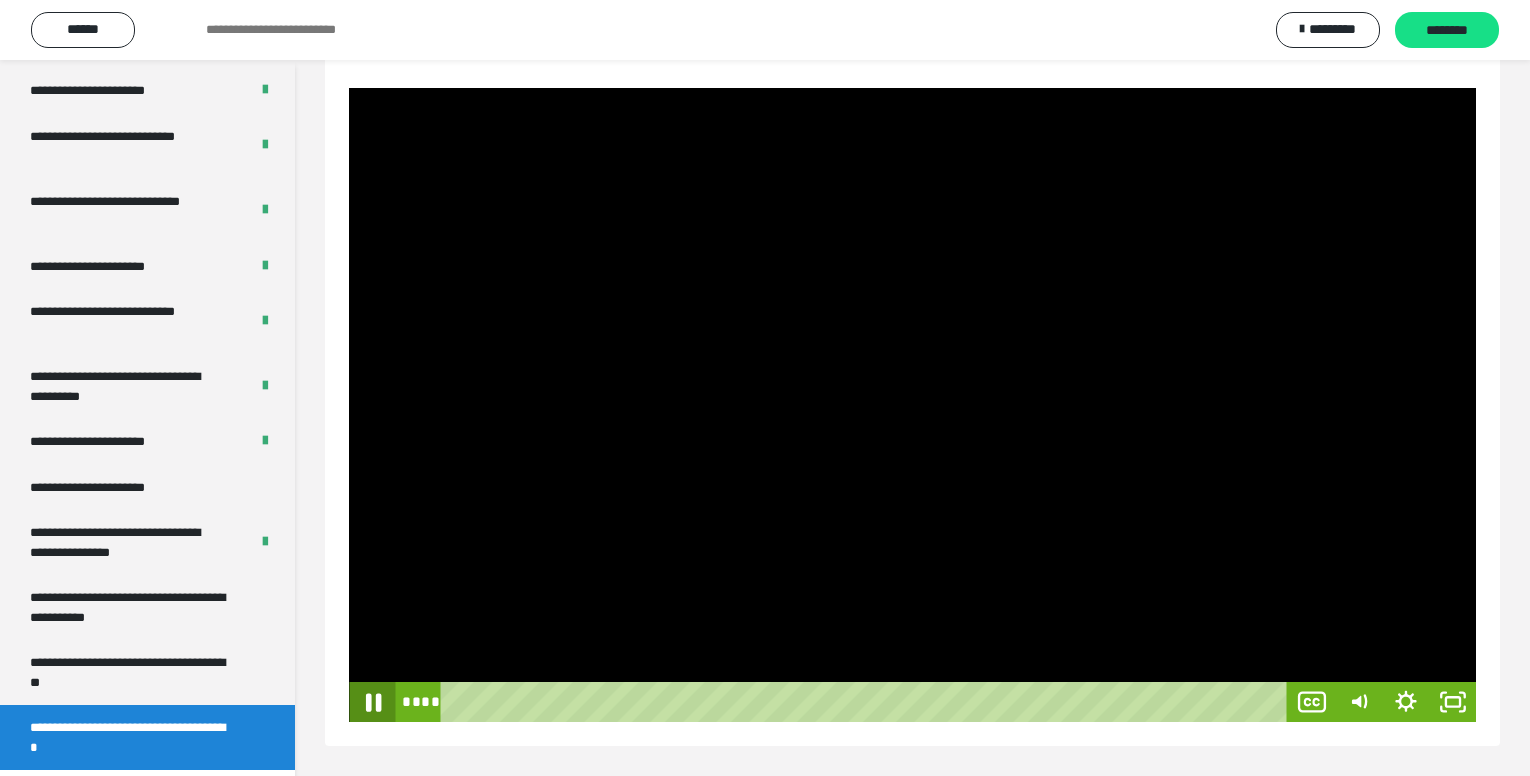 click 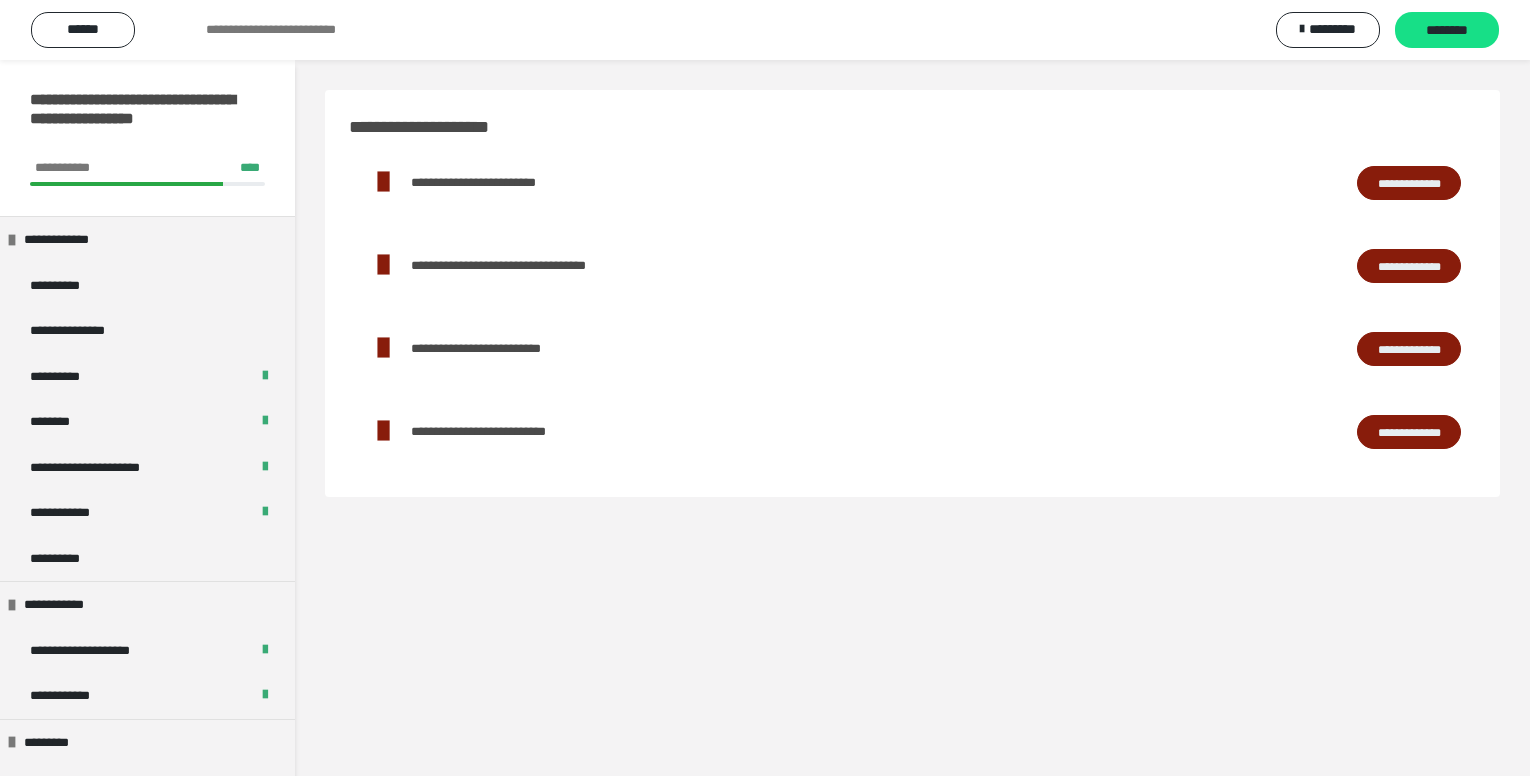 scroll, scrollTop: 0, scrollLeft: 0, axis: both 